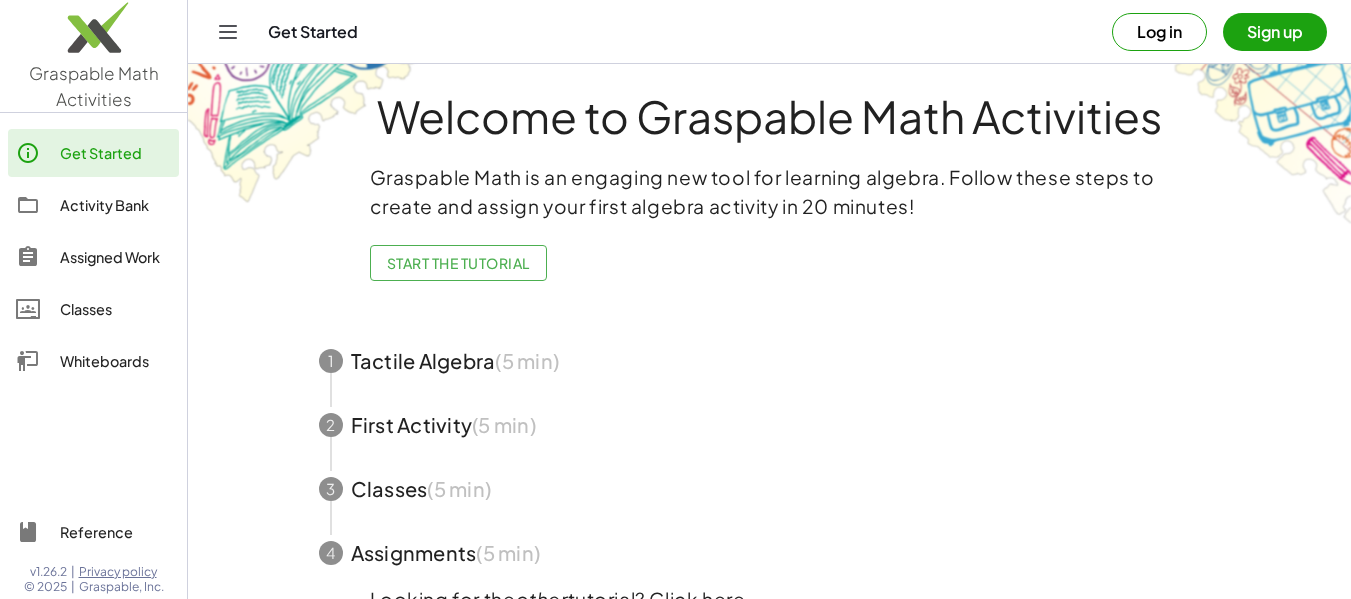 scroll, scrollTop: 0, scrollLeft: 0, axis: both 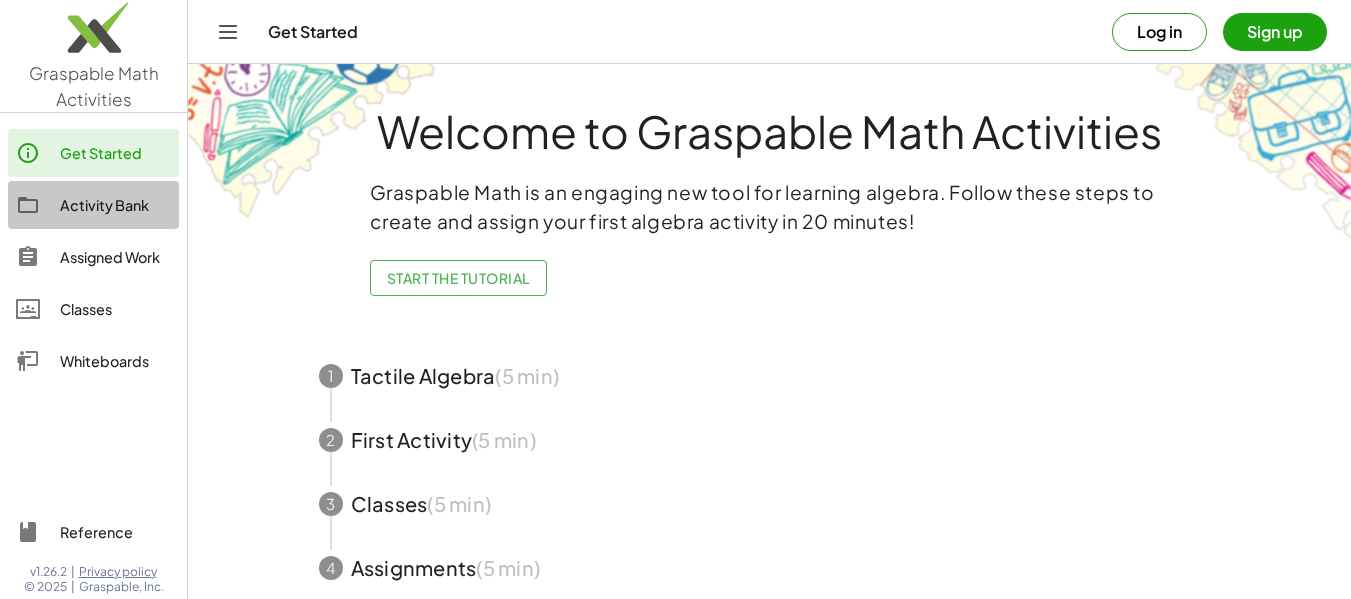 click on "Activity Bank" 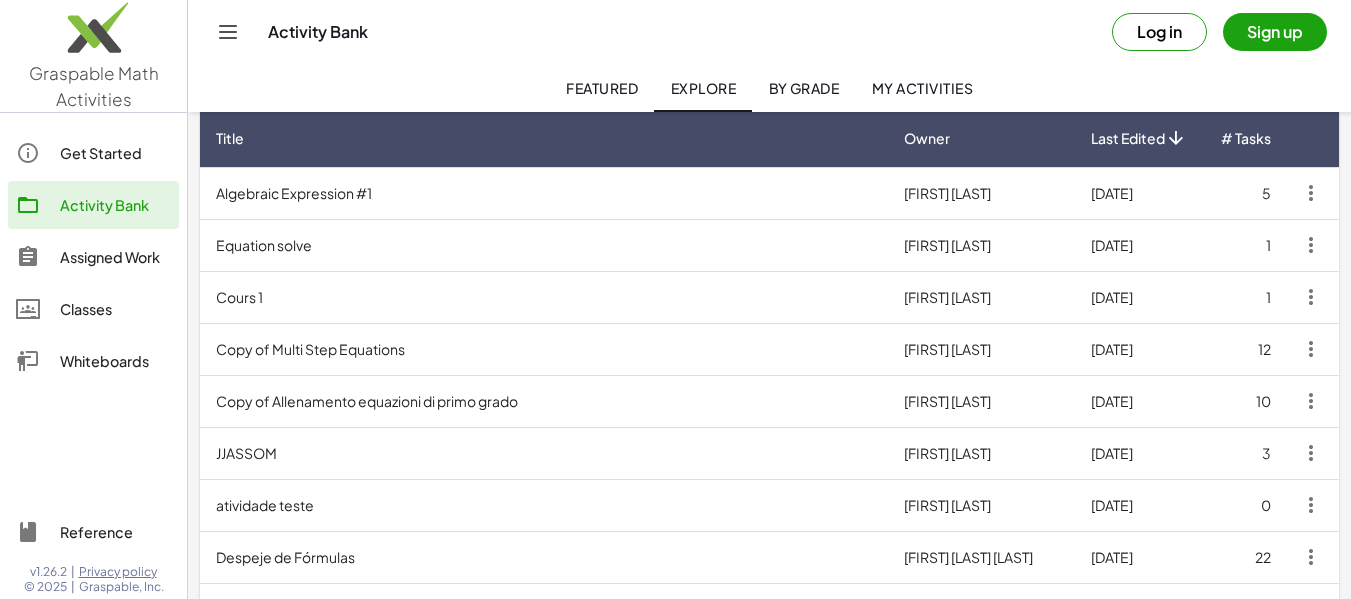 scroll, scrollTop: 200, scrollLeft: 0, axis: vertical 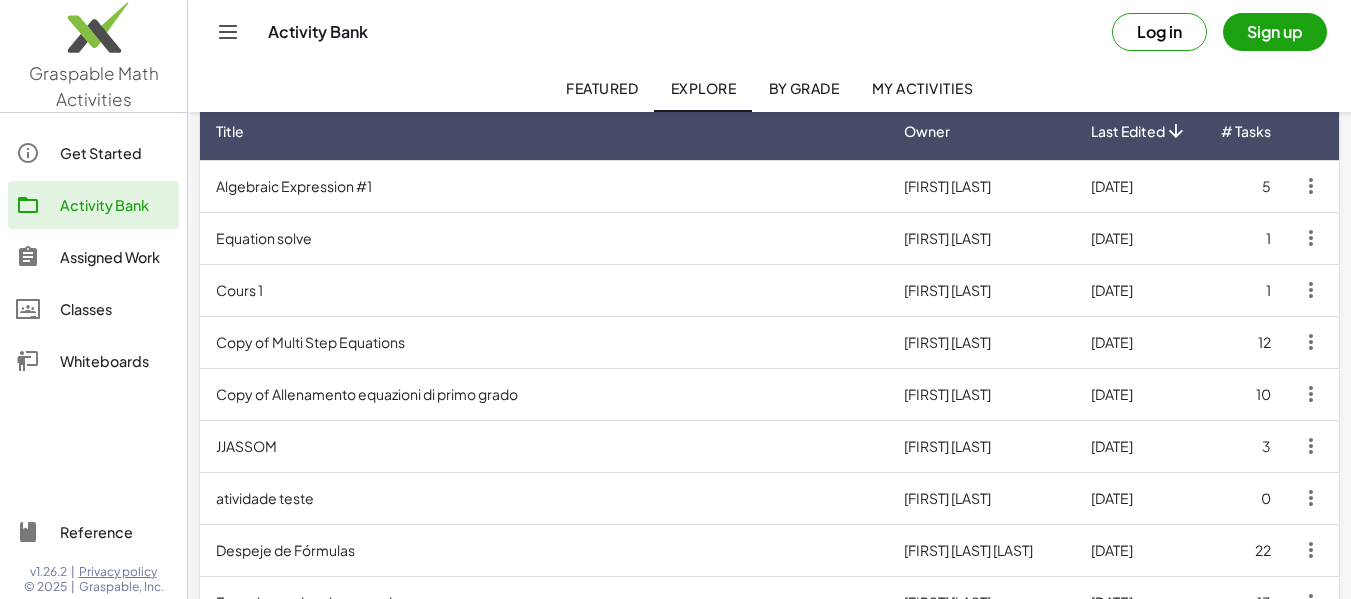 click on "Algebraic Expression #1" at bounding box center (544, 186) 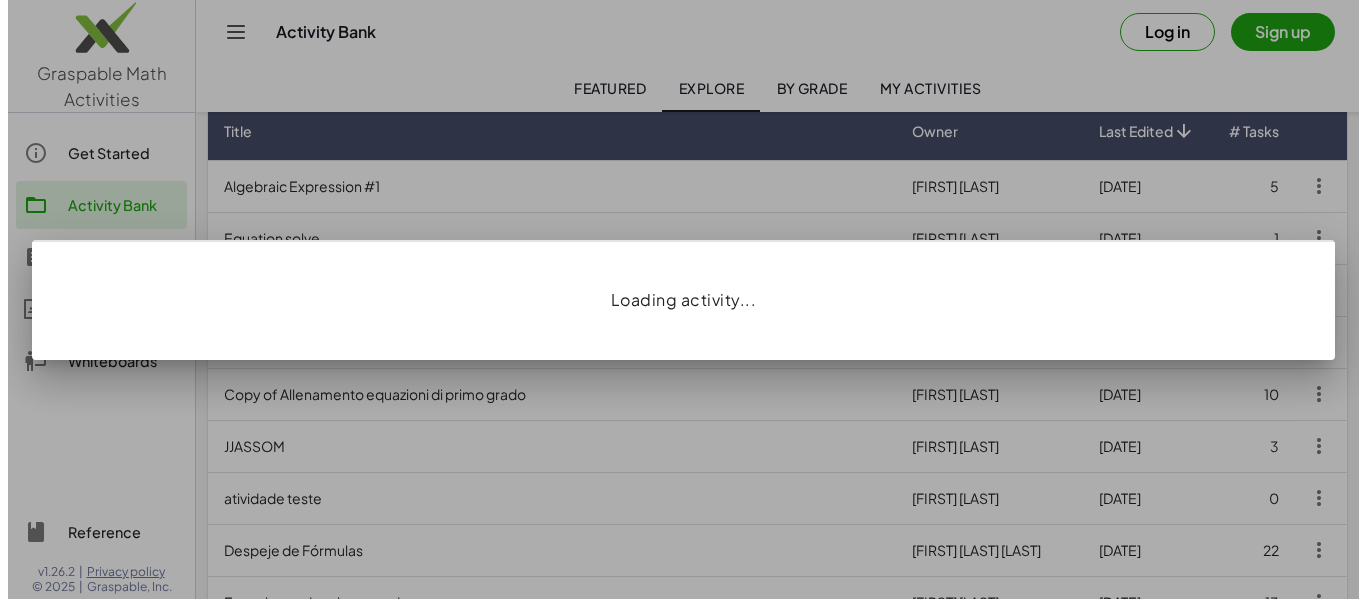 scroll, scrollTop: 0, scrollLeft: 0, axis: both 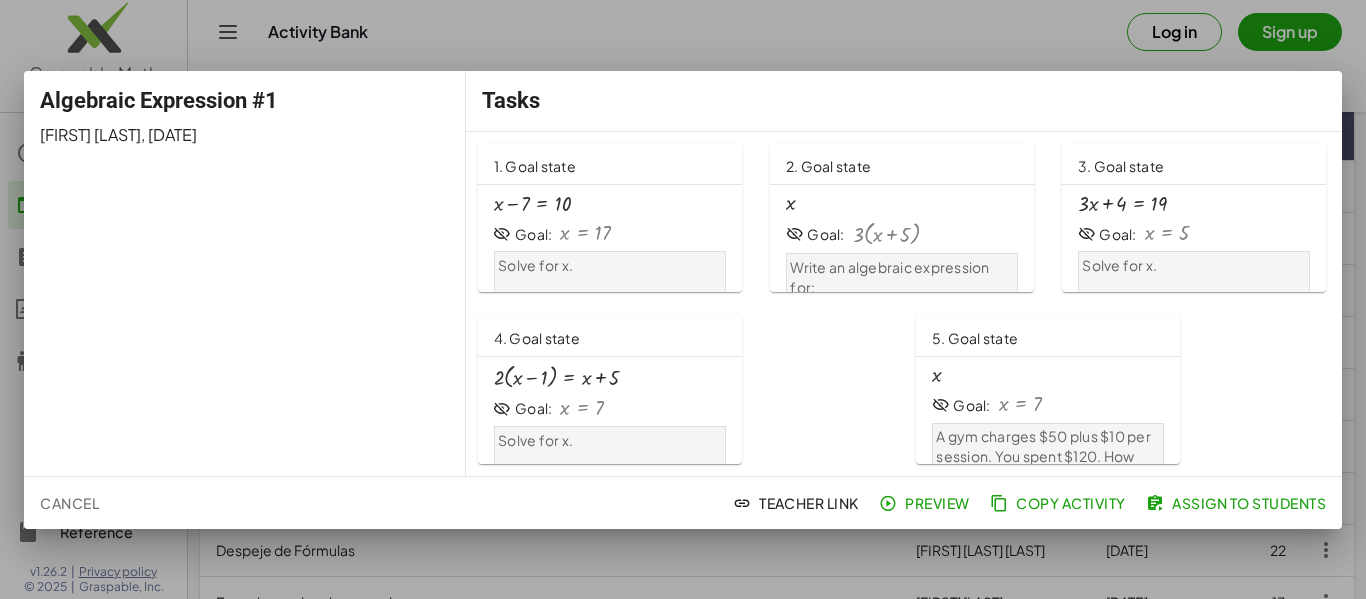 click on "+ x − 7 = 10 Goal: x = 17 Solve for x." at bounding box center [610, 250] 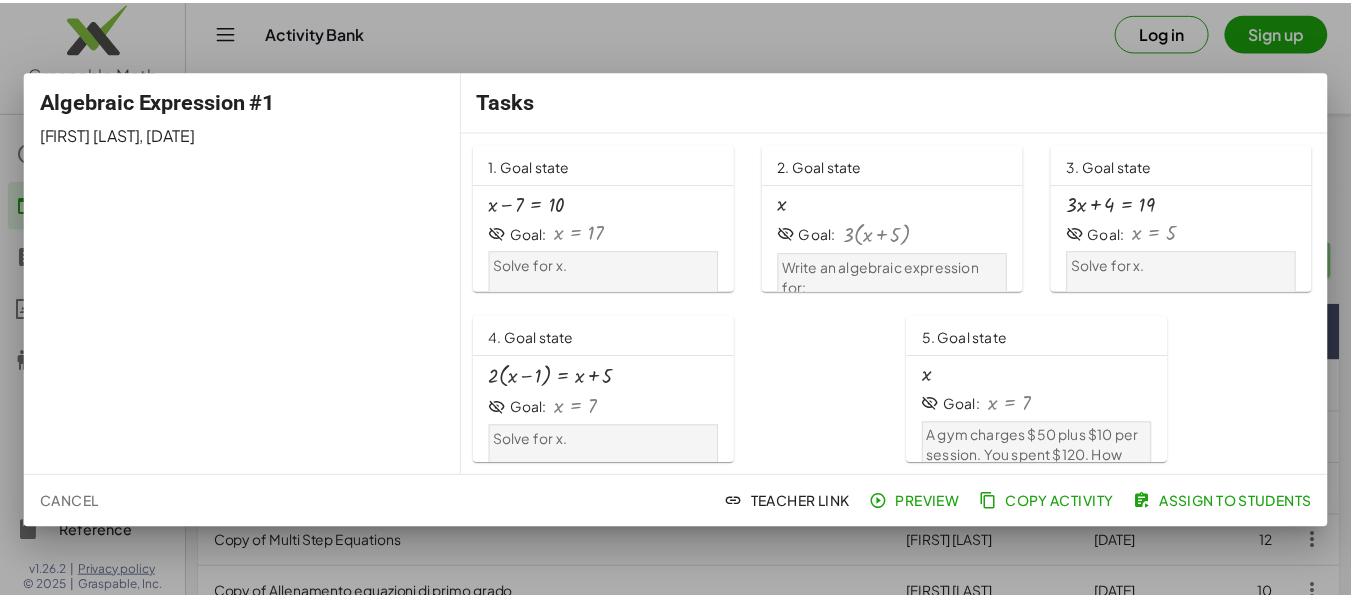 scroll, scrollTop: 200, scrollLeft: 0, axis: vertical 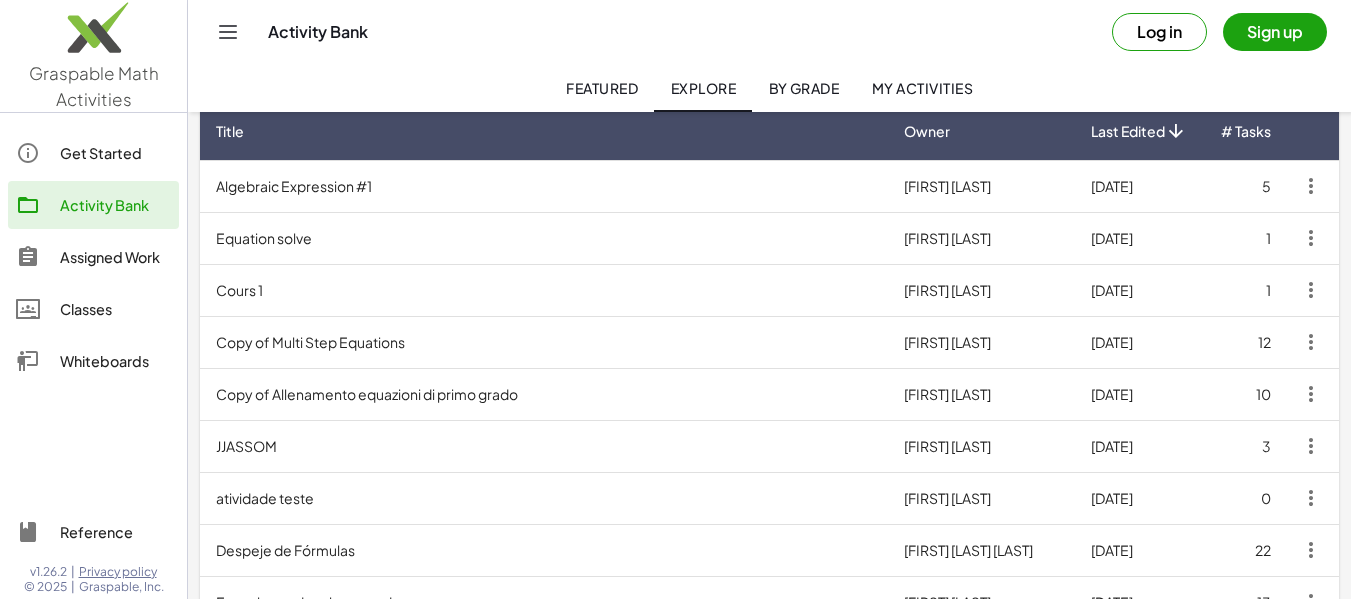 click on "Whiteboards" 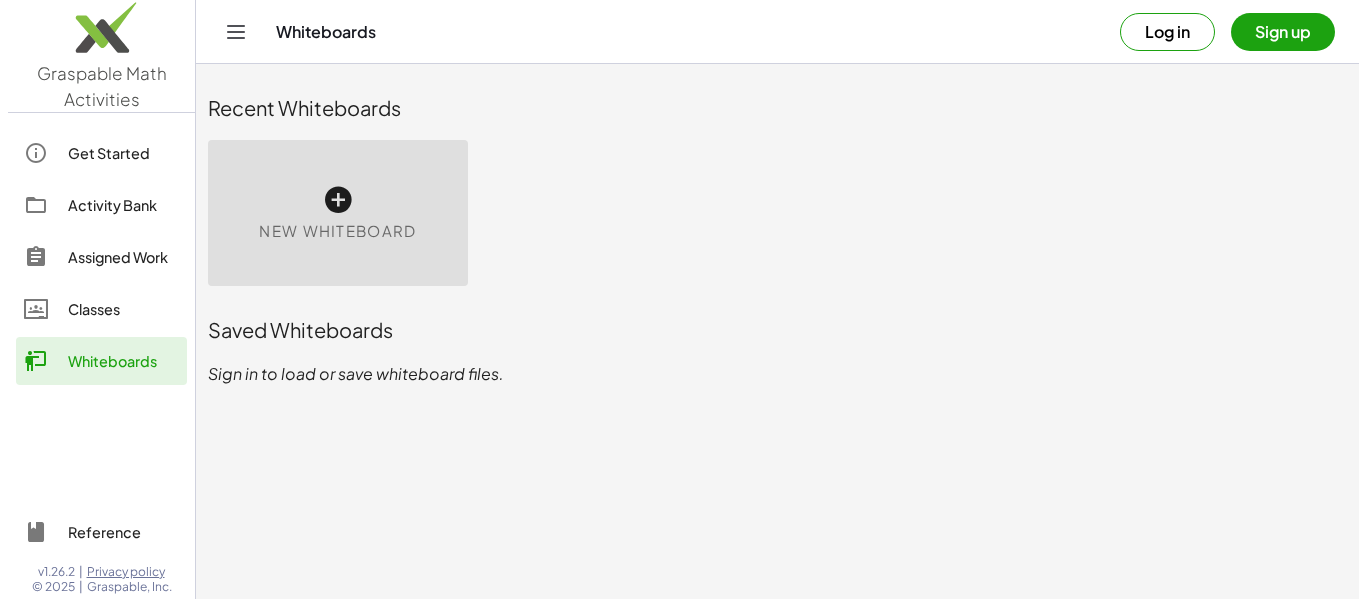 scroll, scrollTop: 0, scrollLeft: 0, axis: both 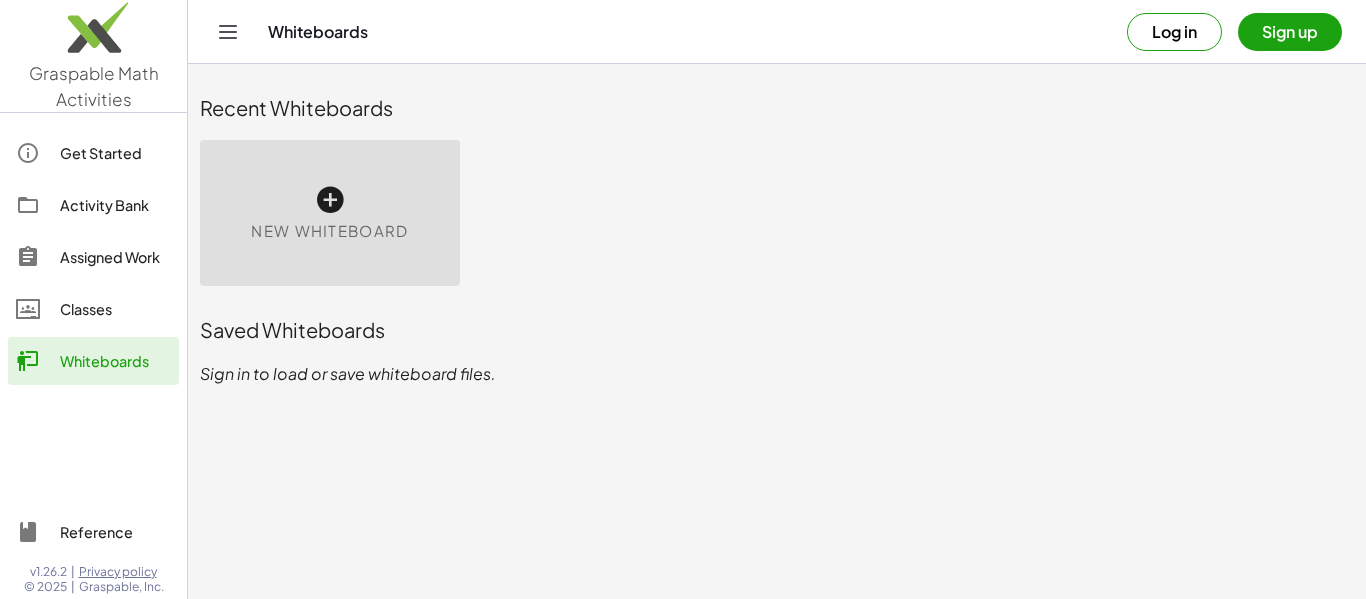 click on "New Whiteboard" at bounding box center [330, 213] 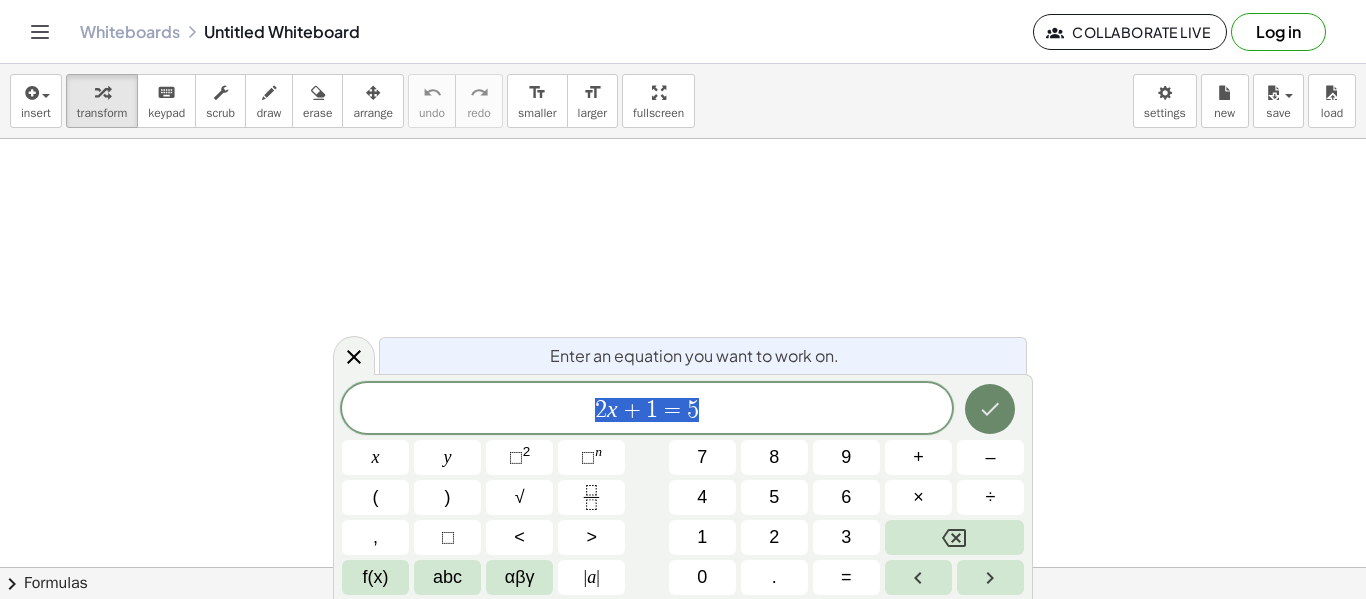 click 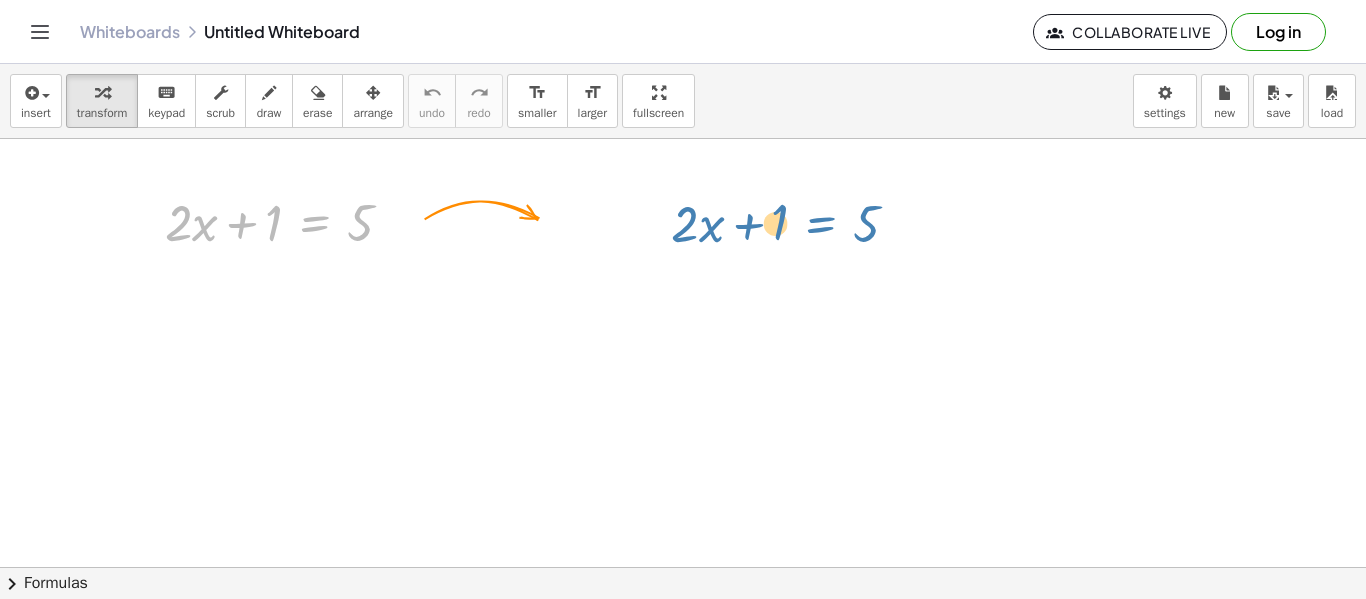 drag, startPoint x: 299, startPoint y: 224, endPoint x: 799, endPoint y: 221, distance: 500.009 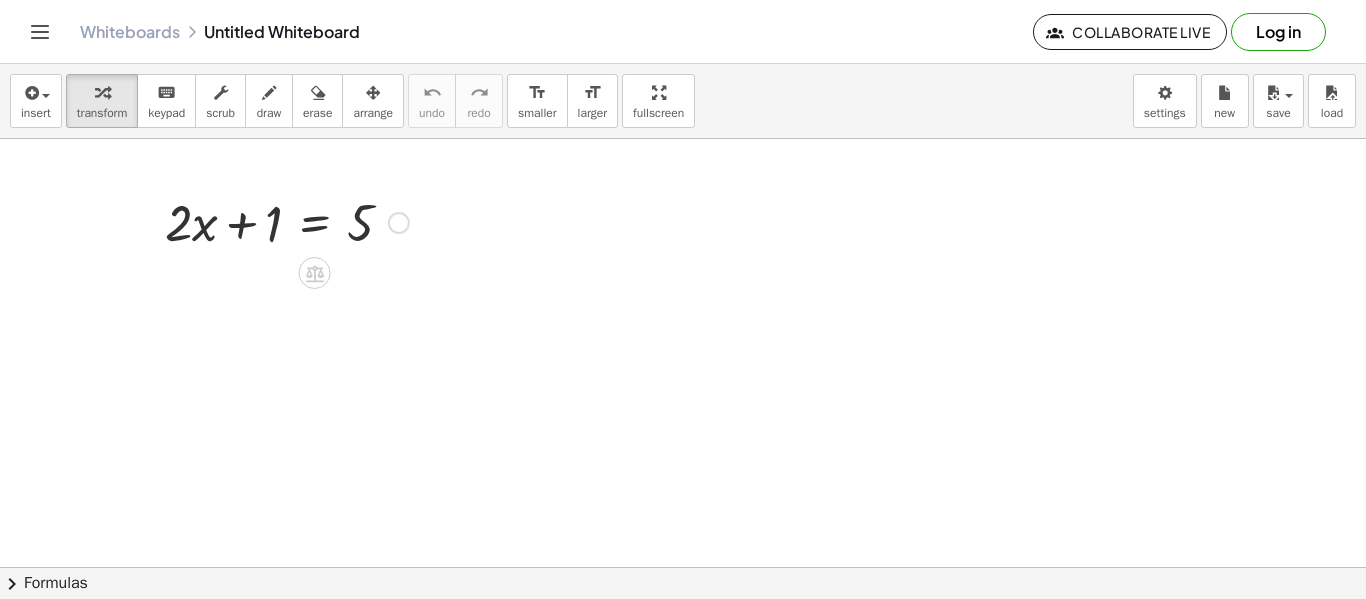 click at bounding box center [683, 567] 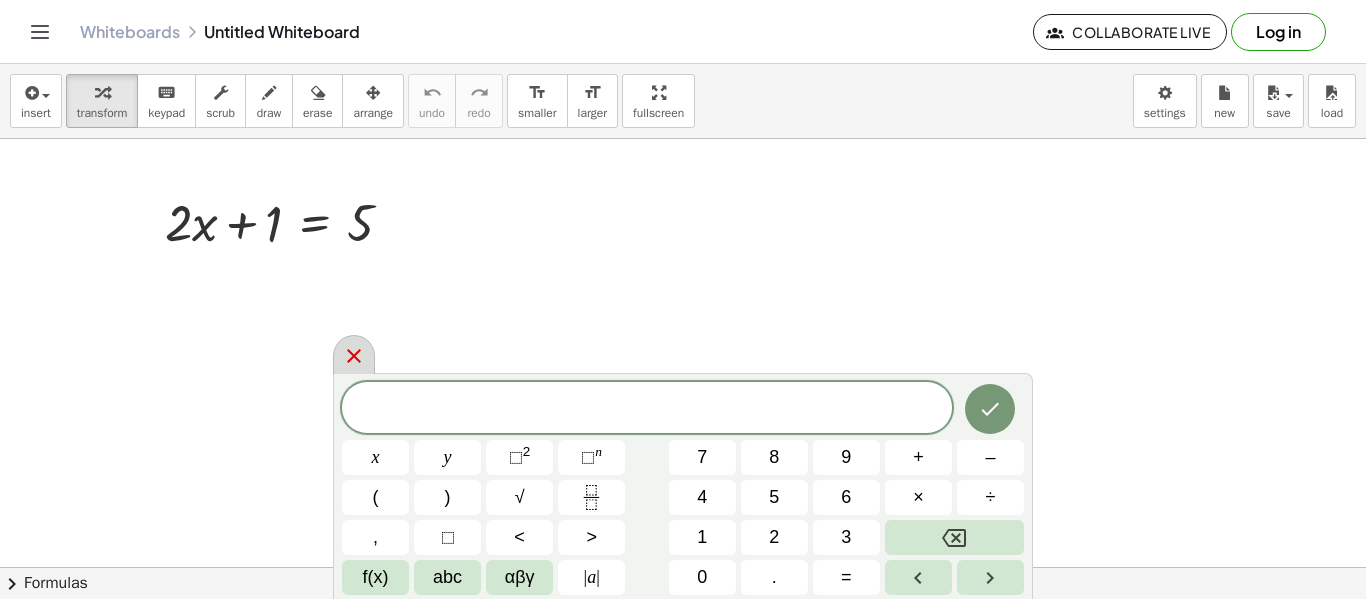click at bounding box center [354, 354] 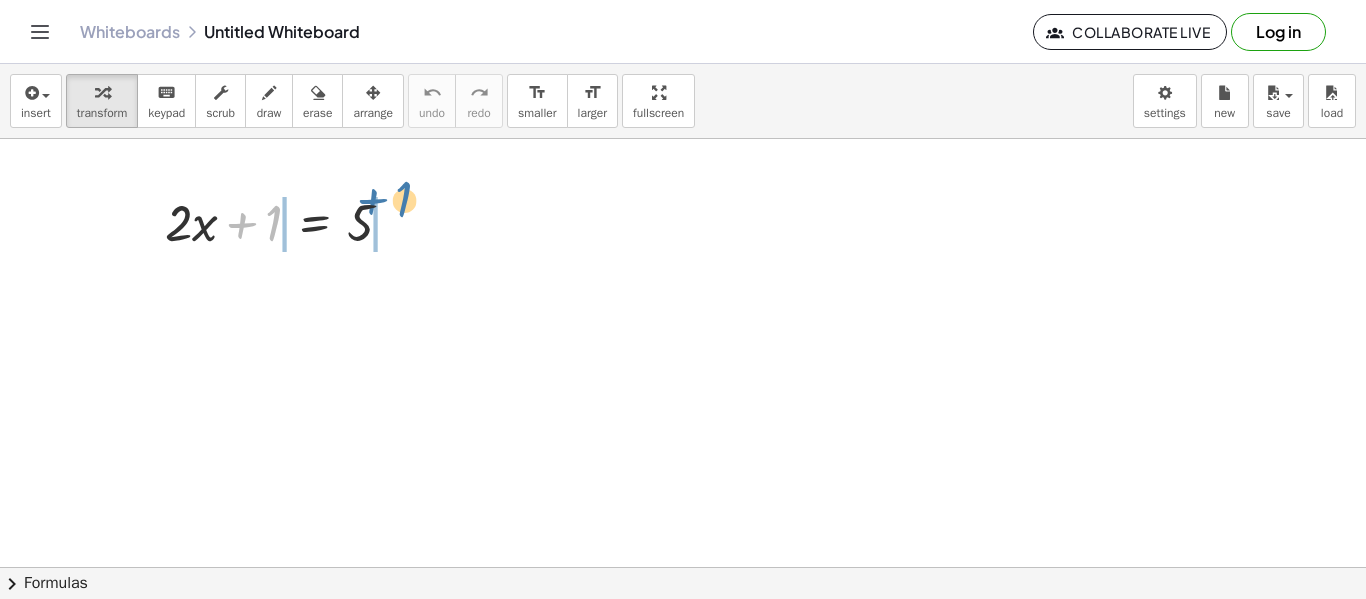 drag, startPoint x: 260, startPoint y: 240, endPoint x: 391, endPoint y: 224, distance: 131.97348 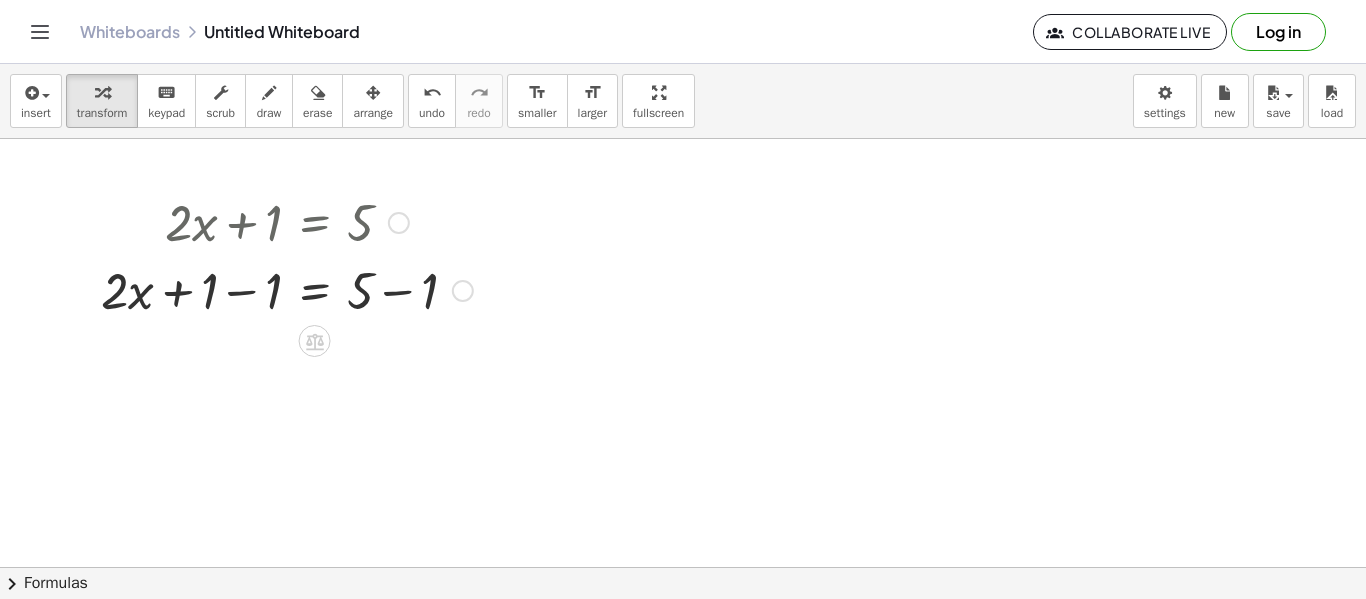 click at bounding box center (287, 289) 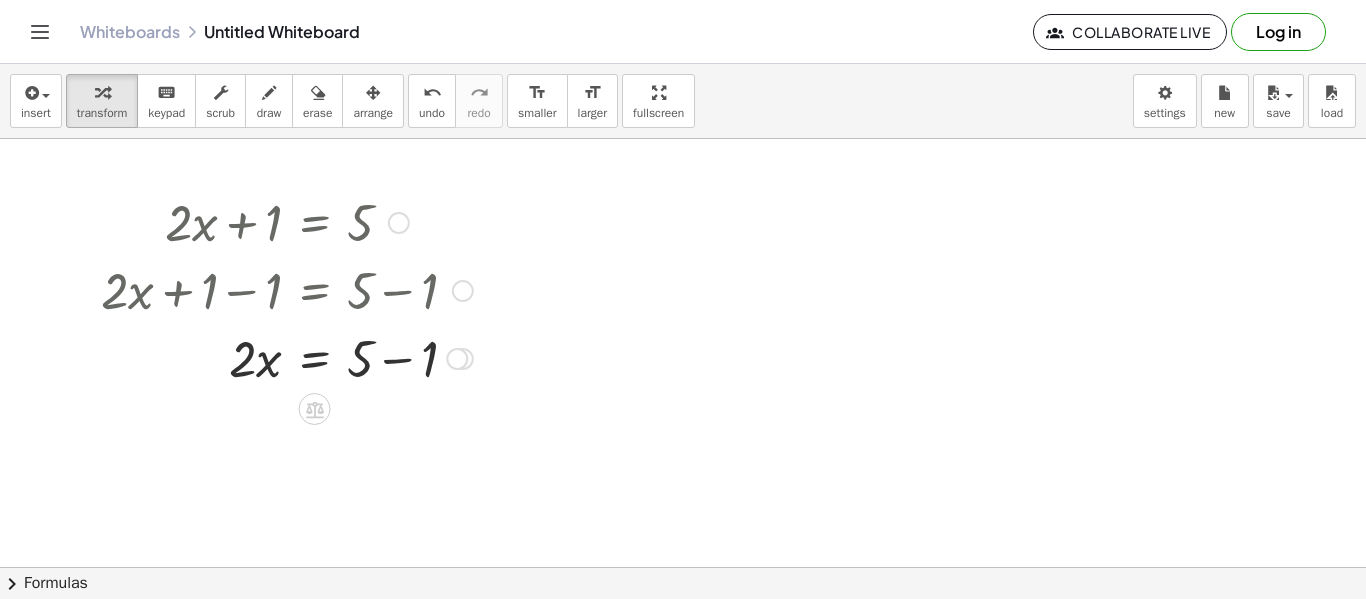 click at bounding box center (287, 357) 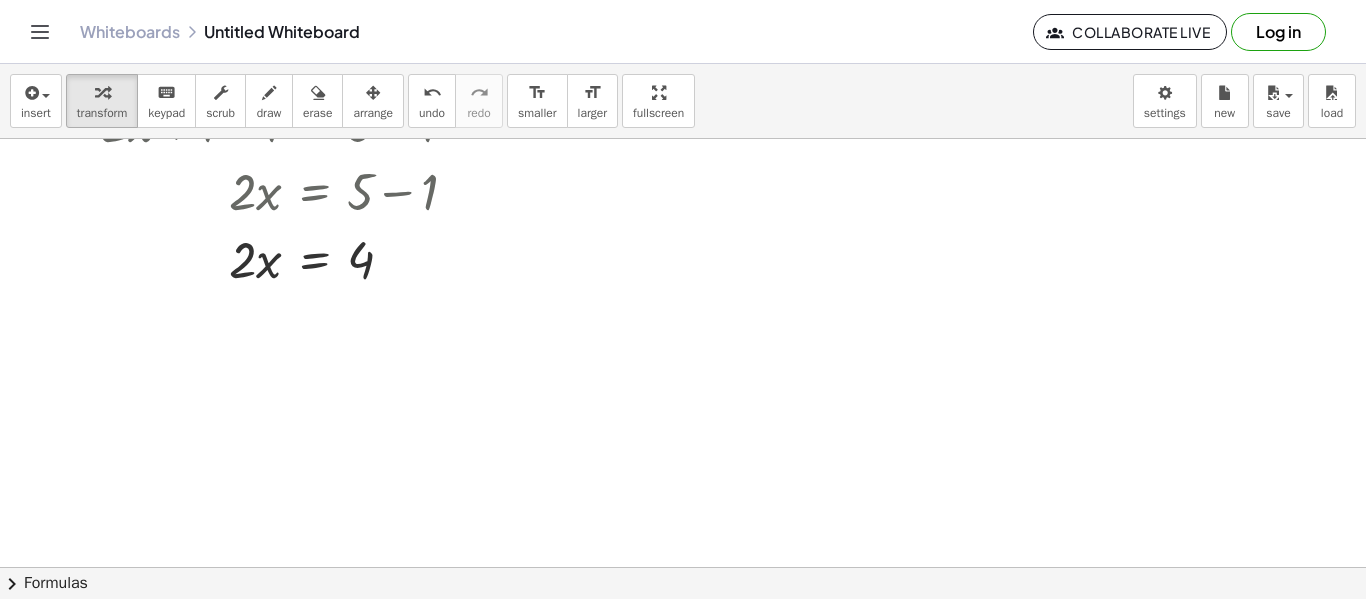 scroll, scrollTop: 200, scrollLeft: 0, axis: vertical 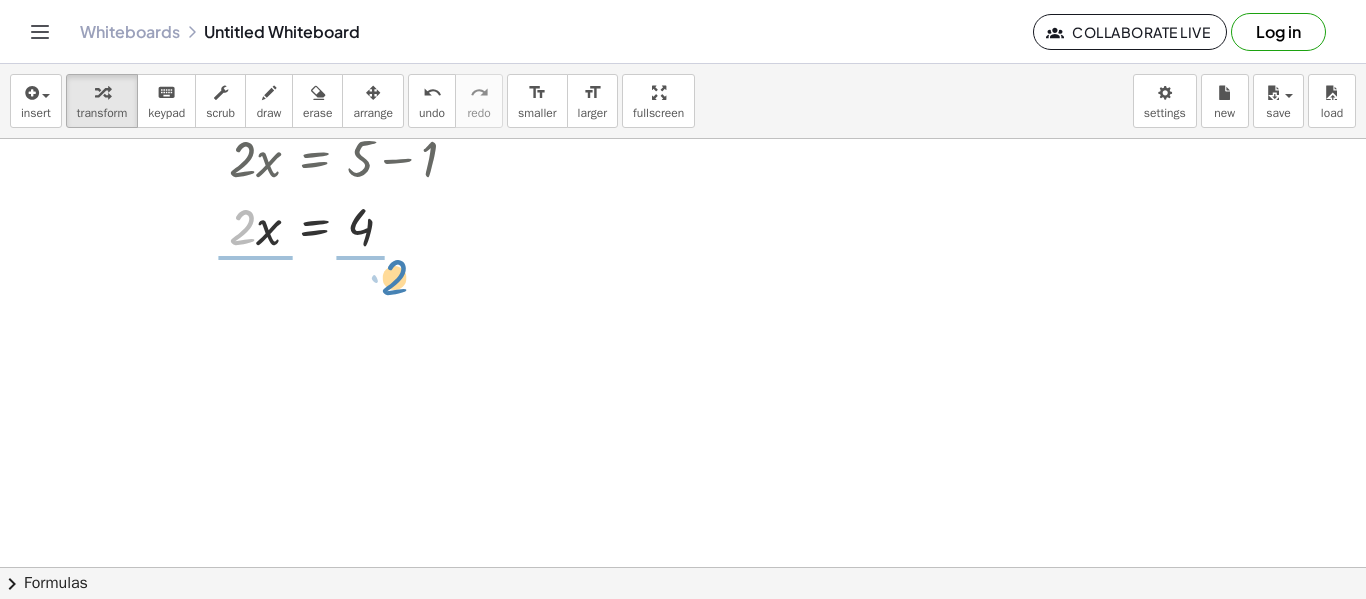 drag, startPoint x: 239, startPoint y: 238, endPoint x: 391, endPoint y: 288, distance: 160.0125 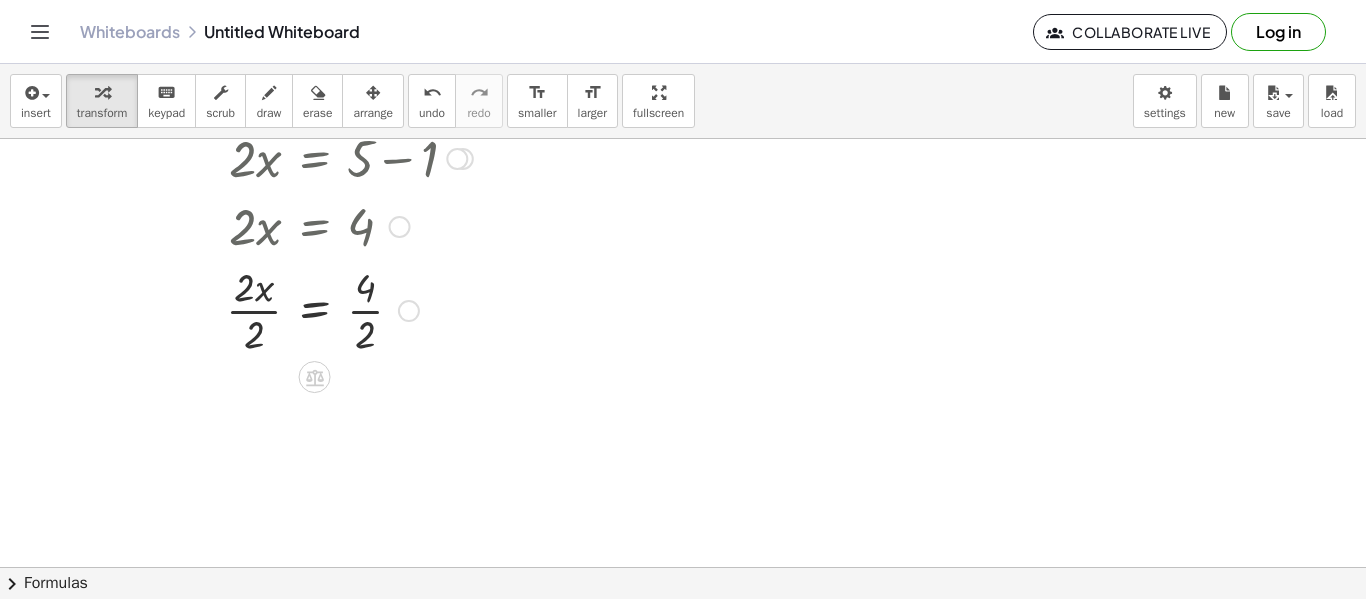 click at bounding box center (287, 309) 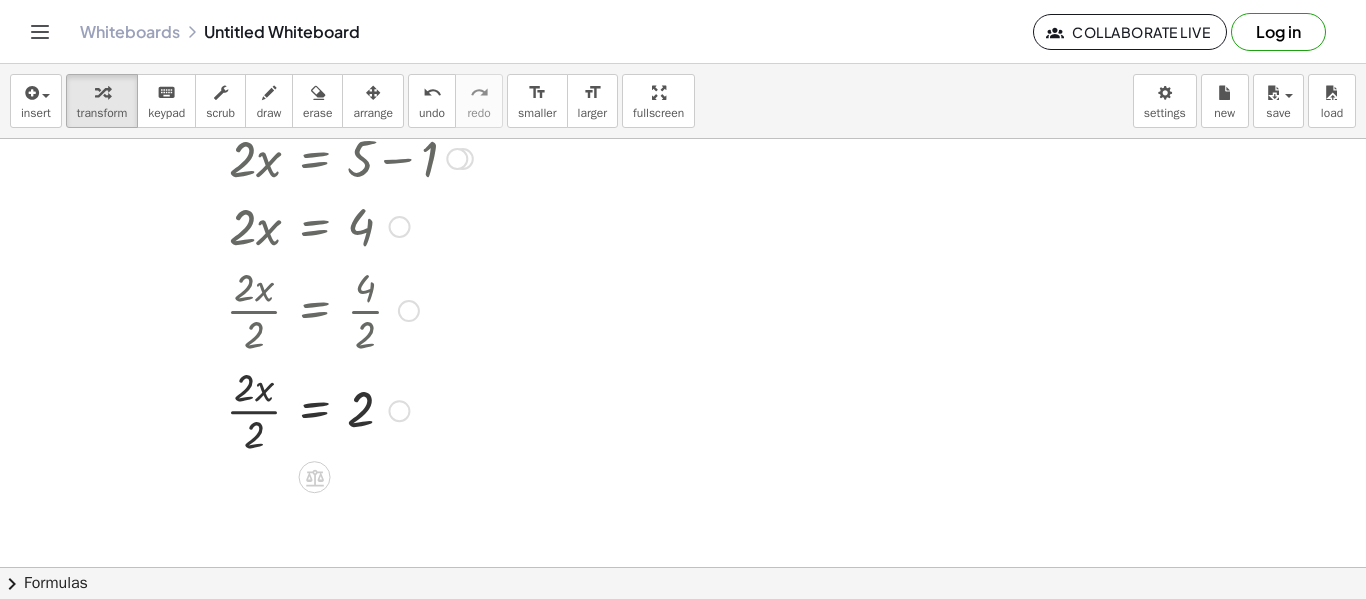 click at bounding box center (287, 409) 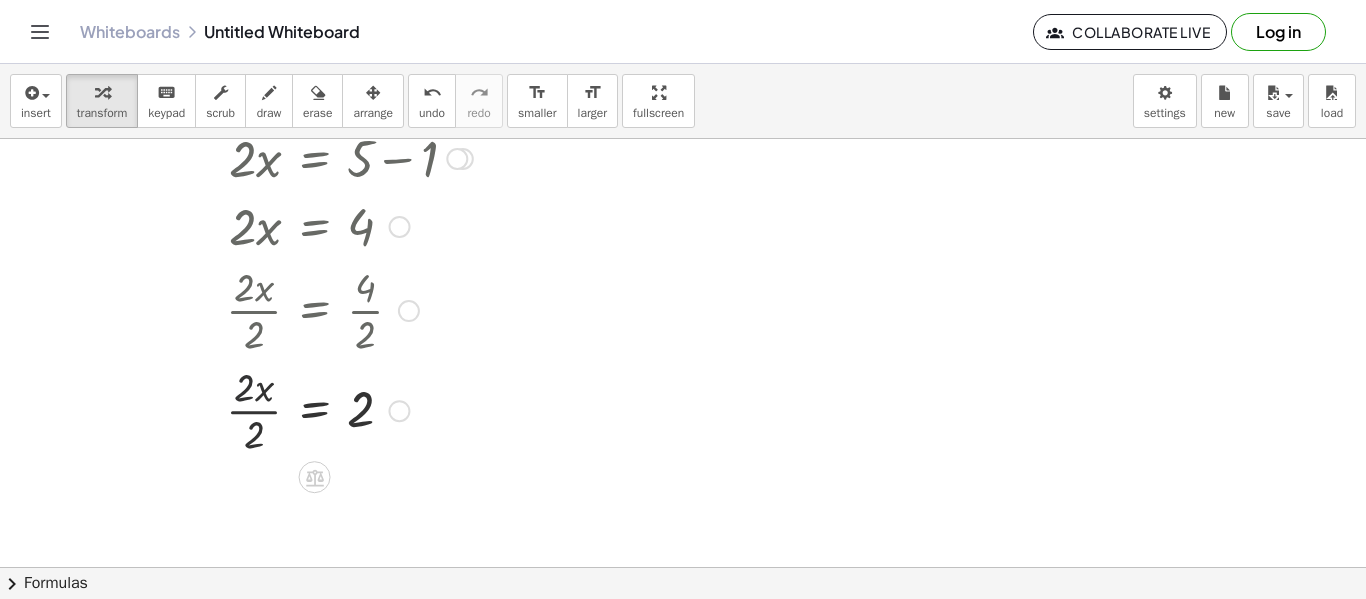 click at bounding box center (287, 409) 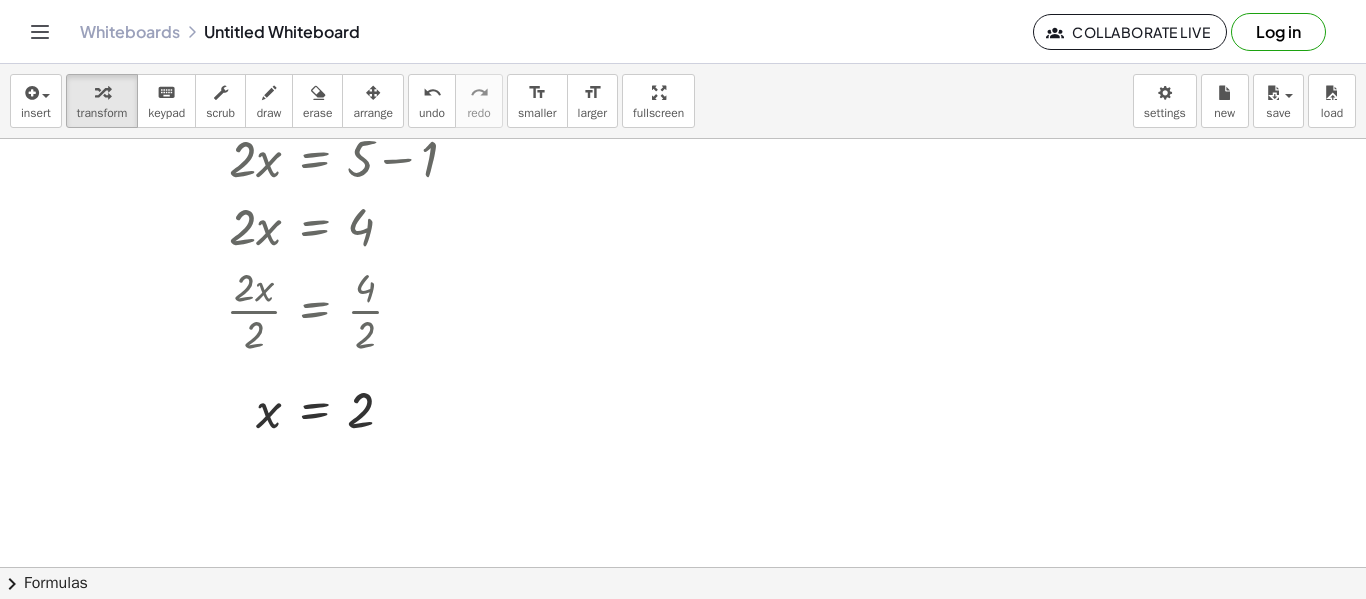 scroll, scrollTop: 300, scrollLeft: 0, axis: vertical 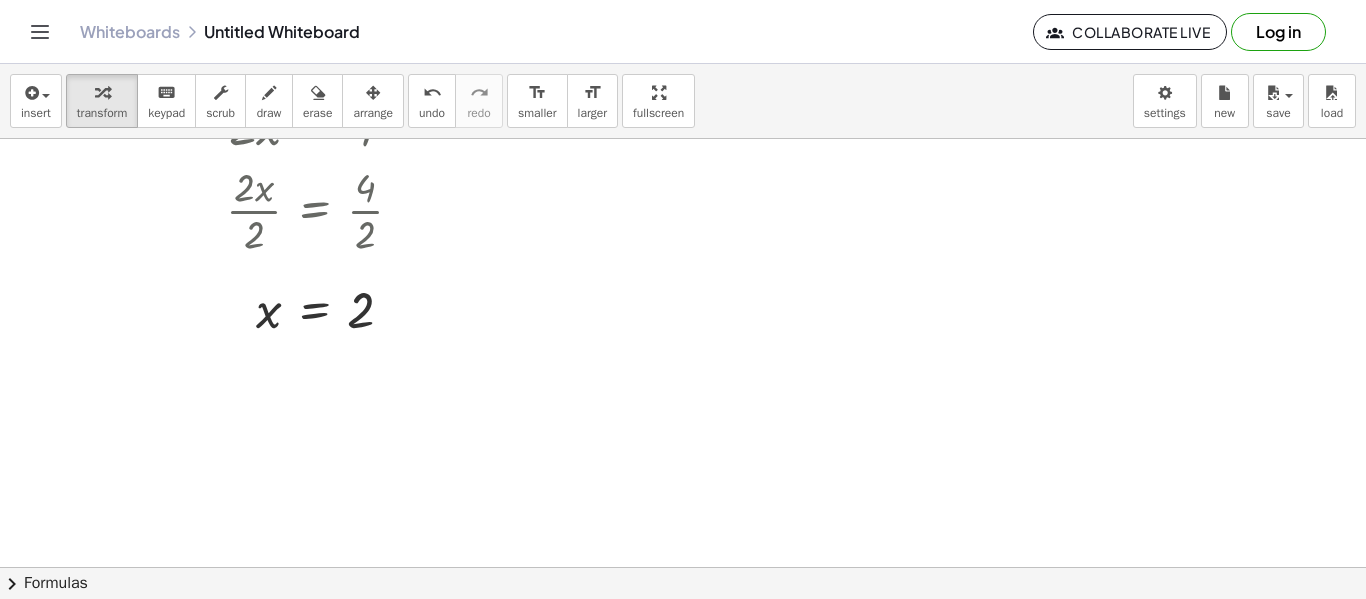 click at bounding box center [683, 267] 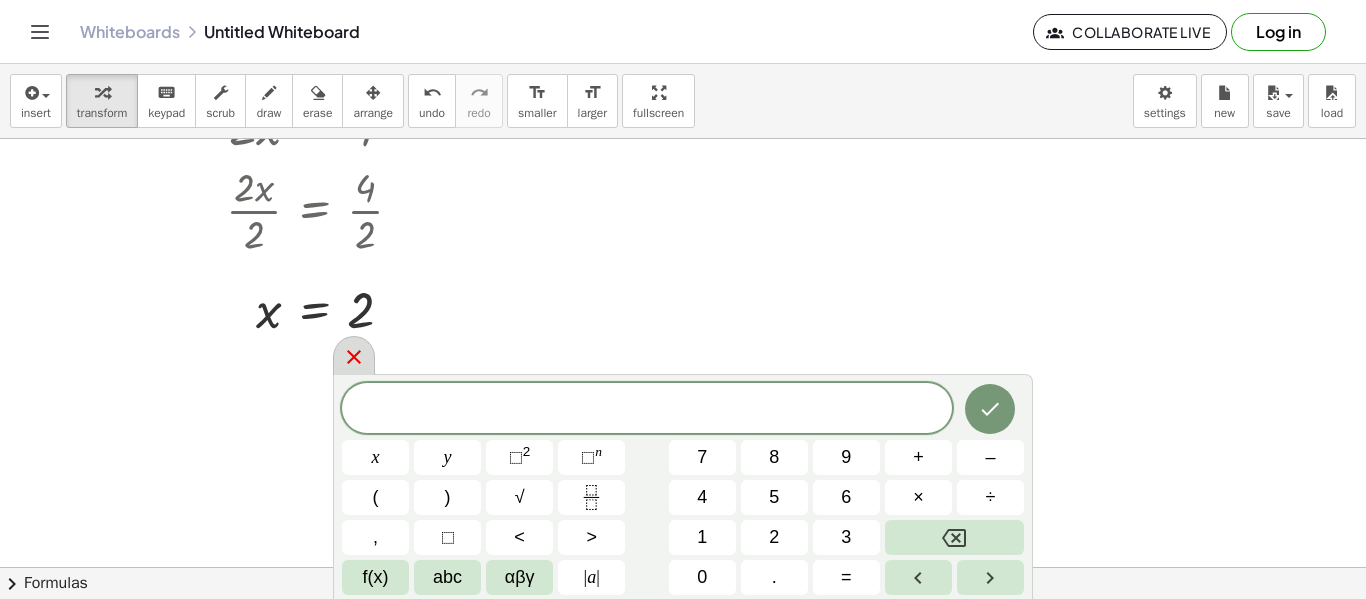 click at bounding box center [354, 355] 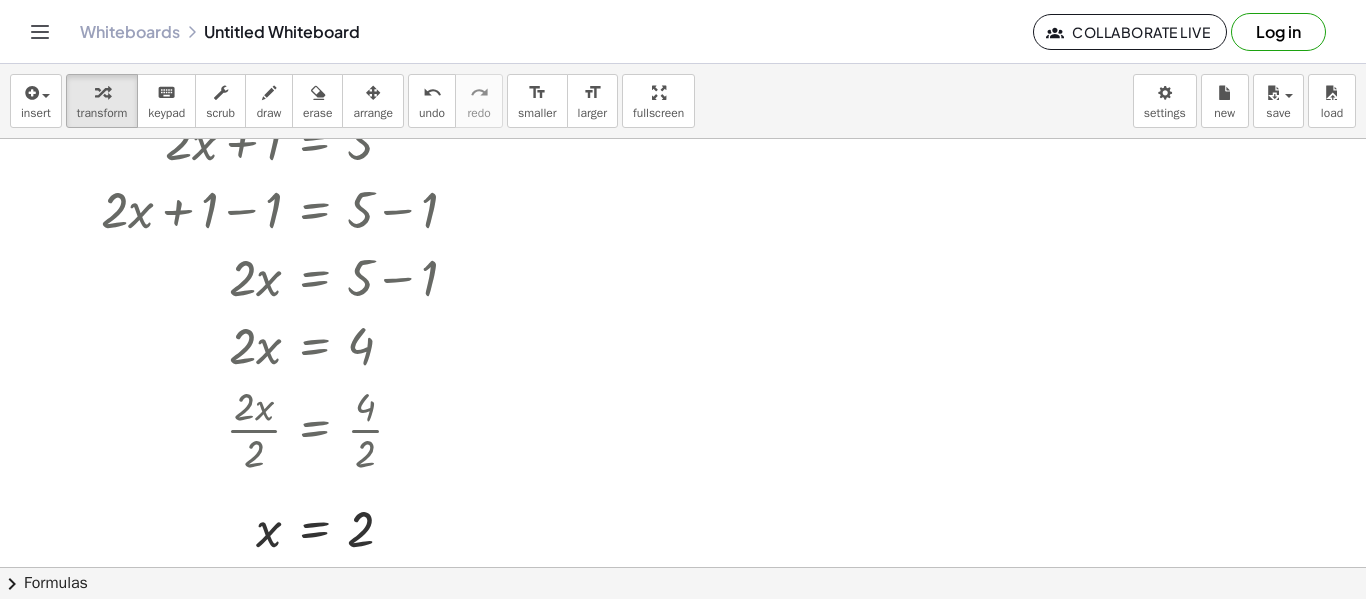 scroll, scrollTop: 428, scrollLeft: 0, axis: vertical 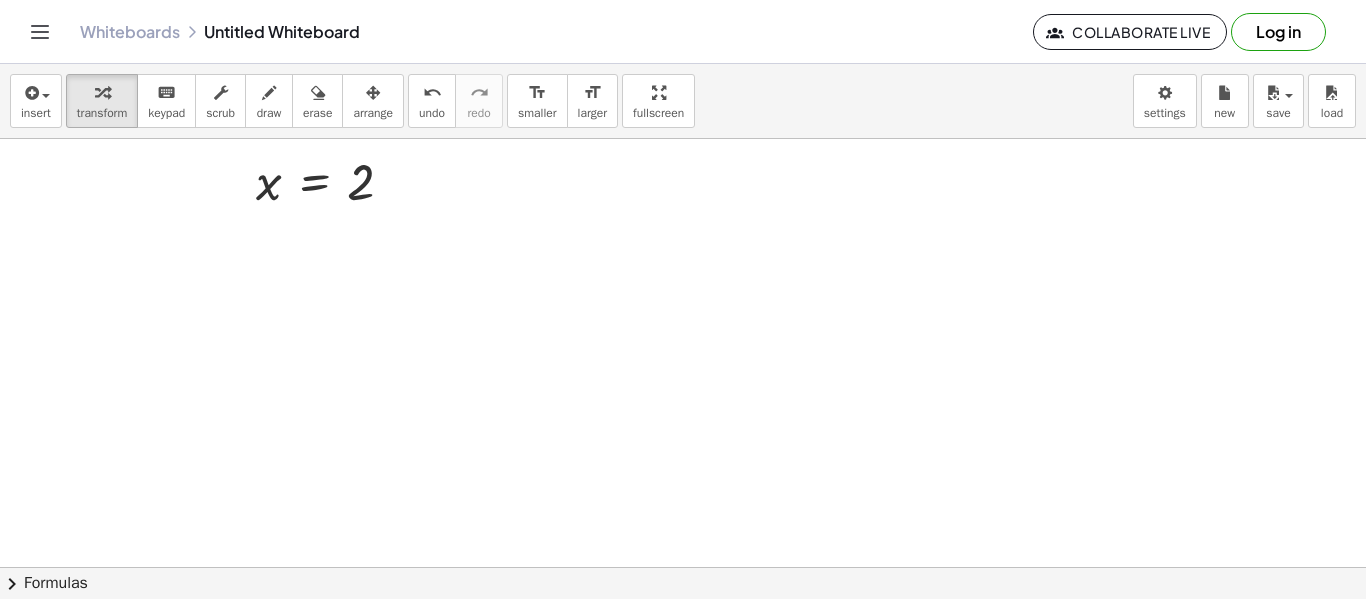 click at bounding box center [683, 353] 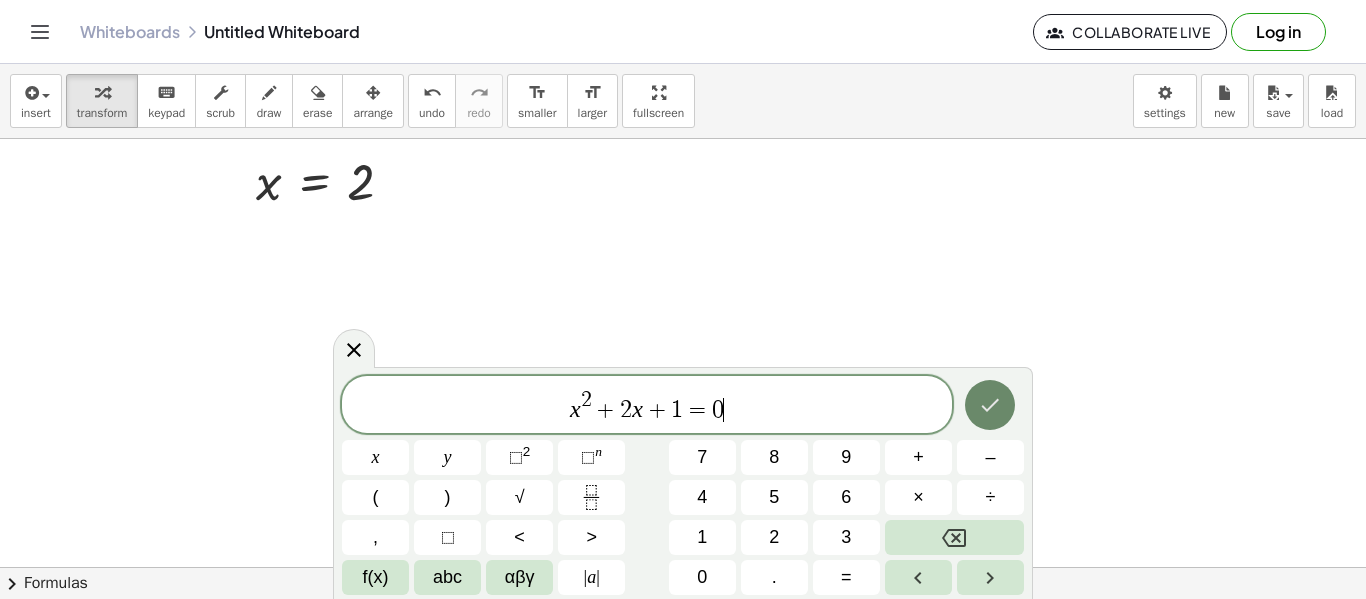 click at bounding box center [990, 405] 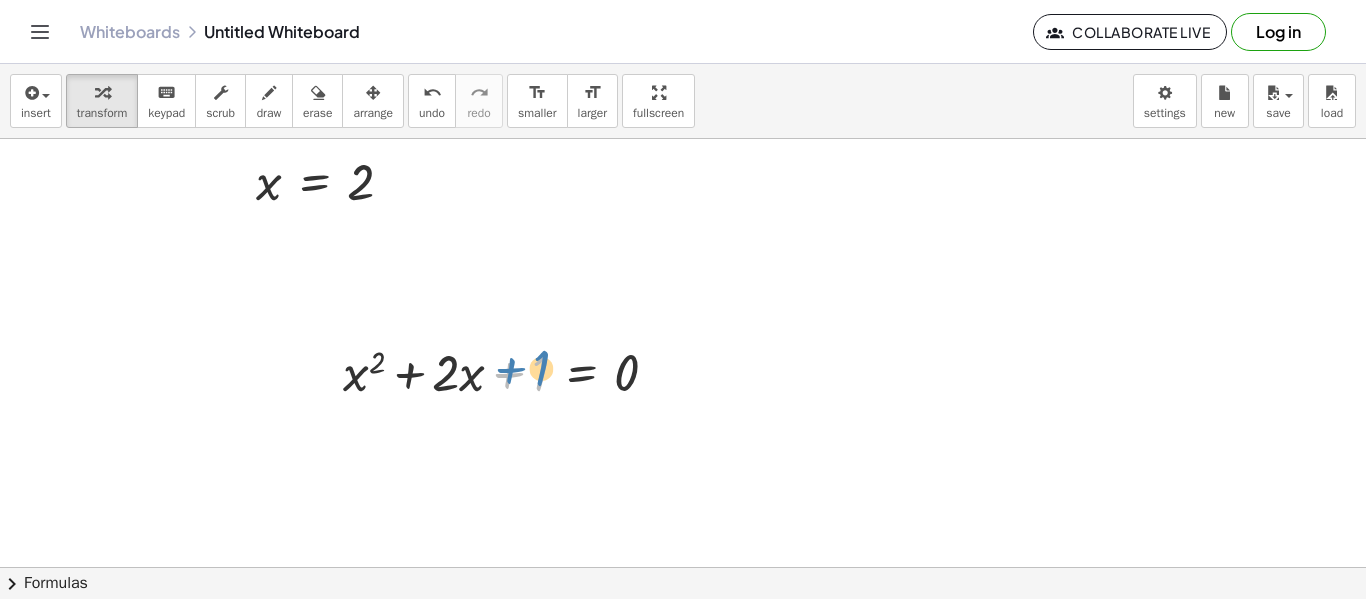click at bounding box center (508, 371) 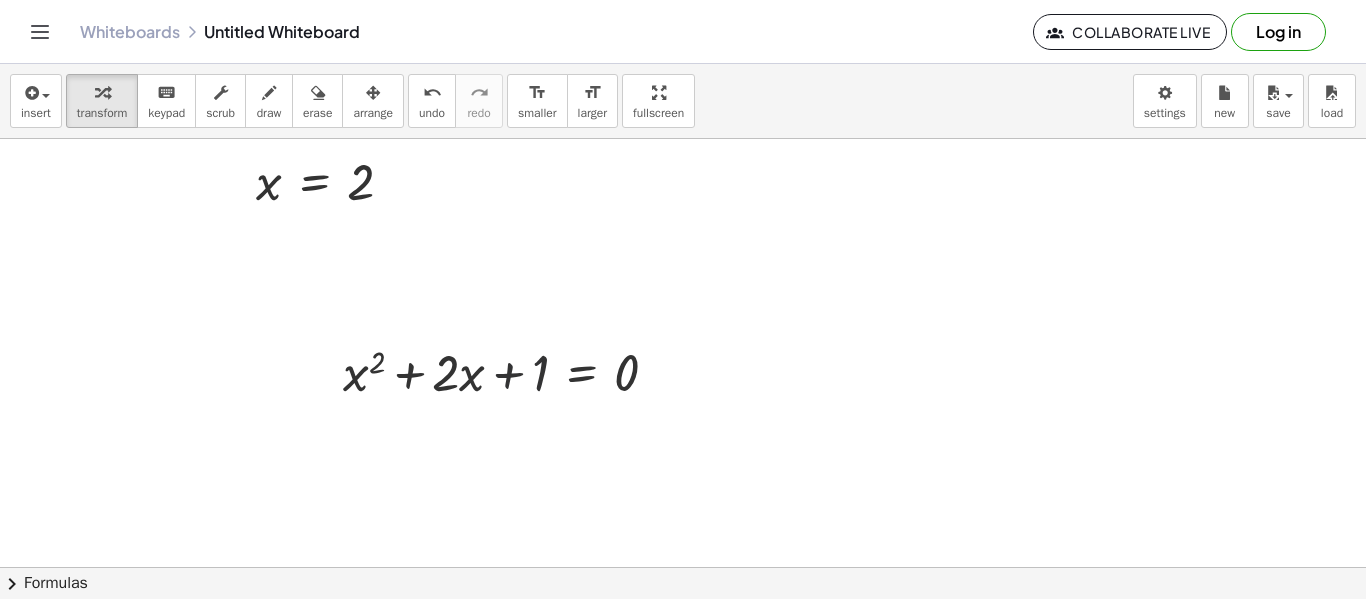 click at bounding box center (683, 353) 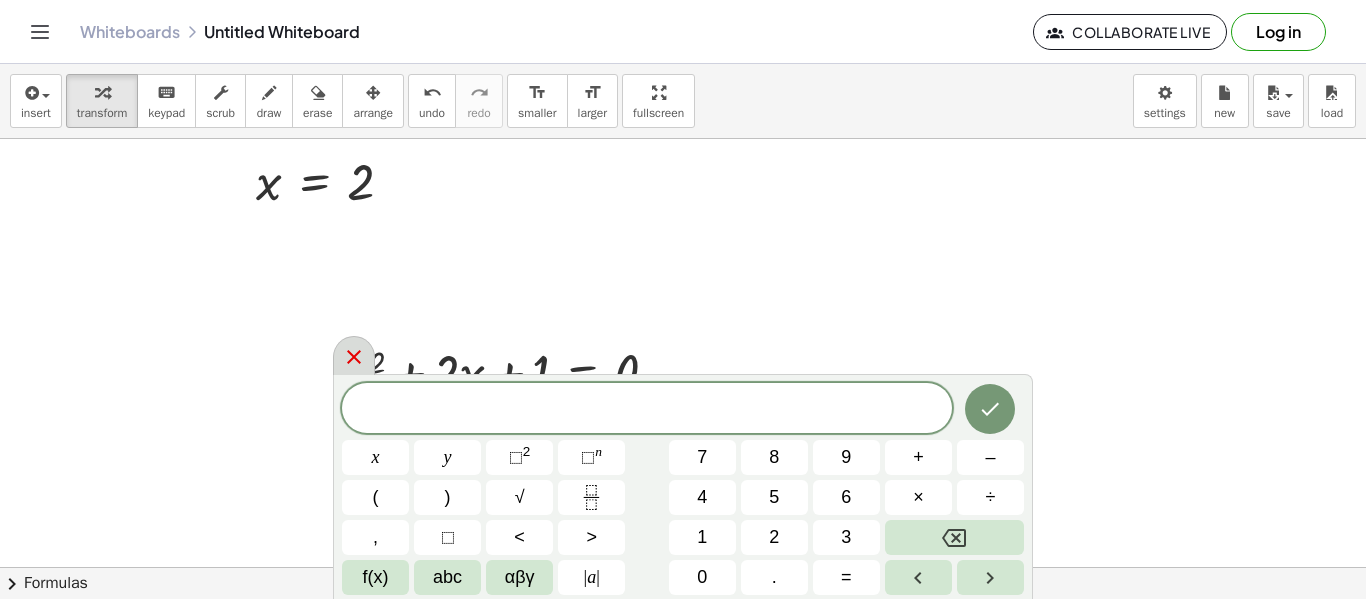 click 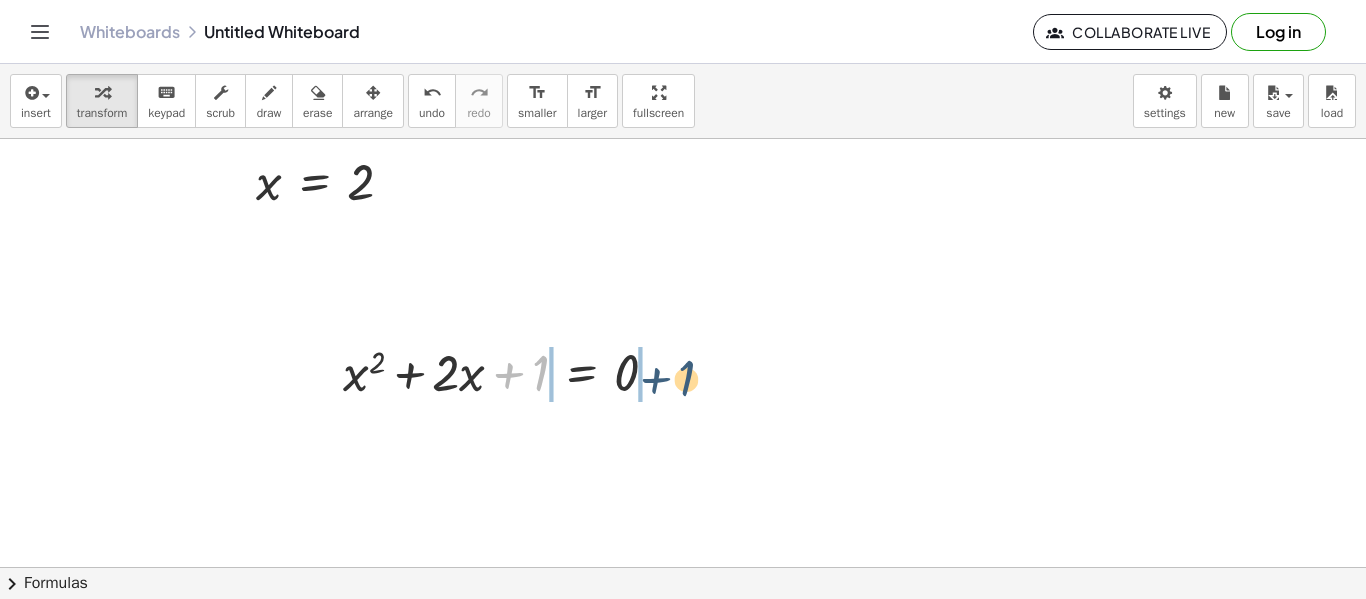 drag, startPoint x: 516, startPoint y: 370, endPoint x: 667, endPoint y: 376, distance: 151.11916 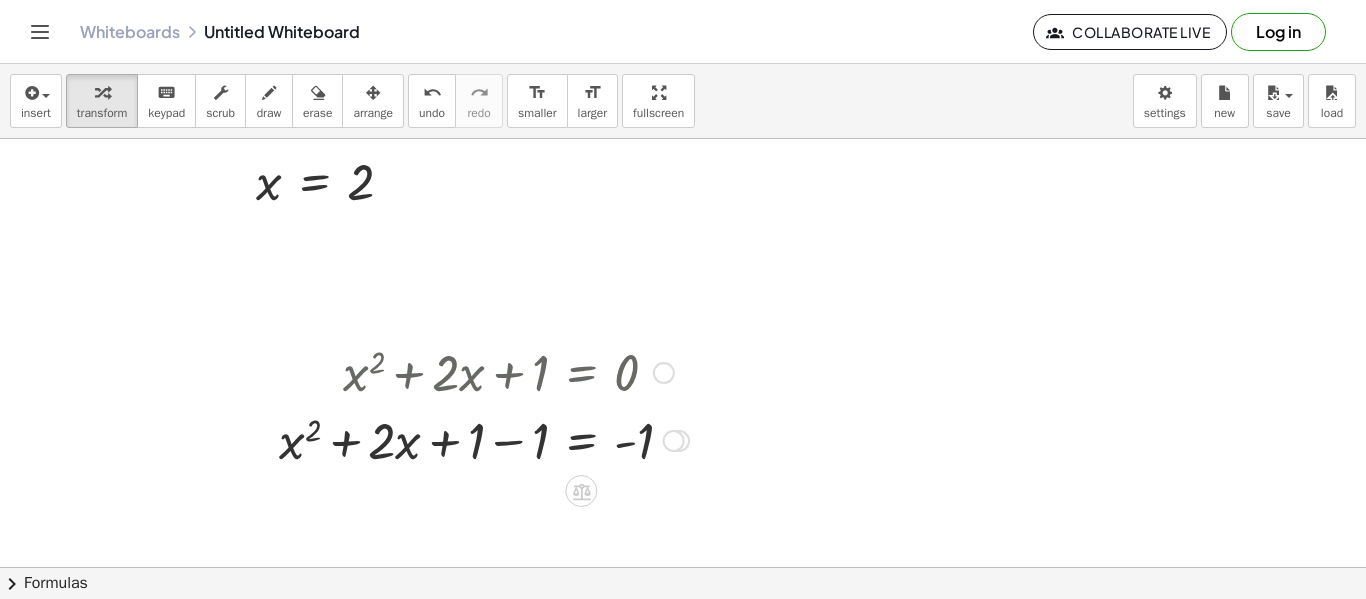 click at bounding box center [484, 439] 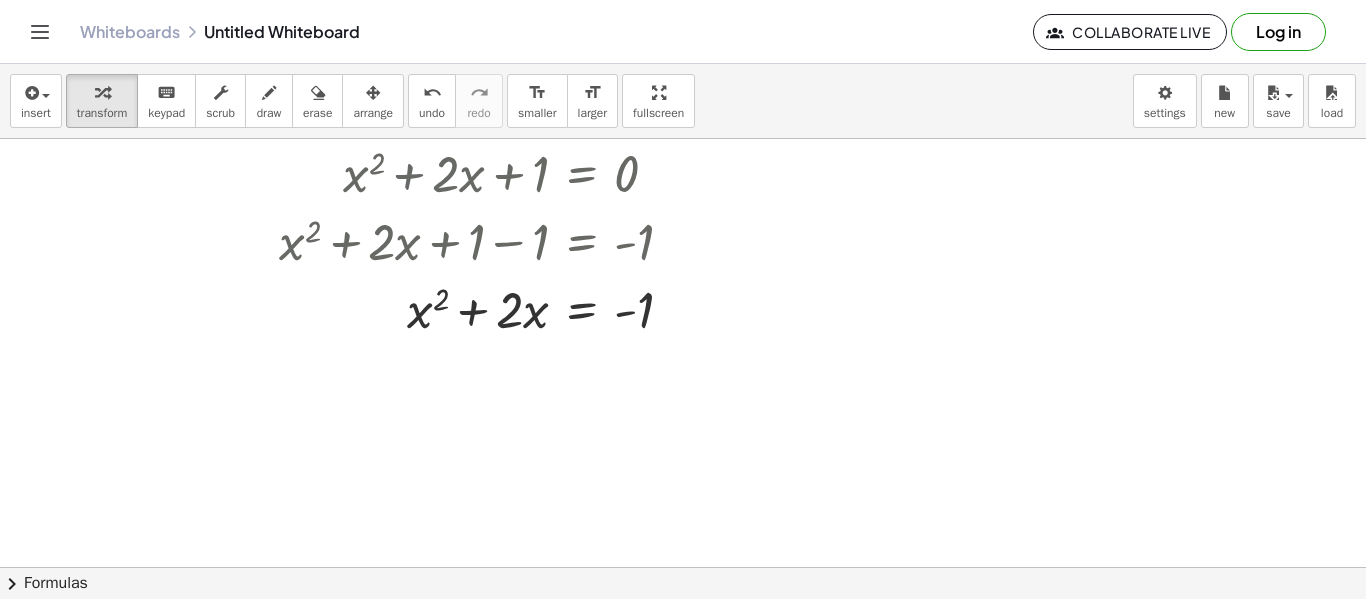 scroll, scrollTop: 628, scrollLeft: 0, axis: vertical 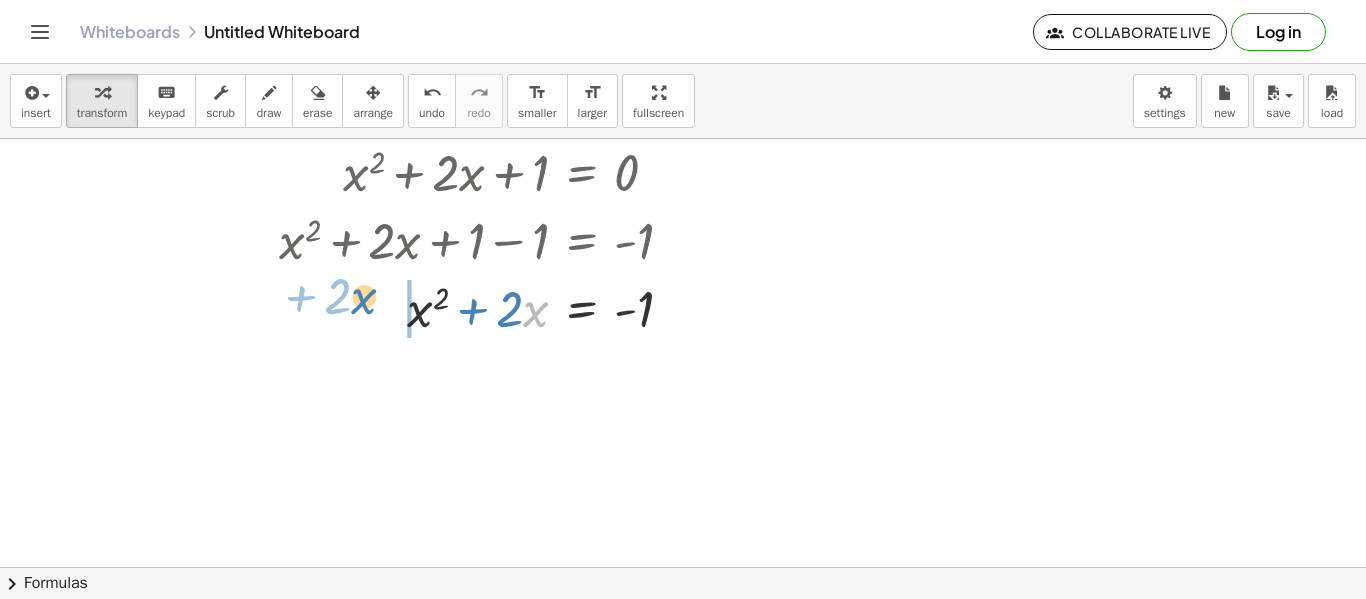 drag, startPoint x: 534, startPoint y: 325, endPoint x: 362, endPoint y: 312, distance: 172.49059 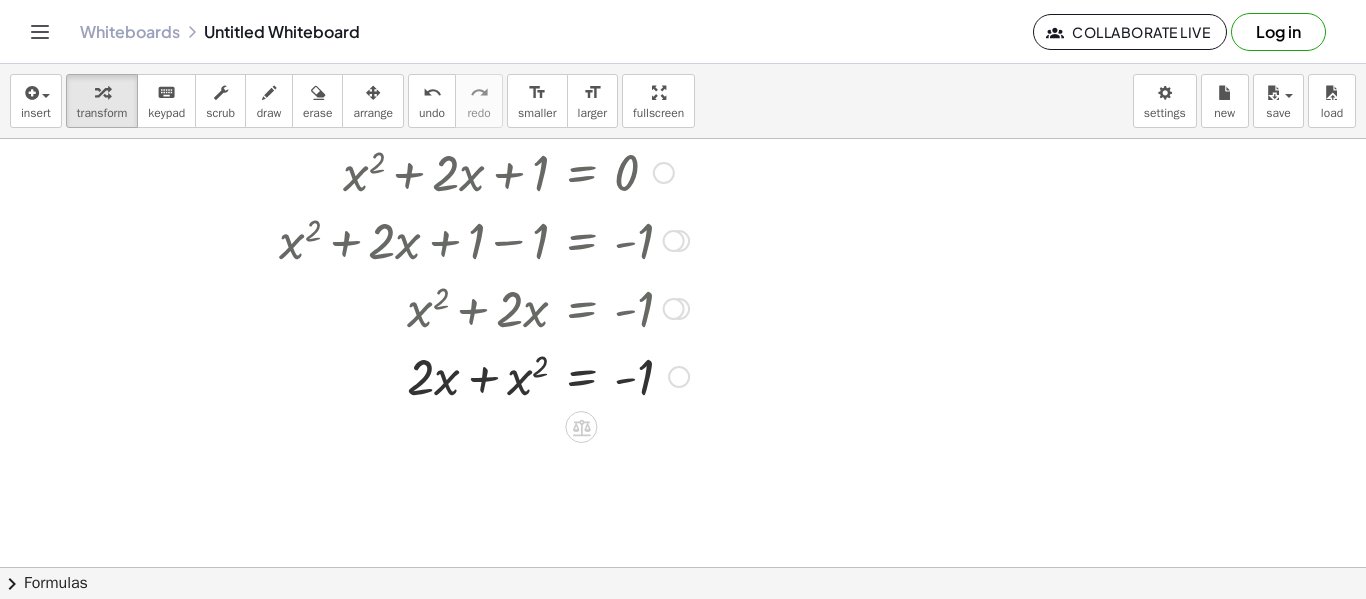 click at bounding box center [484, 375] 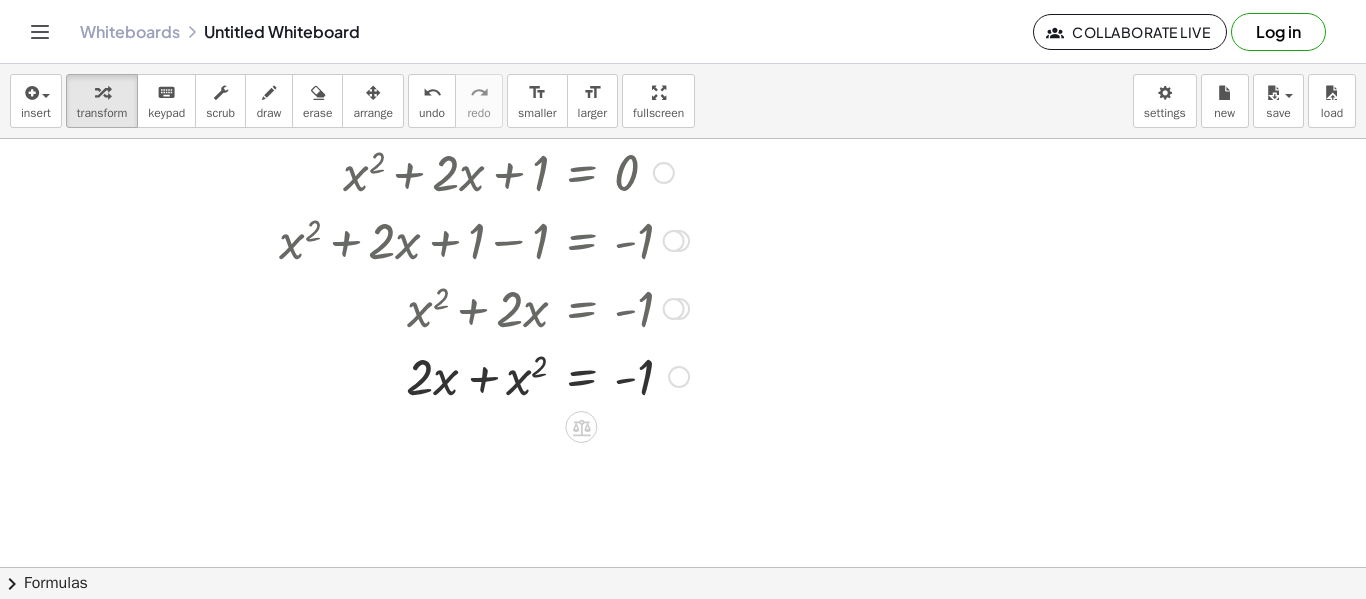 click at bounding box center [484, 375] 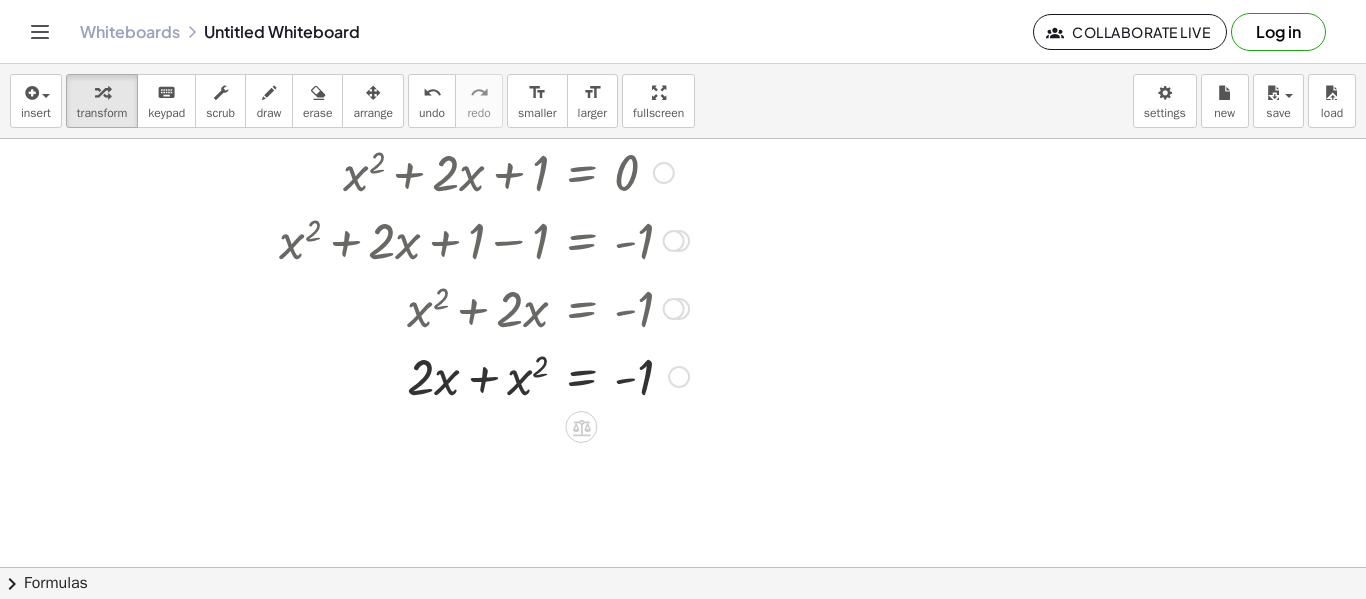 click at bounding box center [484, 375] 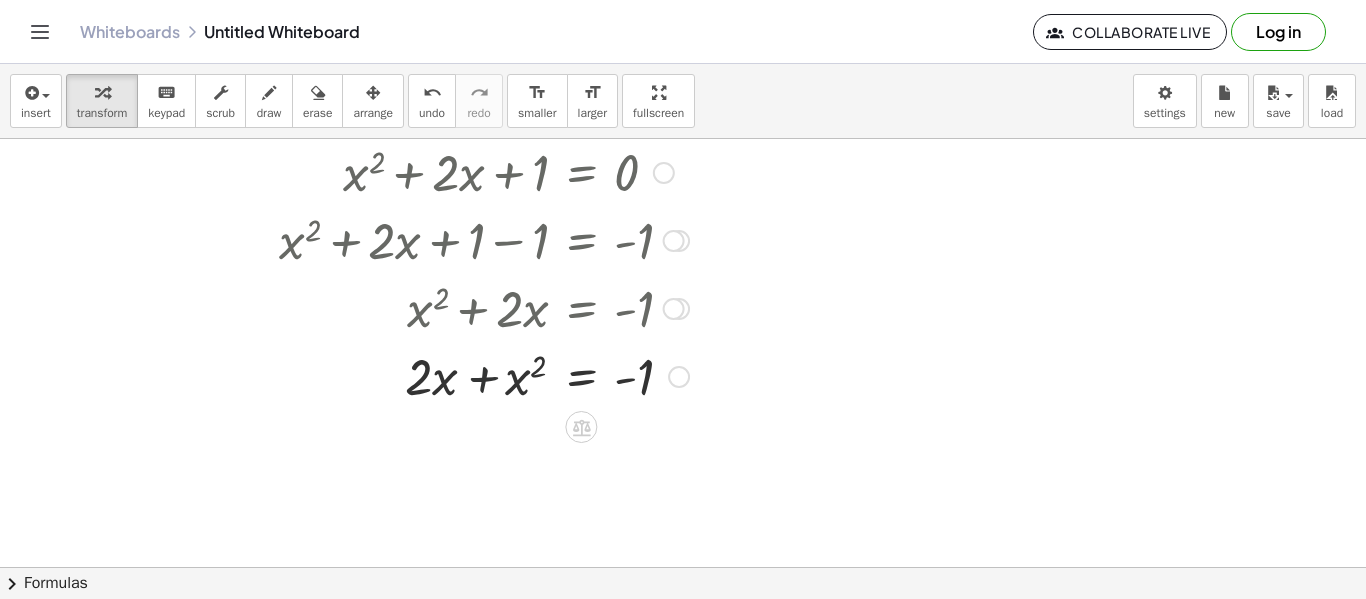 click at bounding box center [484, 375] 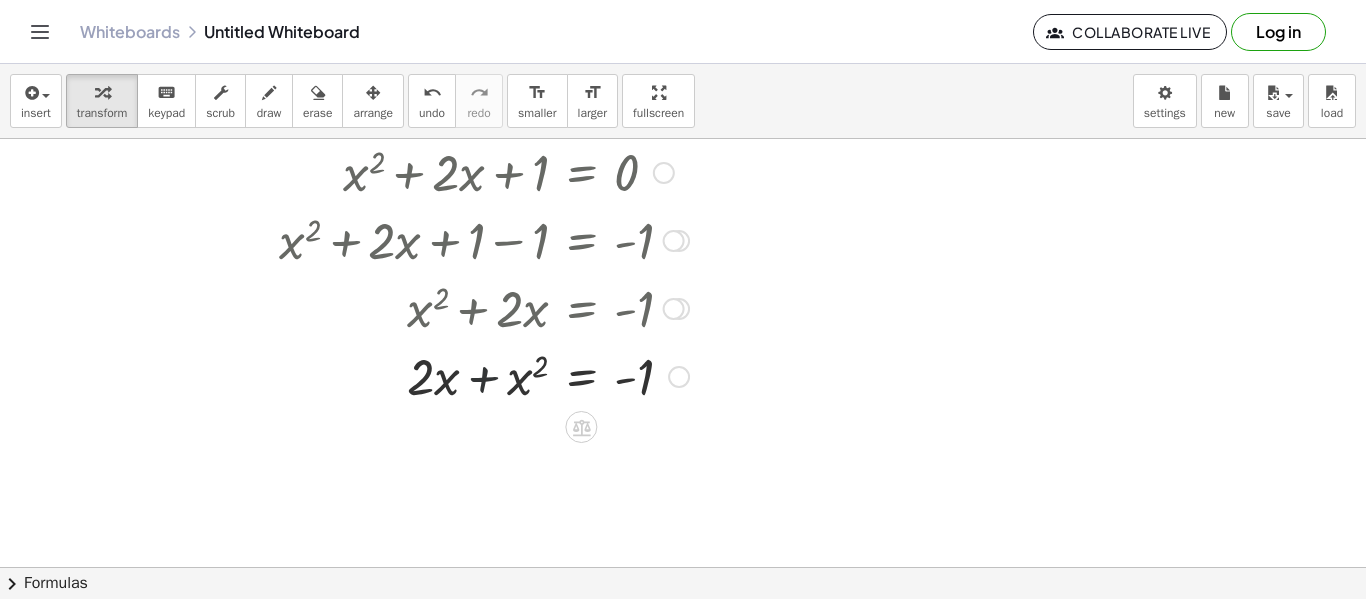 click at bounding box center (484, 375) 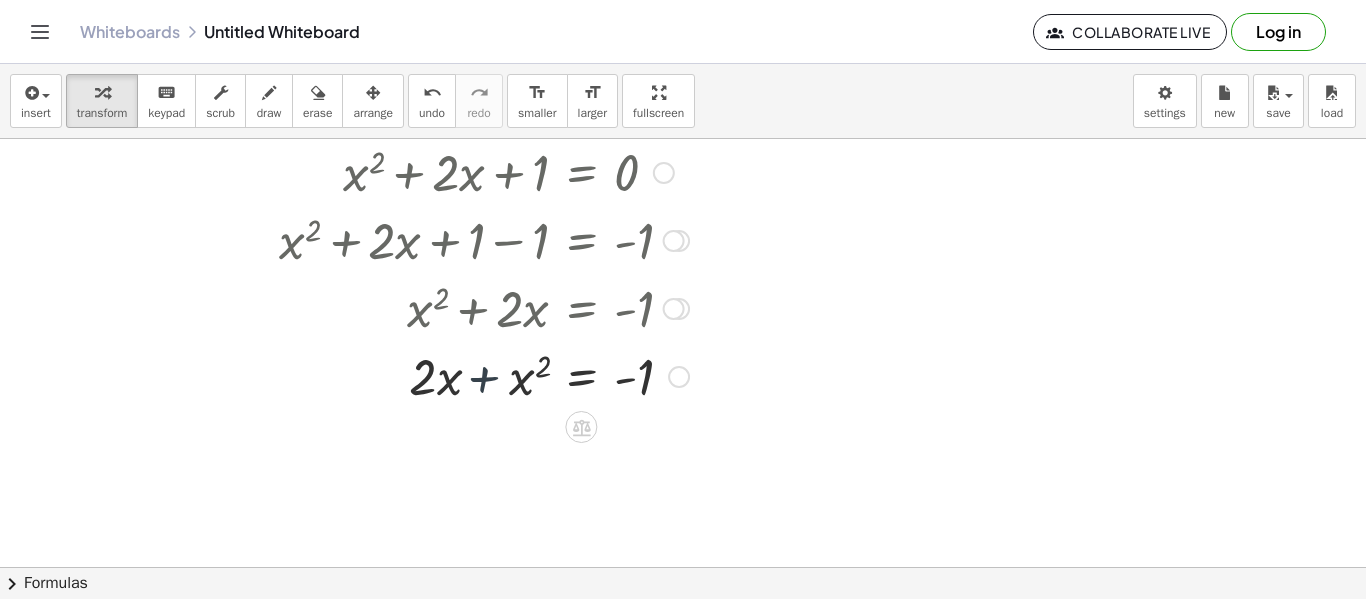 click at bounding box center (484, 375) 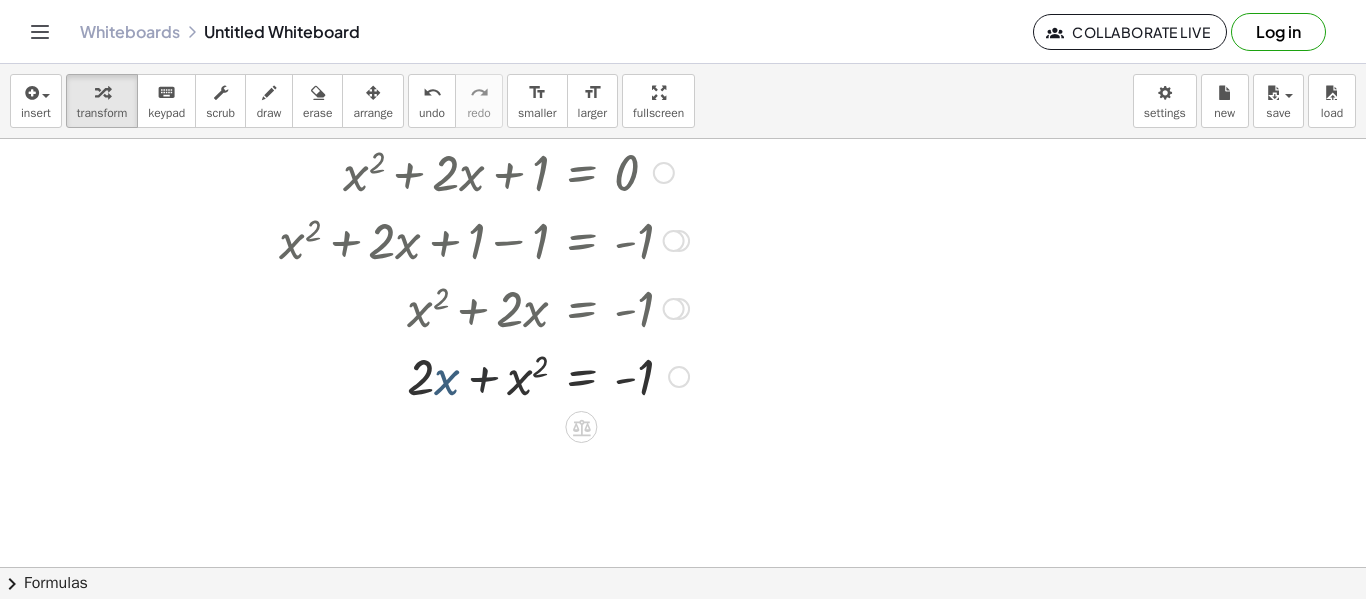 click at bounding box center [484, 375] 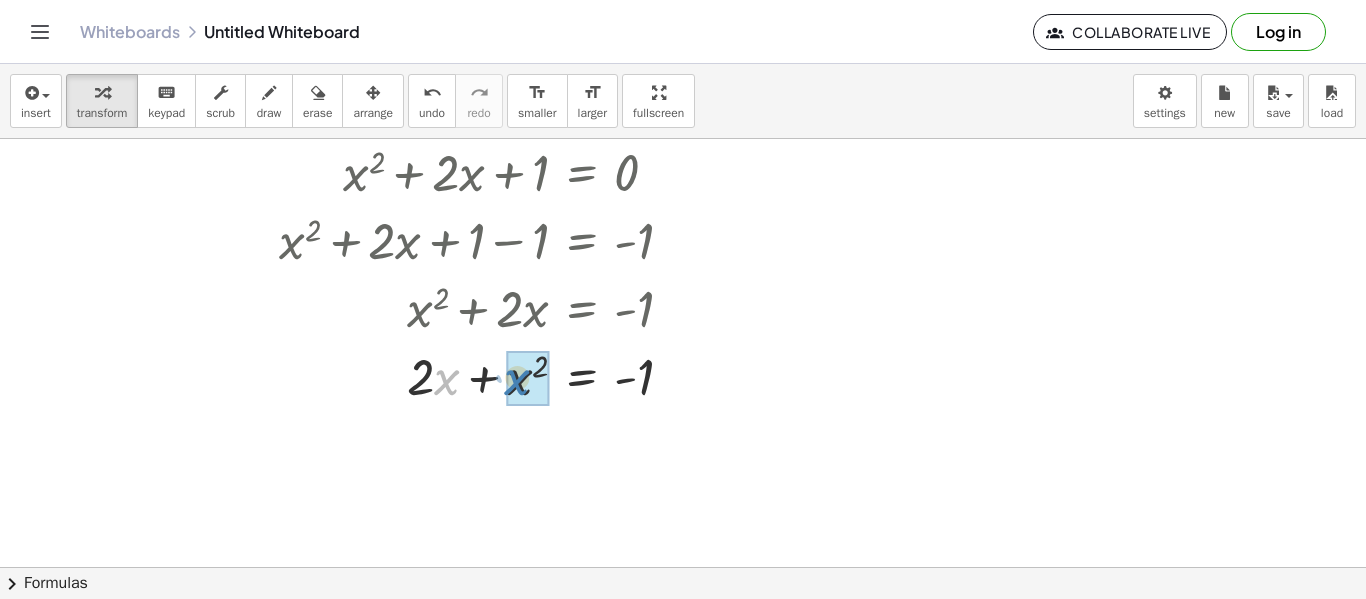 drag, startPoint x: 448, startPoint y: 384, endPoint x: 518, endPoint y: 384, distance: 70 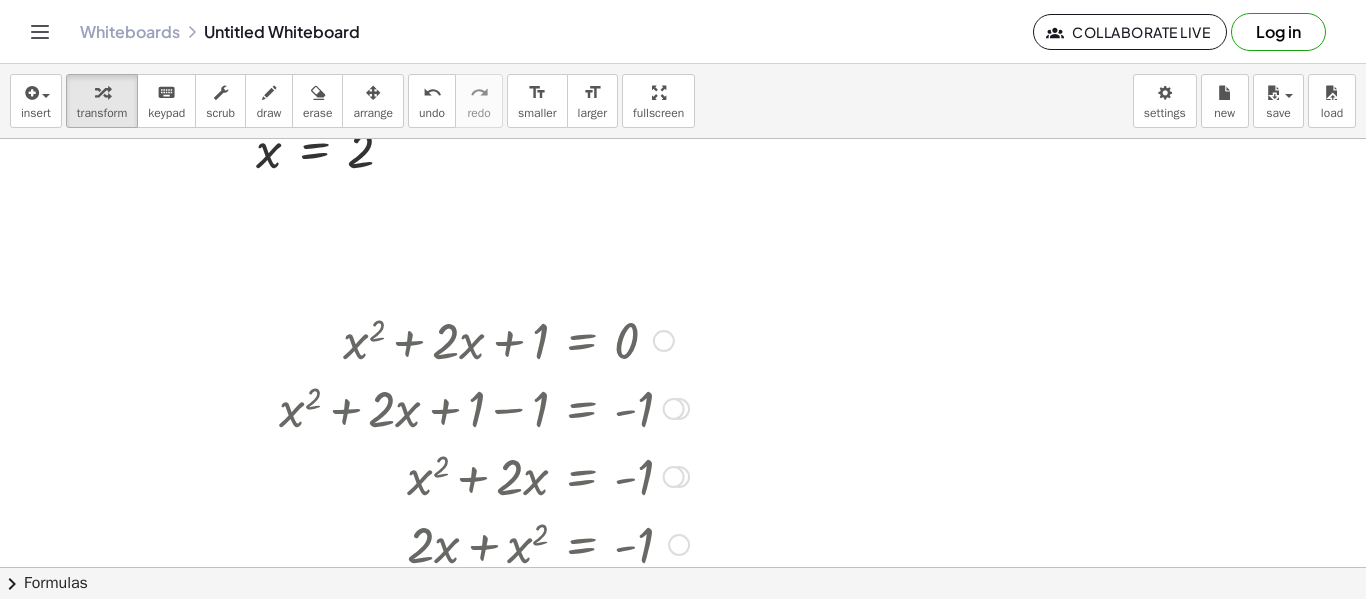 scroll, scrollTop: 428, scrollLeft: 0, axis: vertical 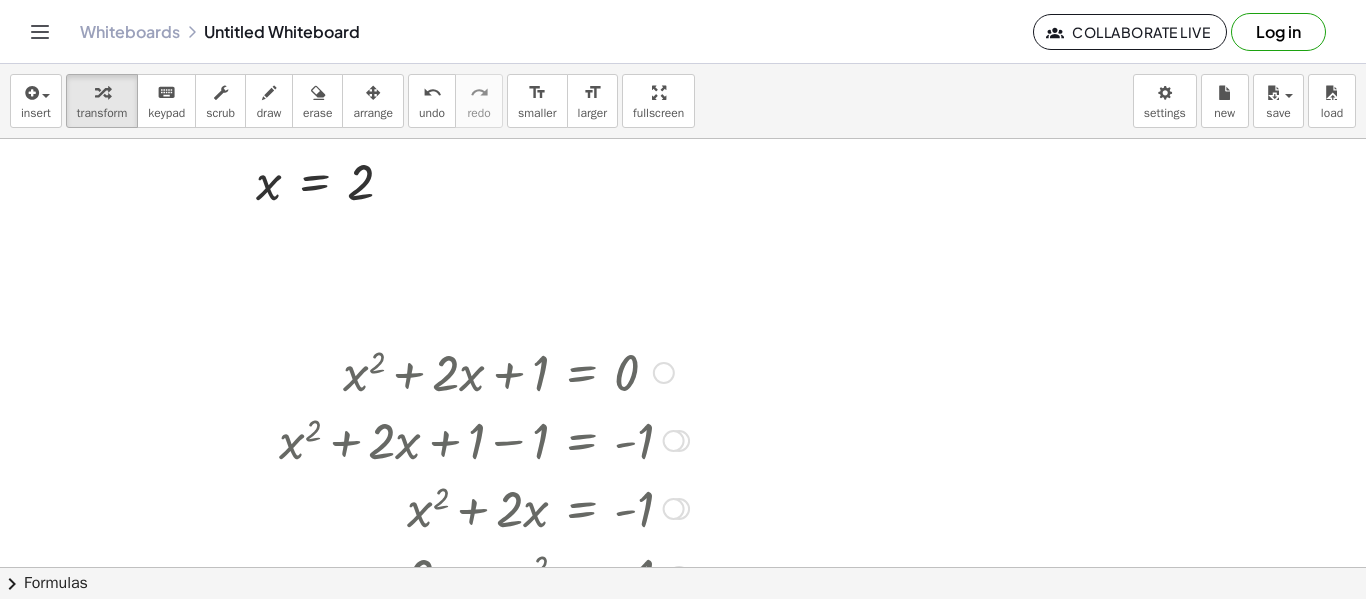 click at bounding box center (674, 441) 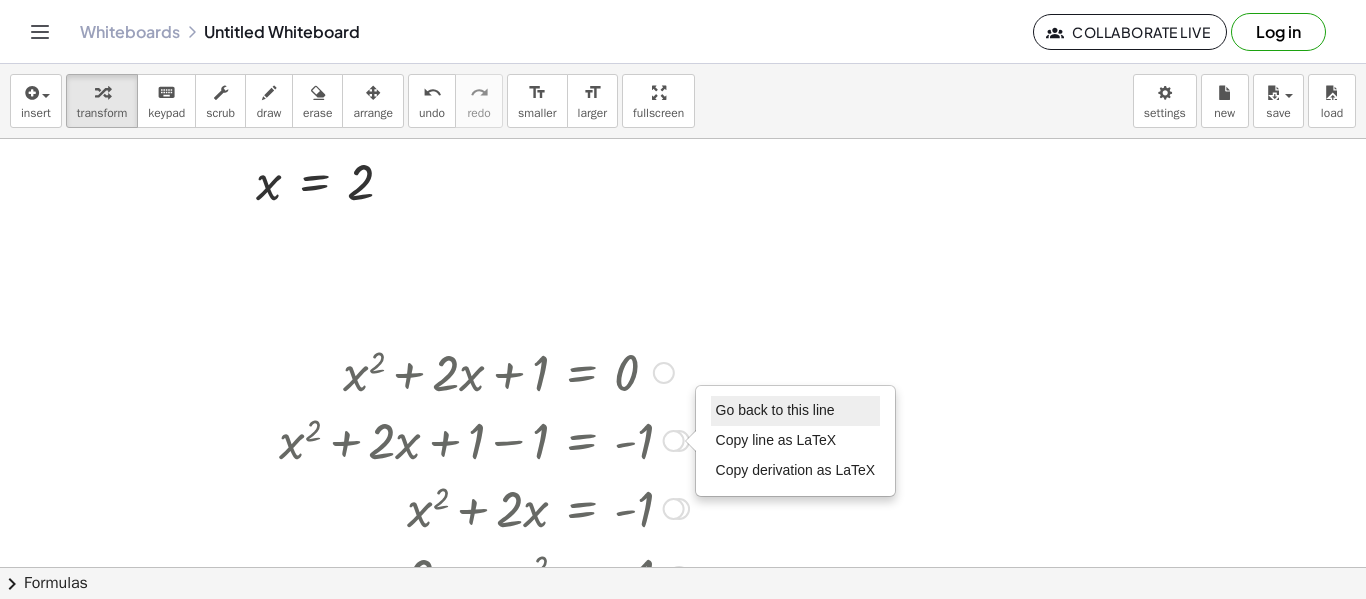 click on "Go back to this line" at bounding box center [775, 410] 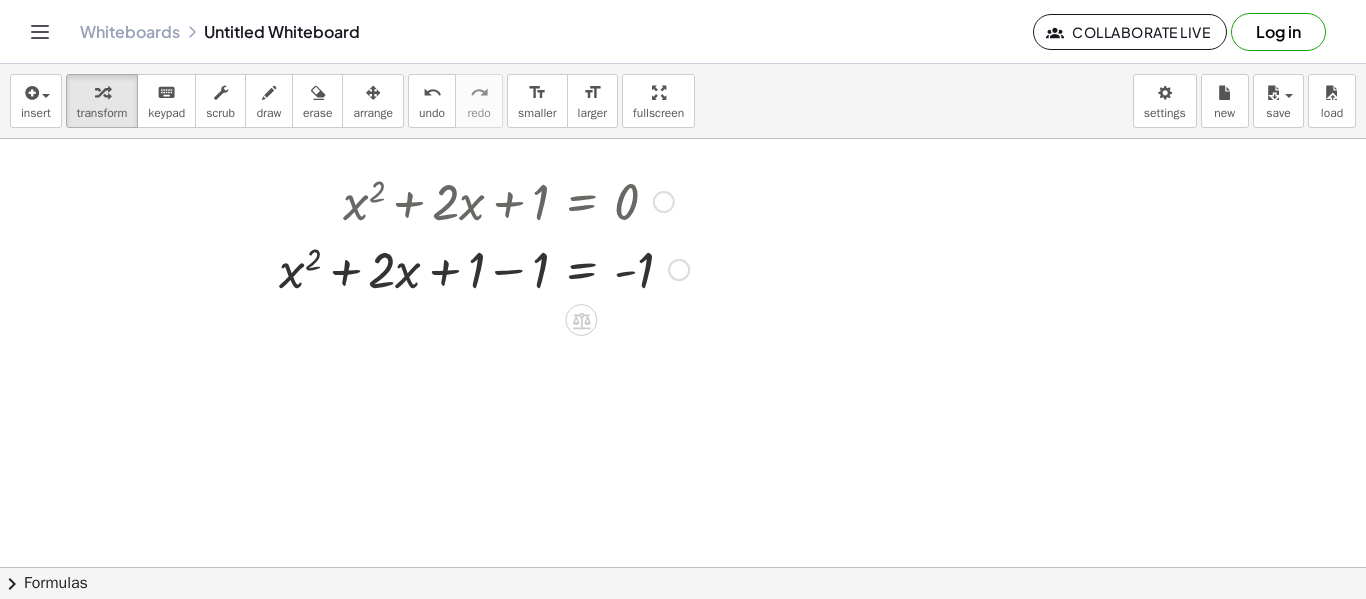 scroll, scrollTop: 628, scrollLeft: 0, axis: vertical 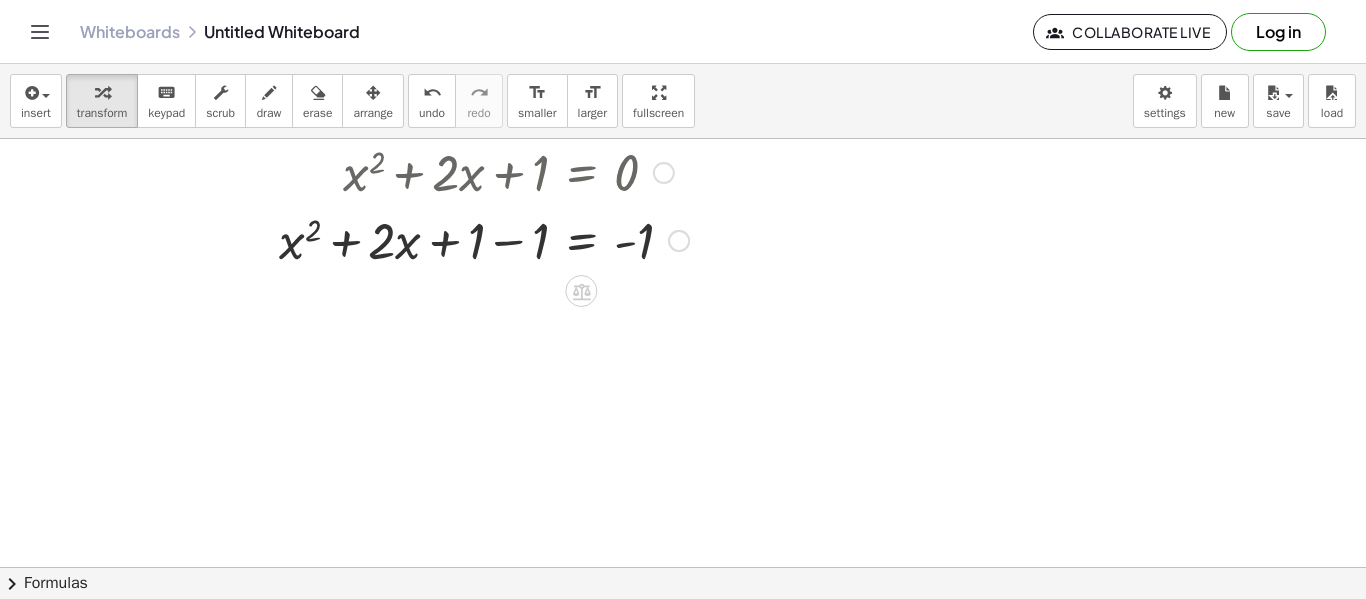click at bounding box center (484, 239) 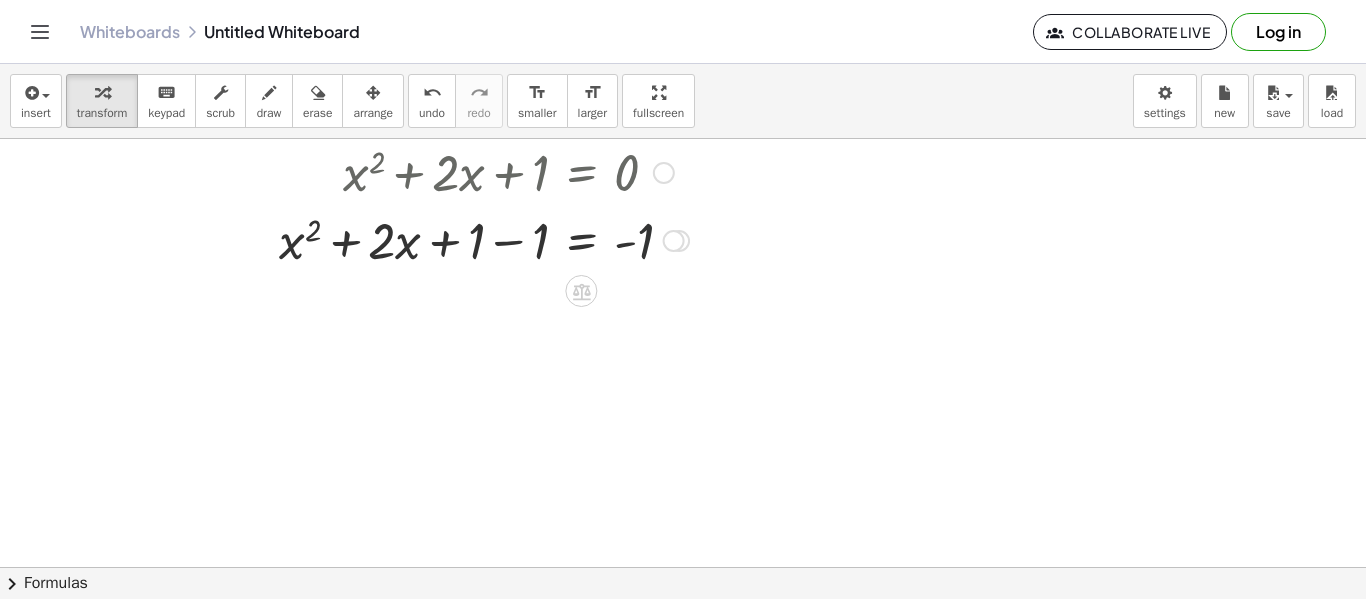 click on "Go back to this line Copy line as LaTeX Copy derivation as LaTeX" at bounding box center (674, 241) 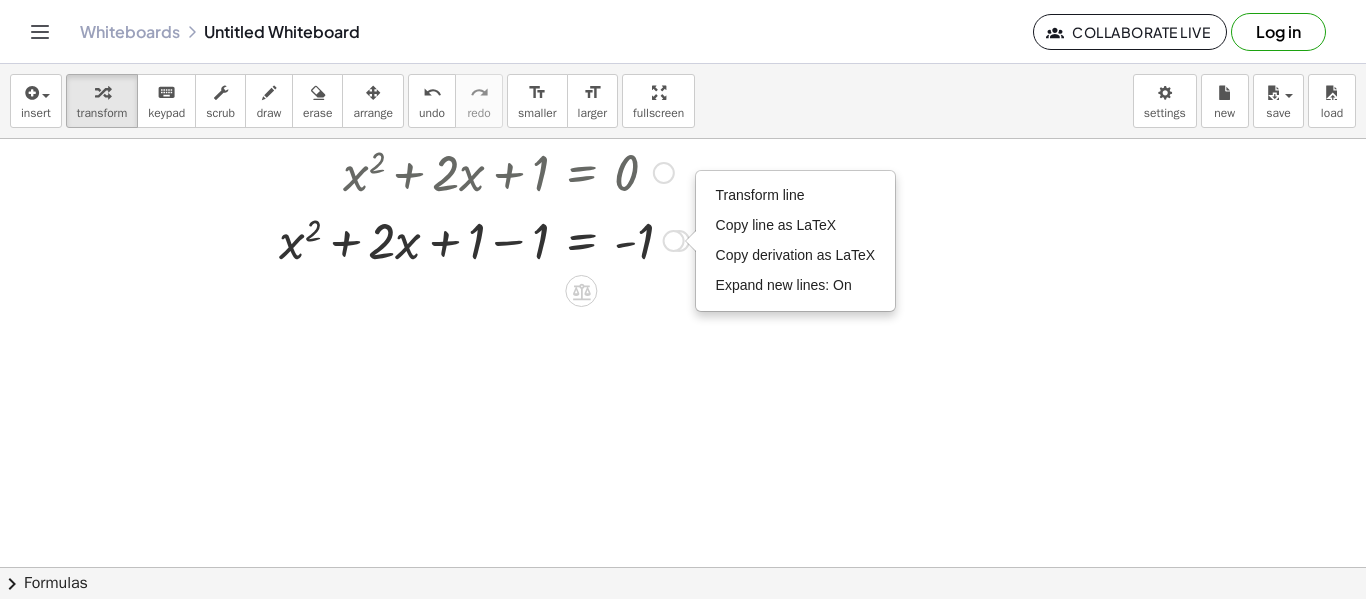 click at bounding box center [664, 173] 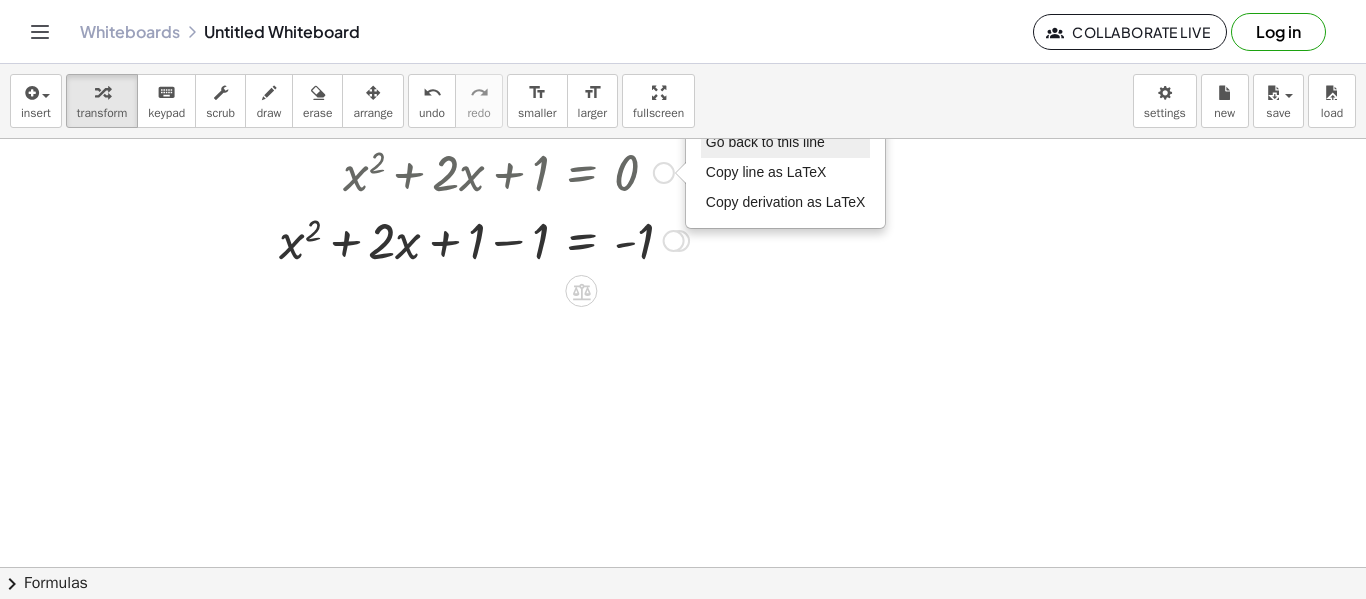 click on "Go back to this line" at bounding box center [765, 142] 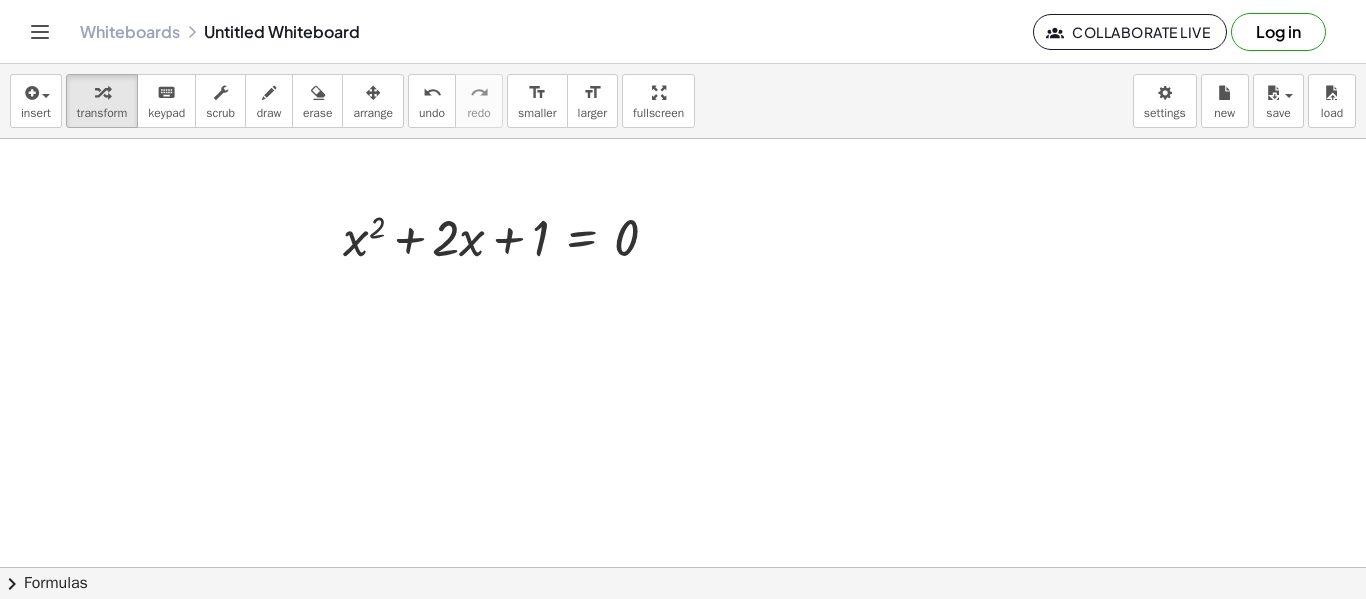 scroll, scrollTop: 428, scrollLeft: 0, axis: vertical 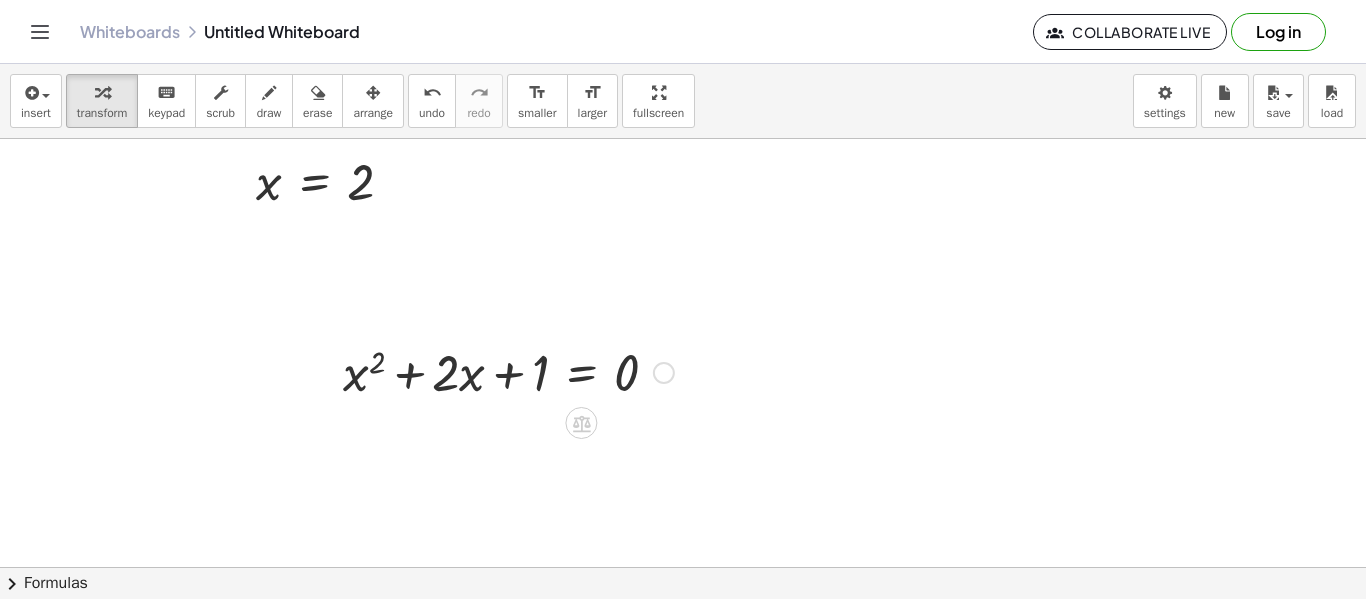 click at bounding box center (508, 371) 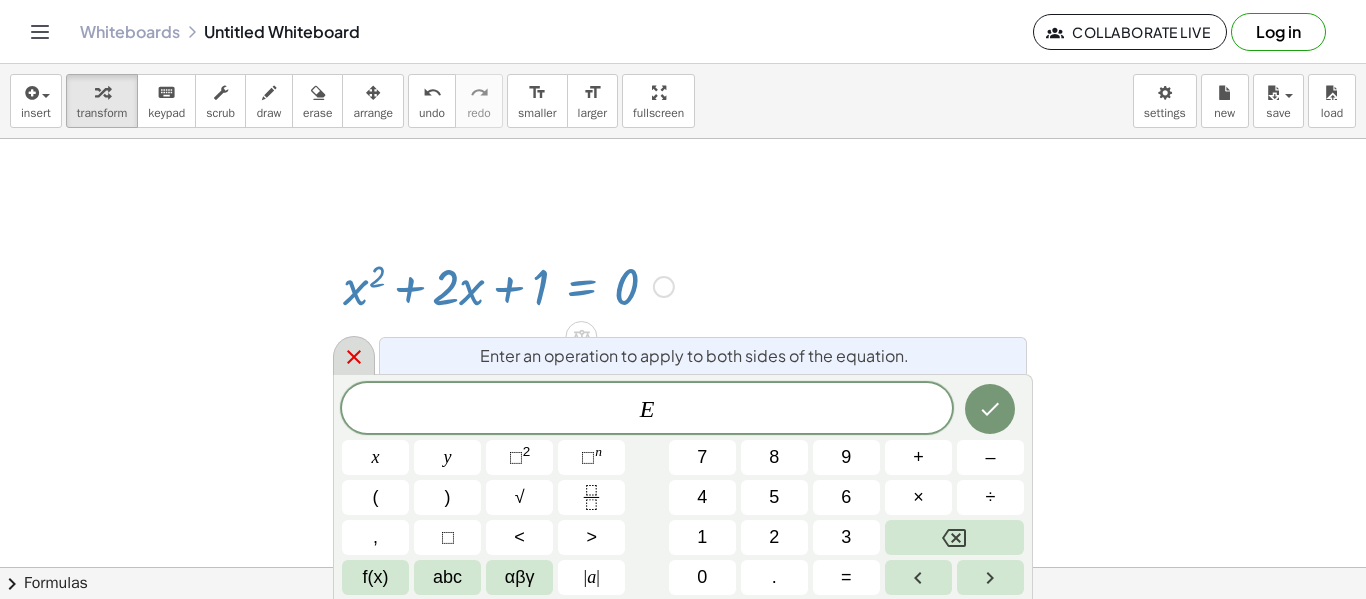 click 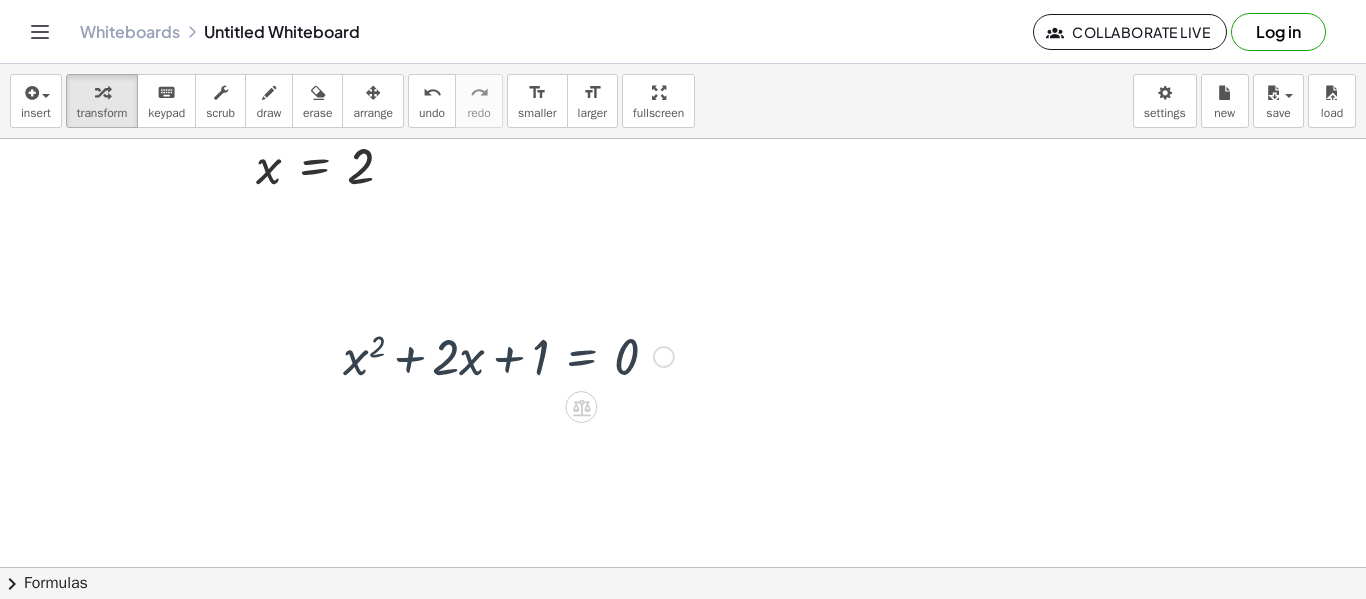 scroll, scrollTop: 428, scrollLeft: 0, axis: vertical 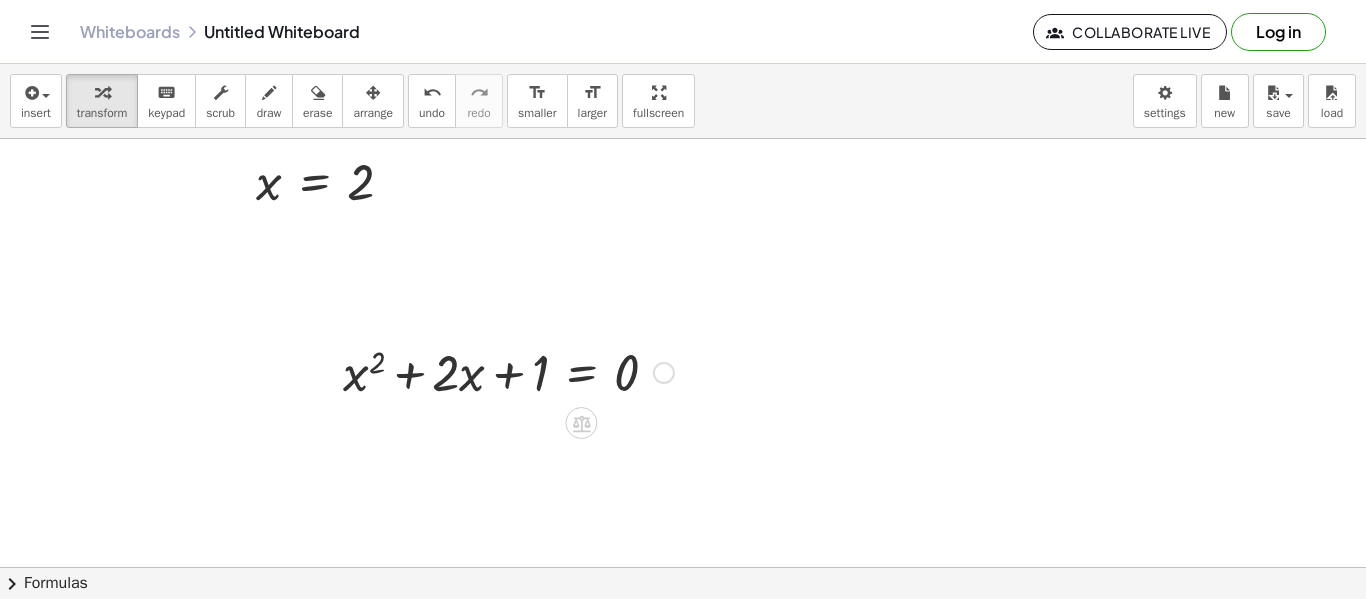 click at bounding box center (508, 371) 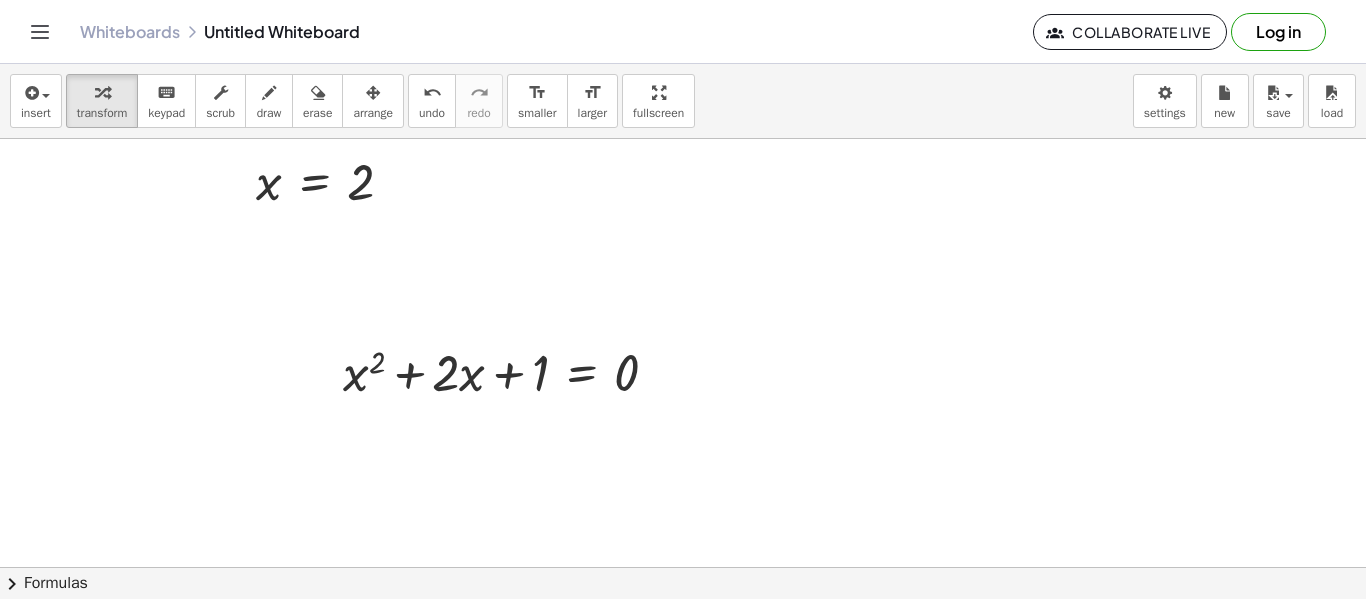 click on "chevron_right" at bounding box center [12, 584] 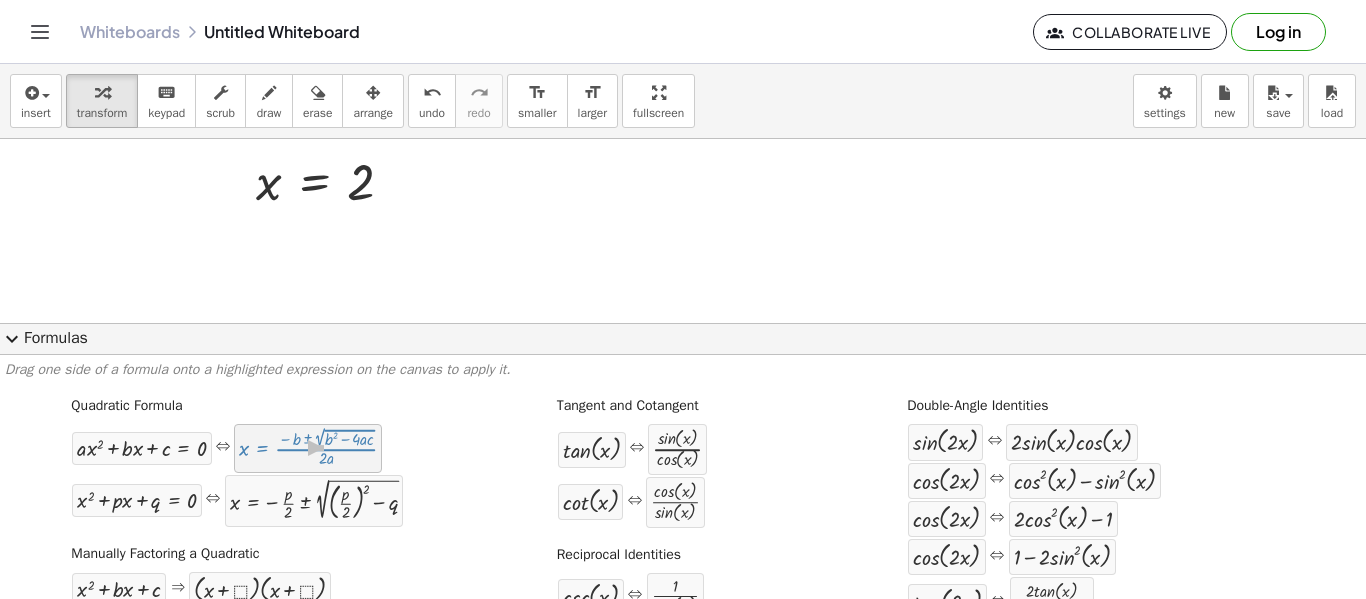 click at bounding box center (308, 448) 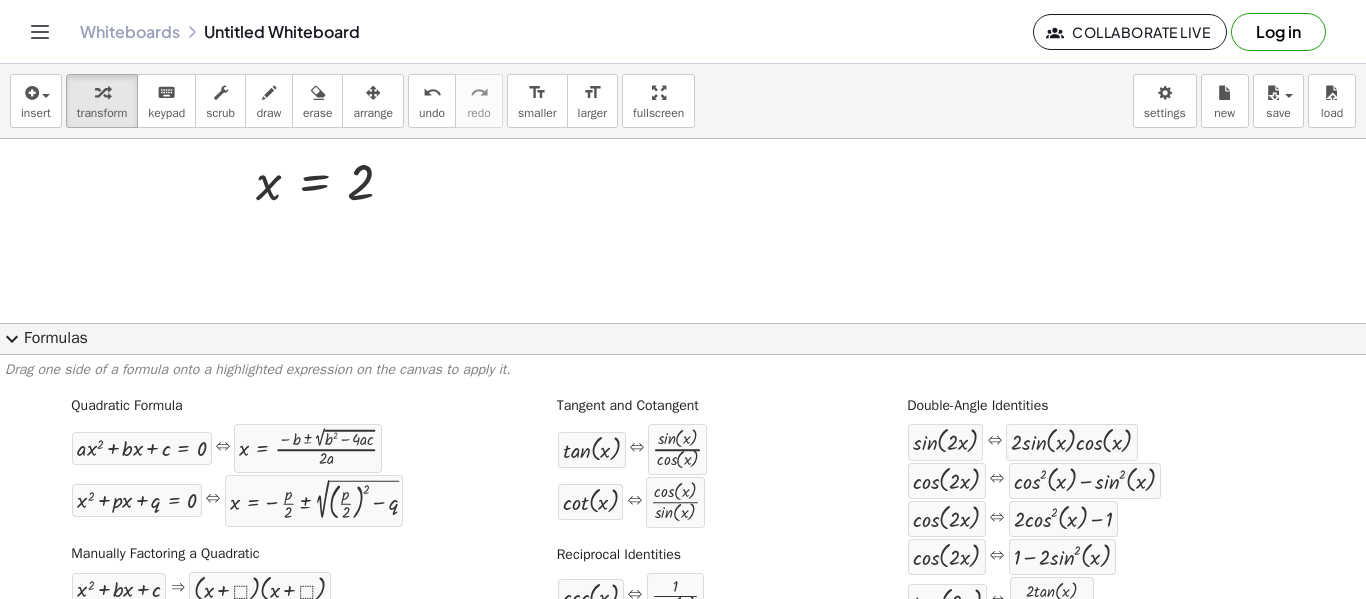 click on "⇔" at bounding box center (223, 448) 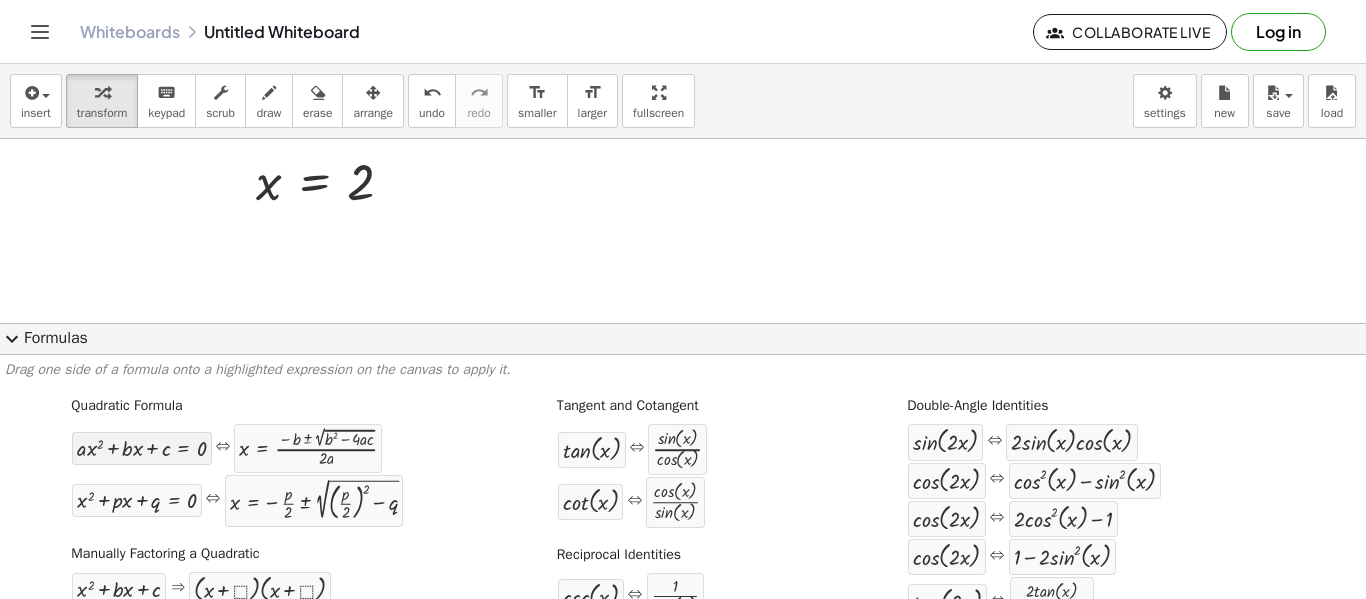 click at bounding box center (141, 448) 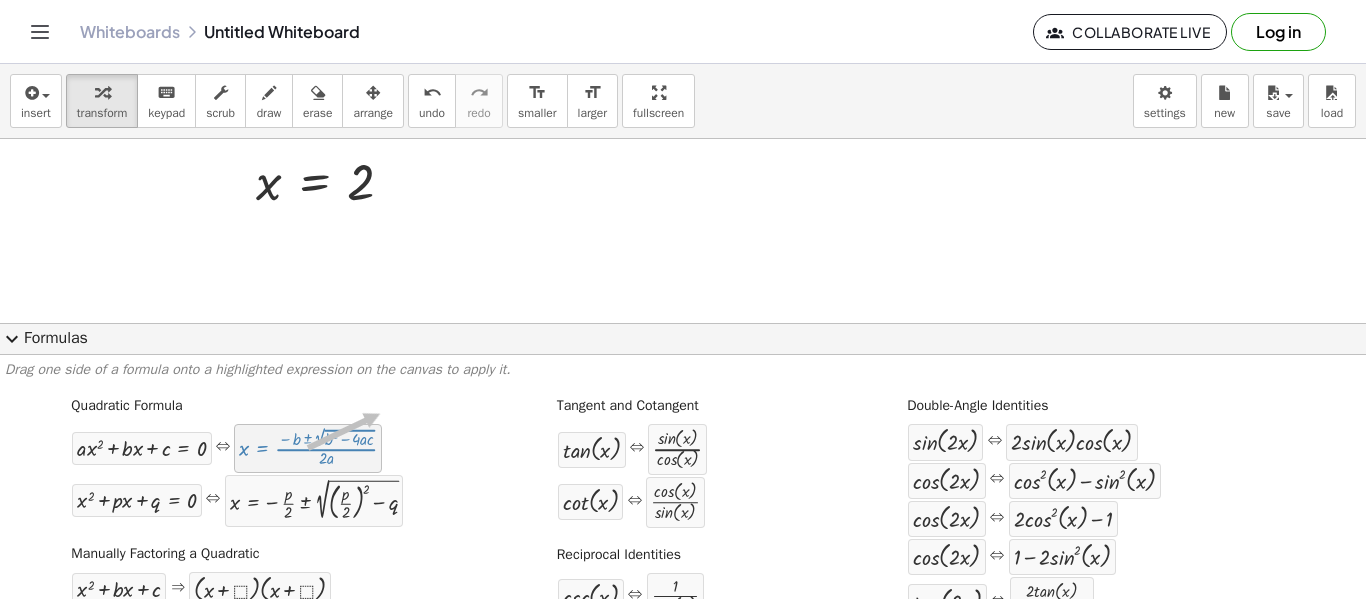 drag, startPoint x: 291, startPoint y: 450, endPoint x: 366, endPoint y: 421, distance: 80.411446 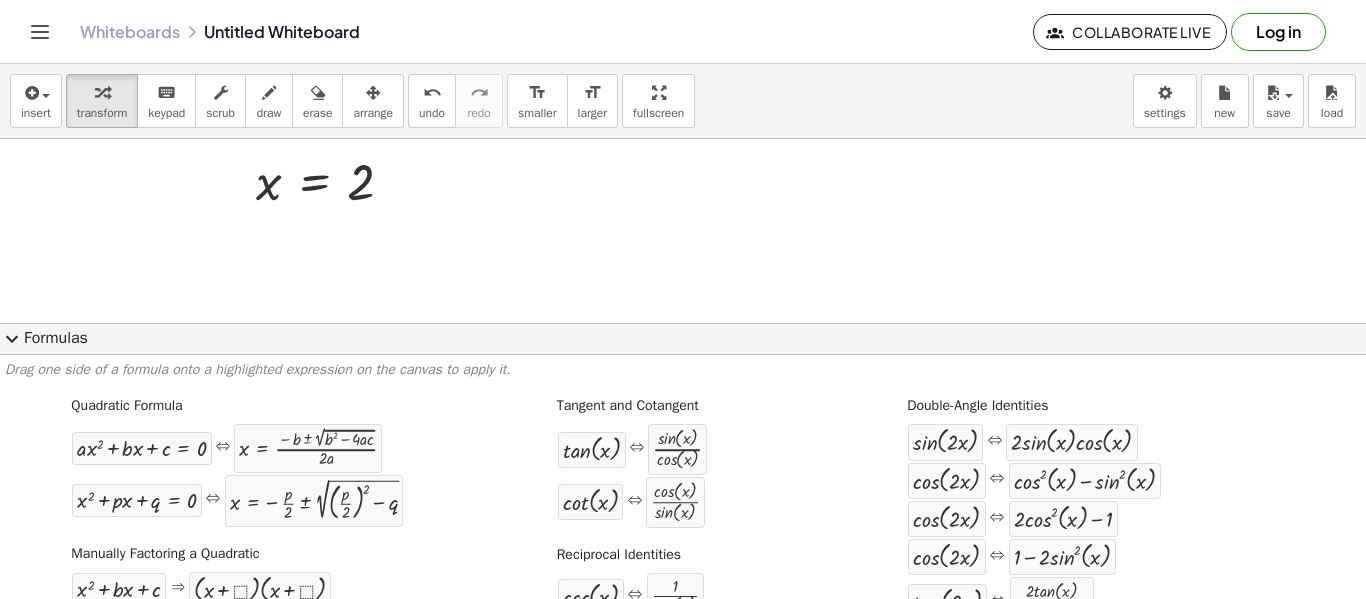 drag, startPoint x: 635, startPoint y: 290, endPoint x: 647, endPoint y: 277, distance: 17.691807 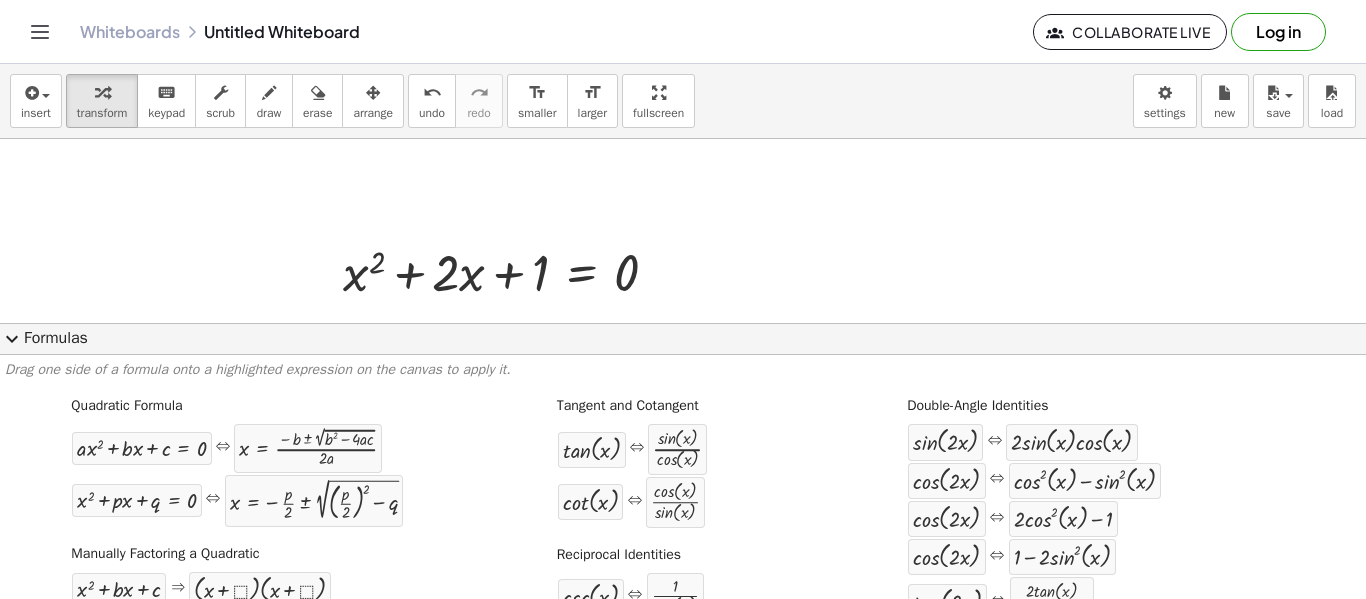scroll, scrollTop: 628, scrollLeft: 0, axis: vertical 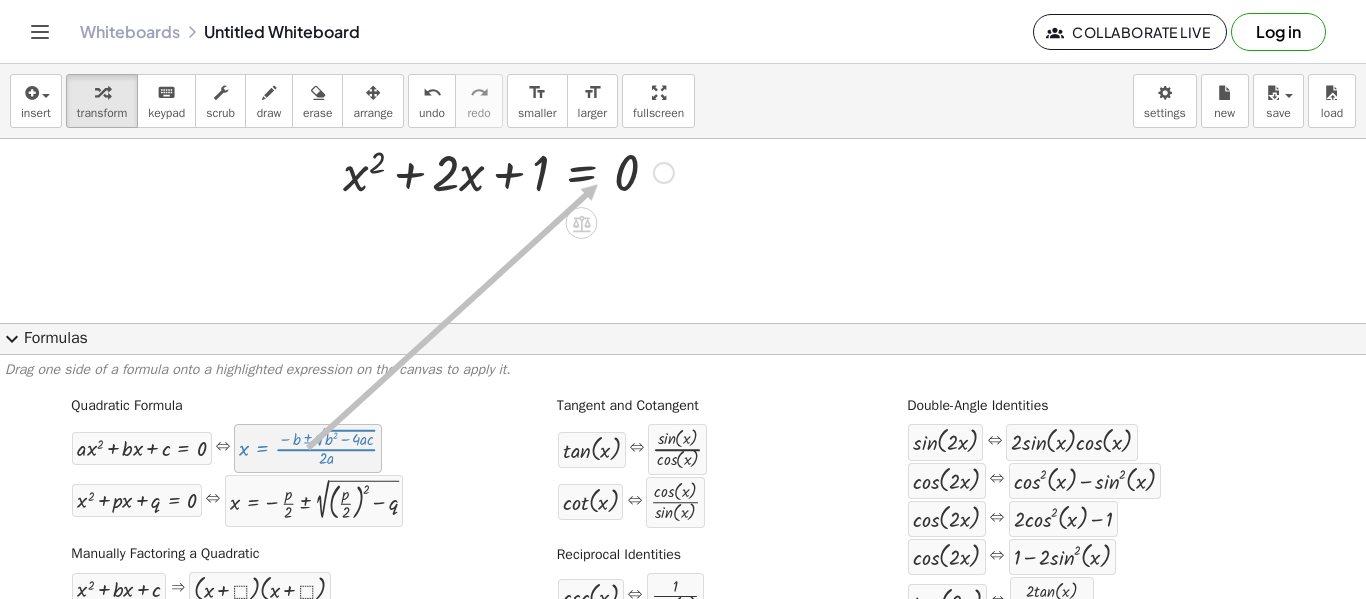 drag, startPoint x: 334, startPoint y: 444, endPoint x: 596, endPoint y: 185, distance: 368.40875 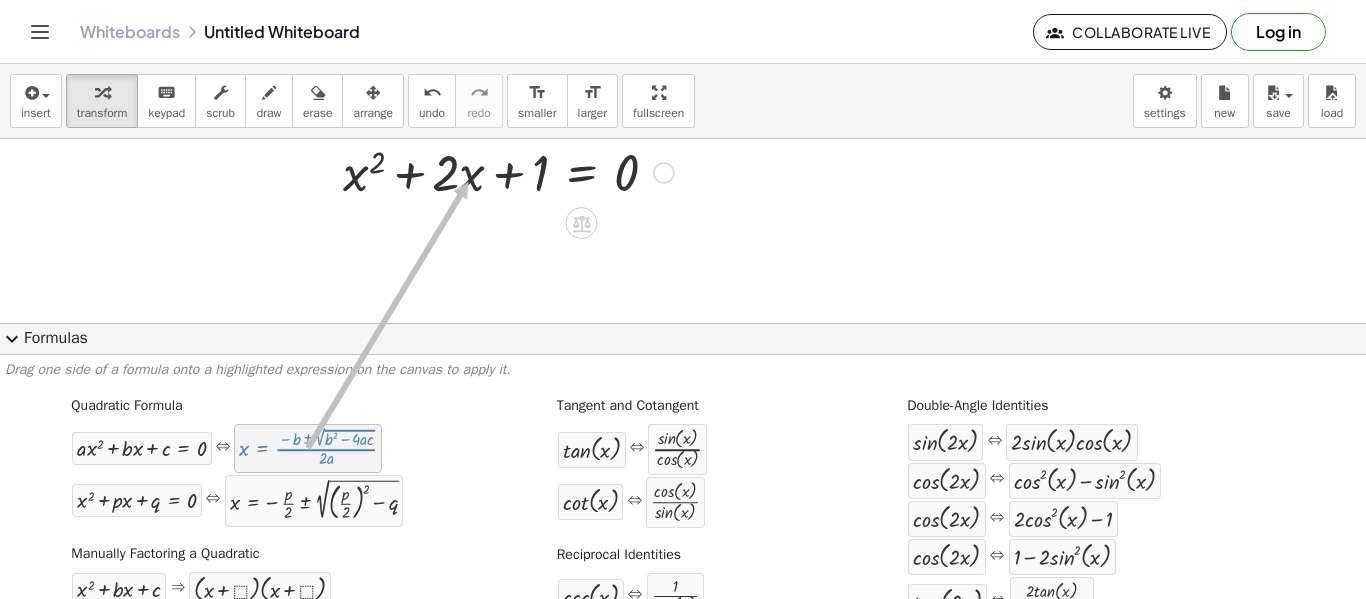 drag, startPoint x: 313, startPoint y: 455, endPoint x: 467, endPoint y: 182, distance: 313.44058 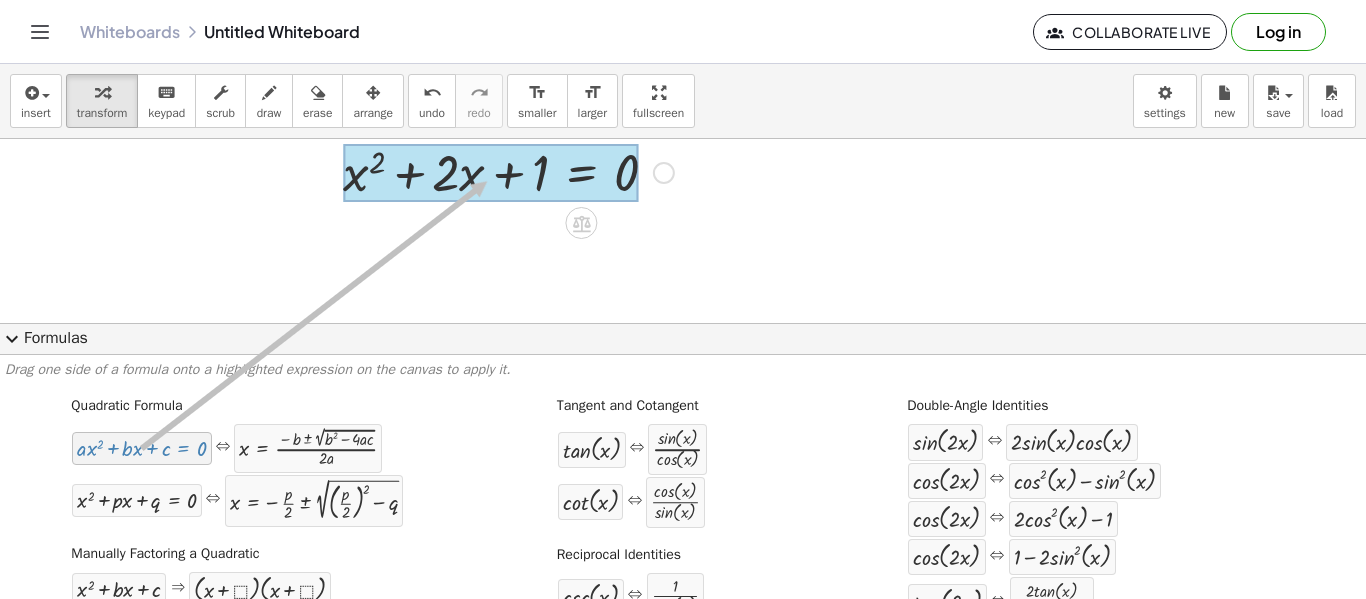 drag, startPoint x: 192, startPoint y: 461, endPoint x: 485, endPoint y: 181, distance: 405.27646 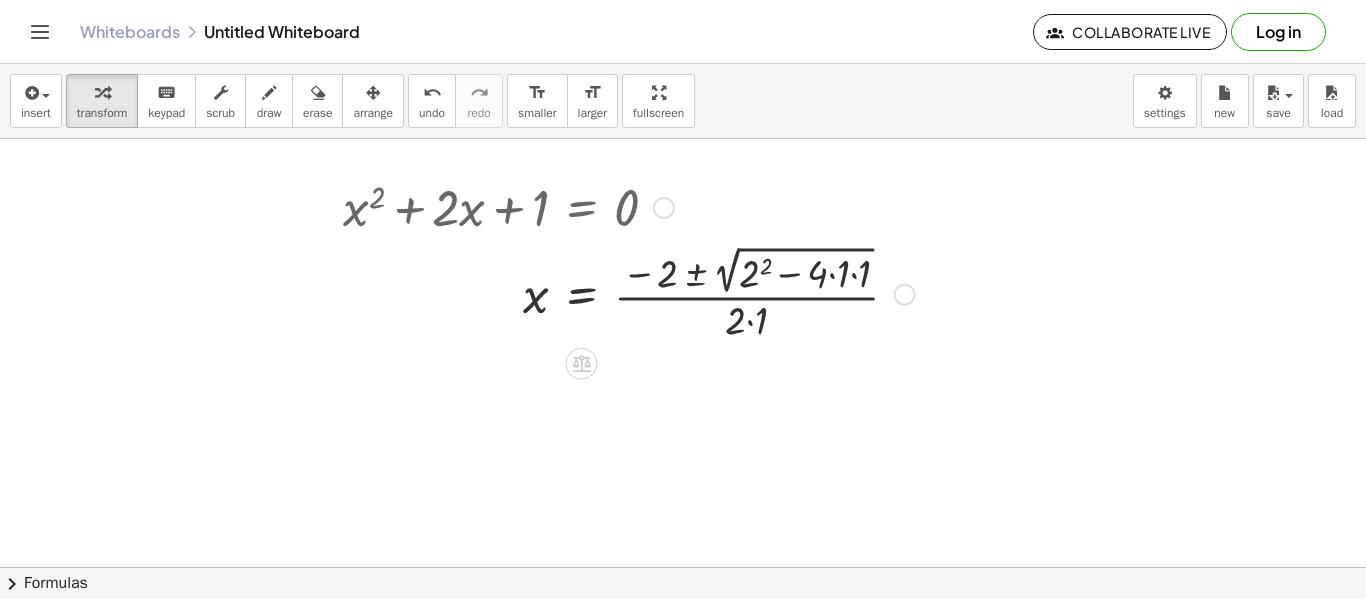 scroll, scrollTop: 628, scrollLeft: 0, axis: vertical 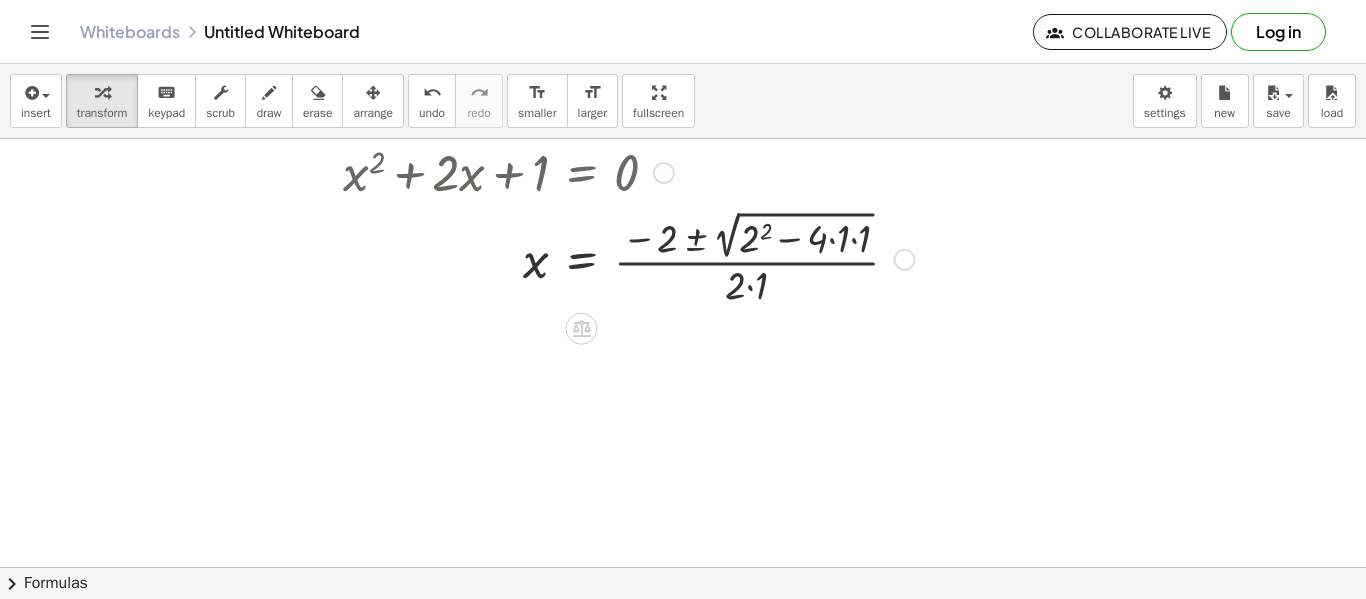 click at bounding box center [629, 257] 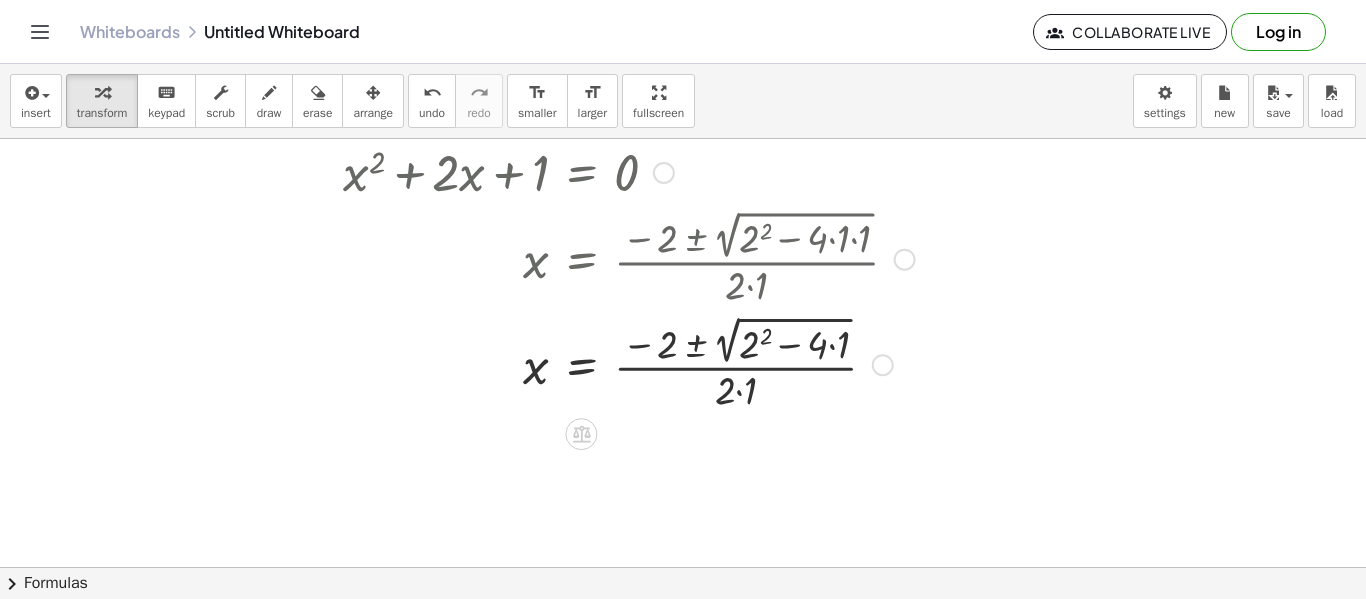 click at bounding box center [629, 362] 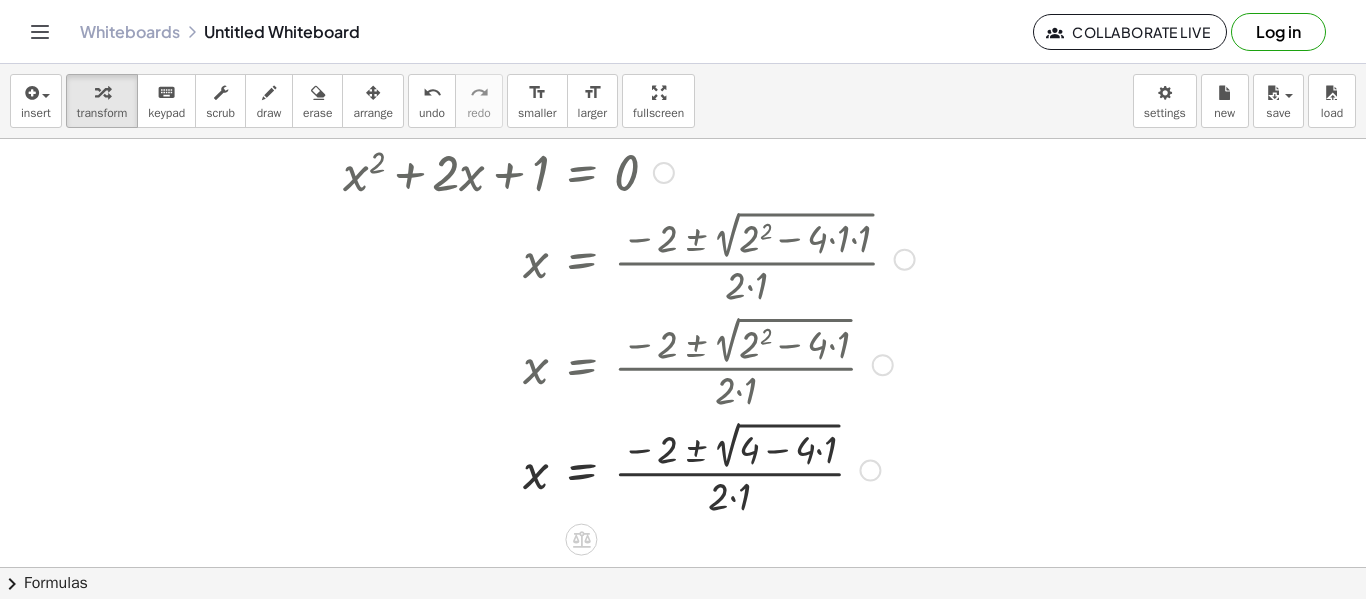 click at bounding box center [629, 468] 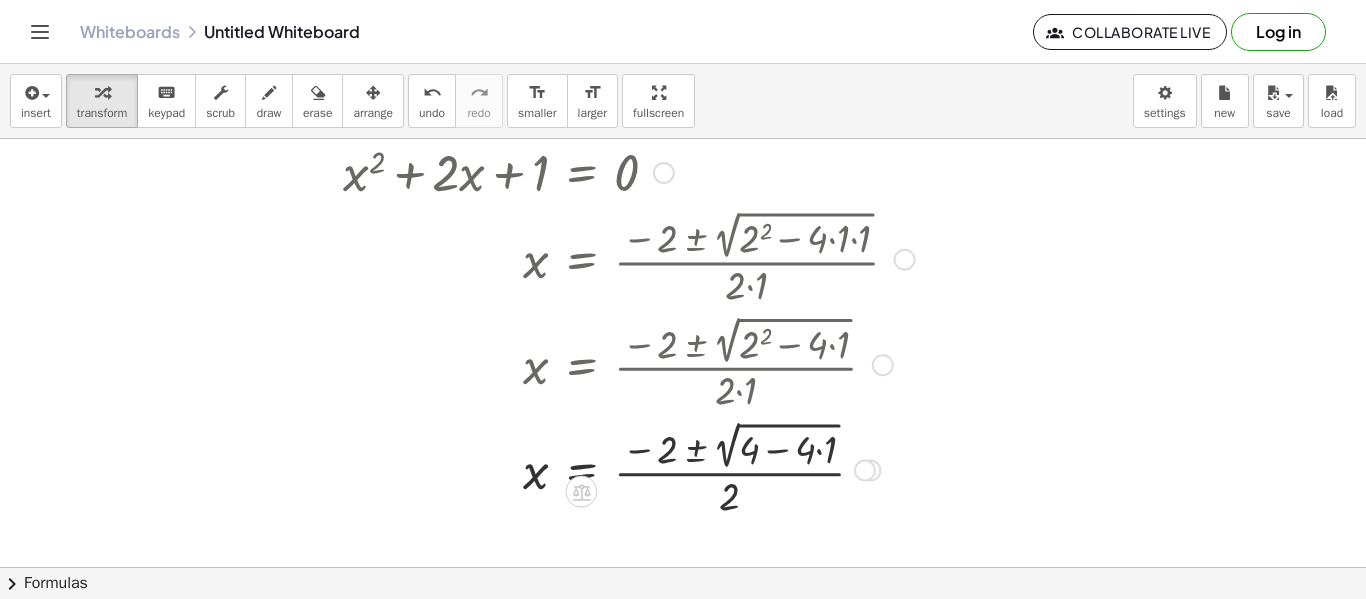 click at bounding box center [629, 468] 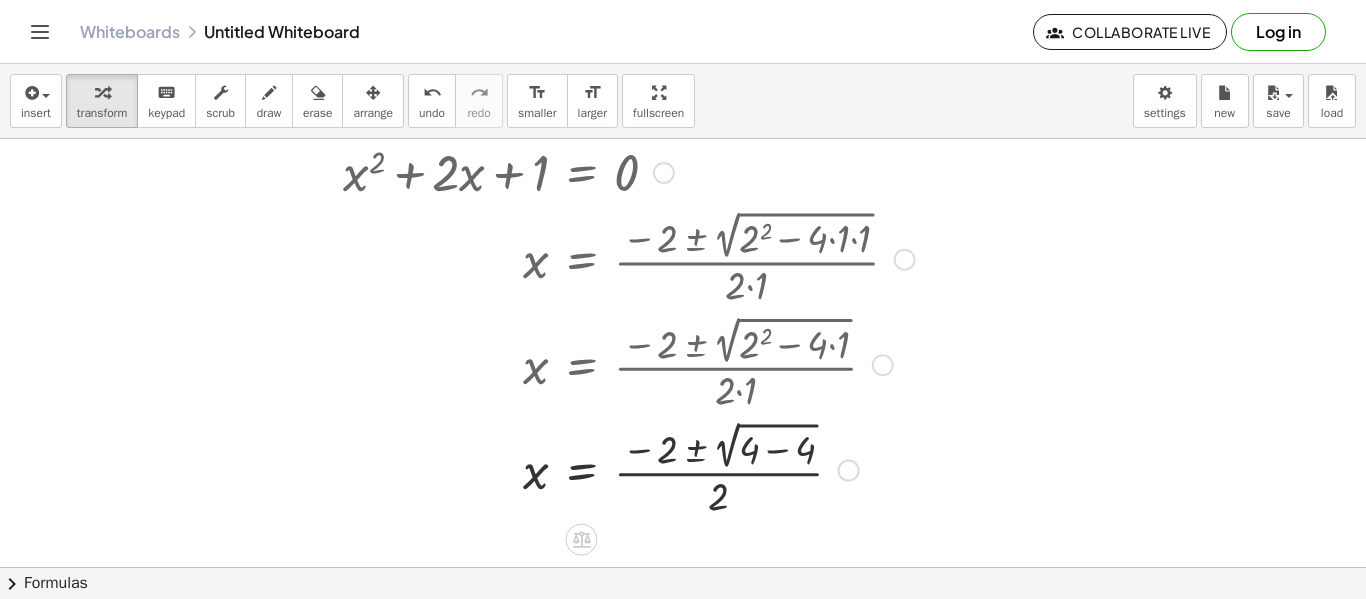 click at bounding box center [629, 468] 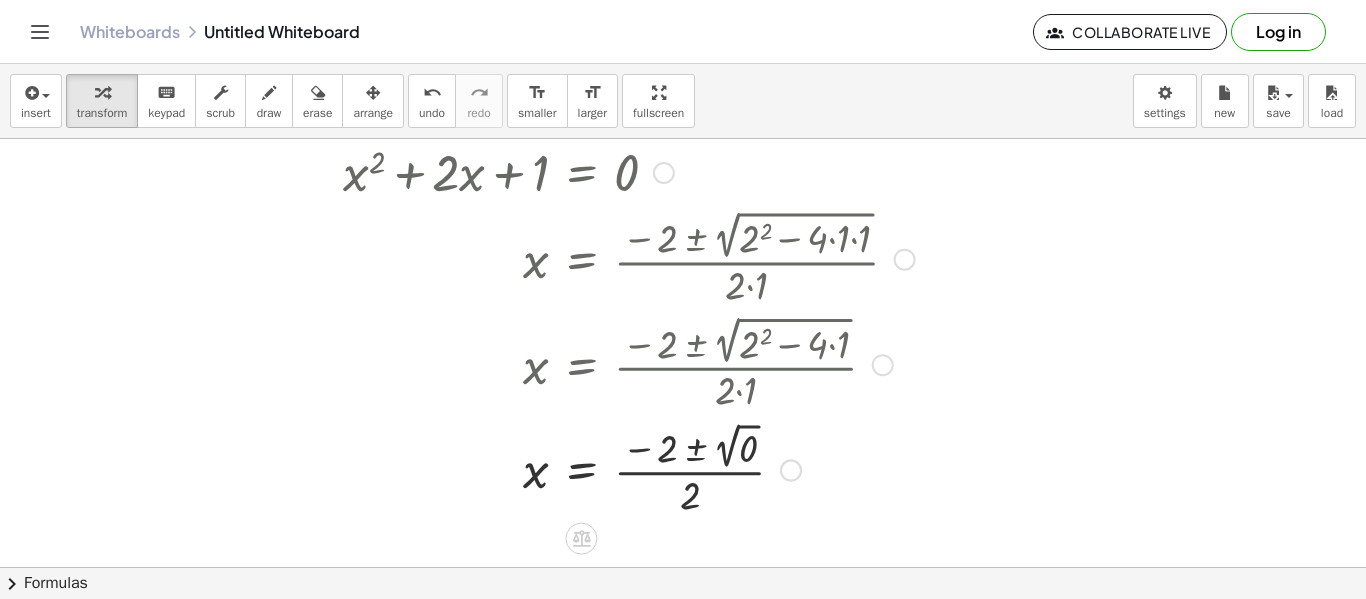 click at bounding box center (629, 469) 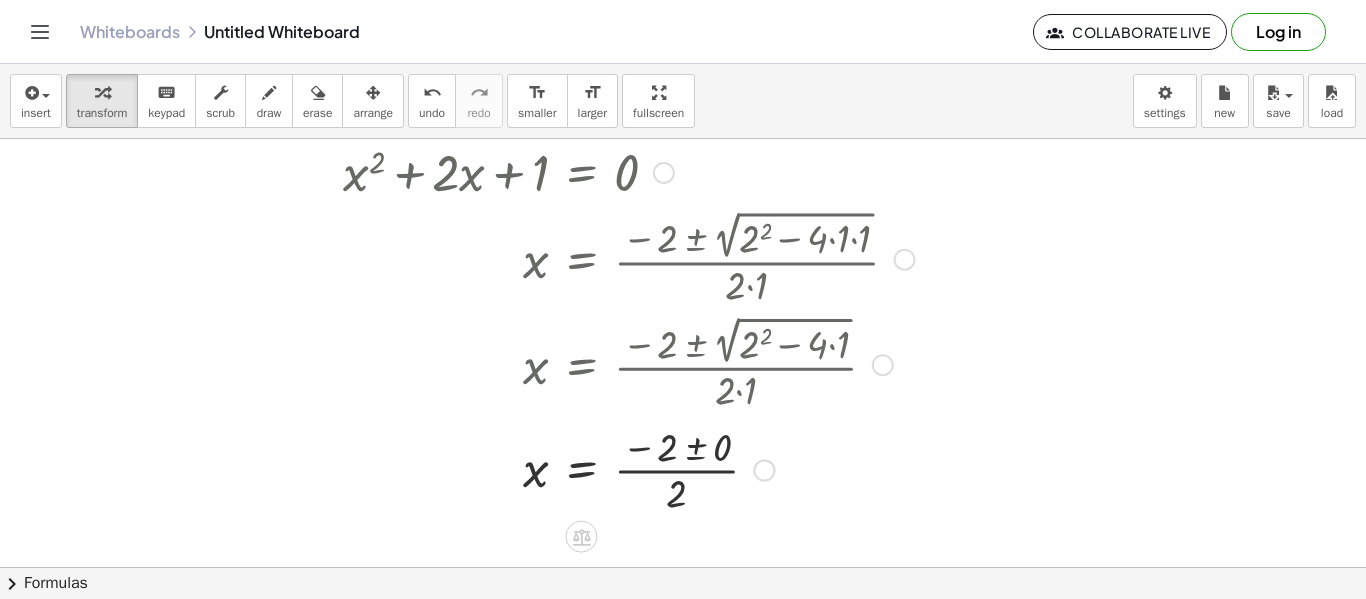 click at bounding box center (629, 469) 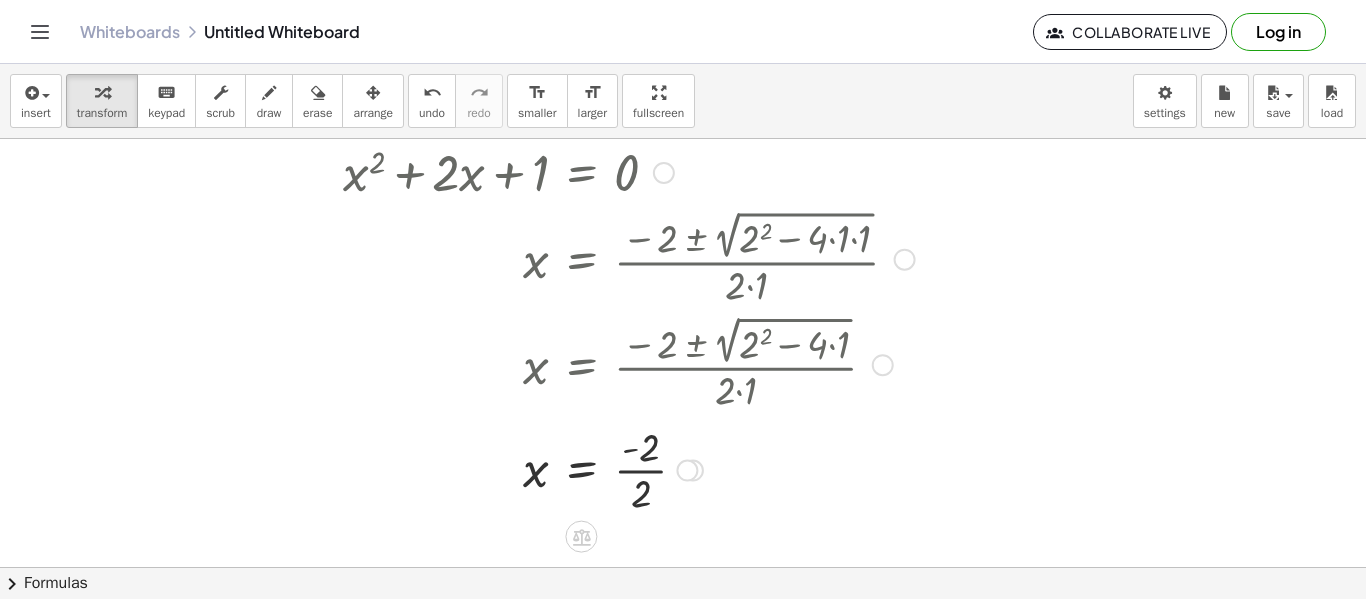 click at bounding box center [629, 469] 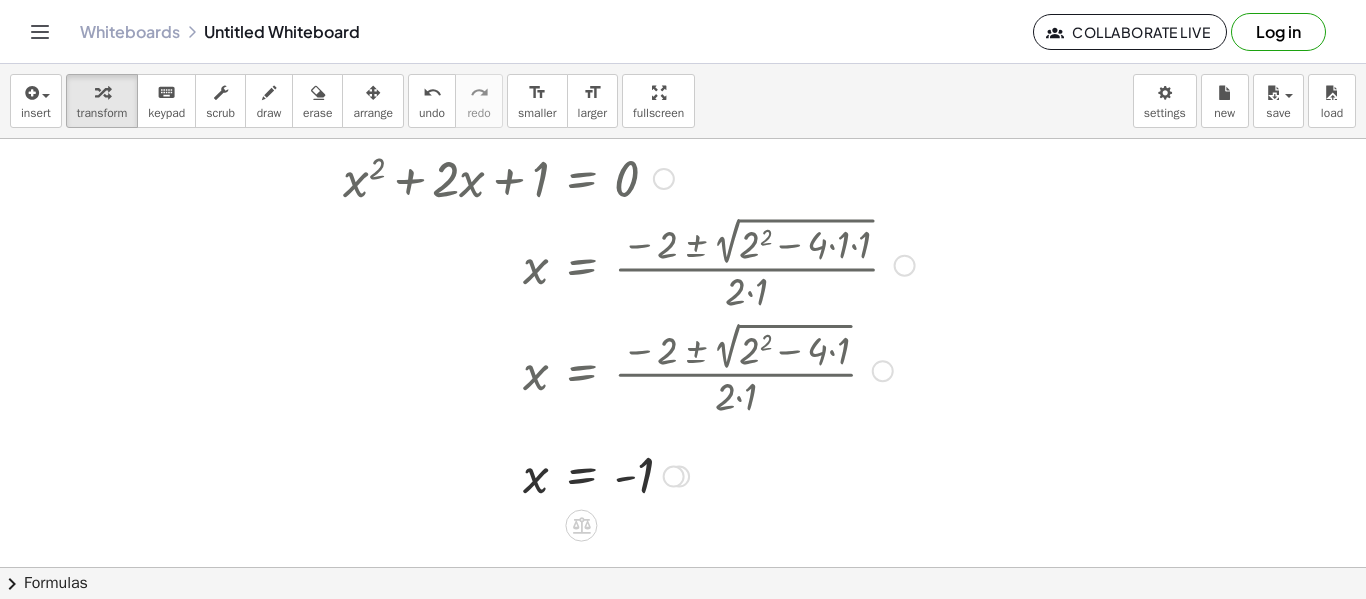 scroll, scrollTop: 656, scrollLeft: 0, axis: vertical 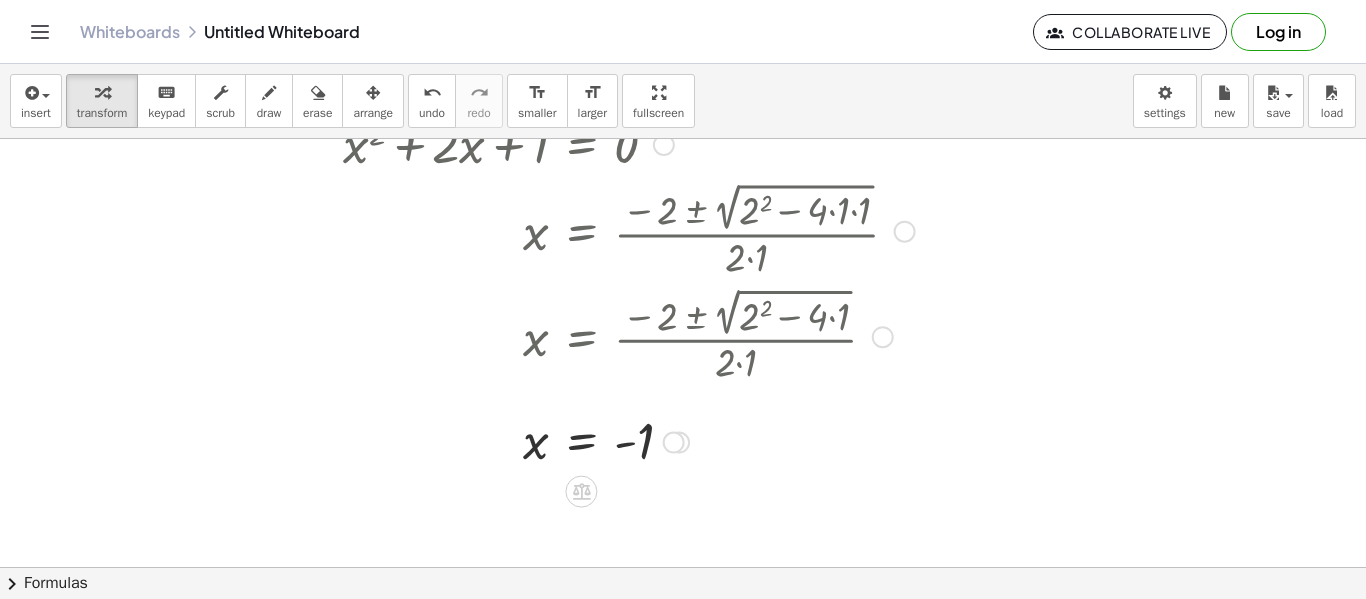 click at bounding box center (674, 443) 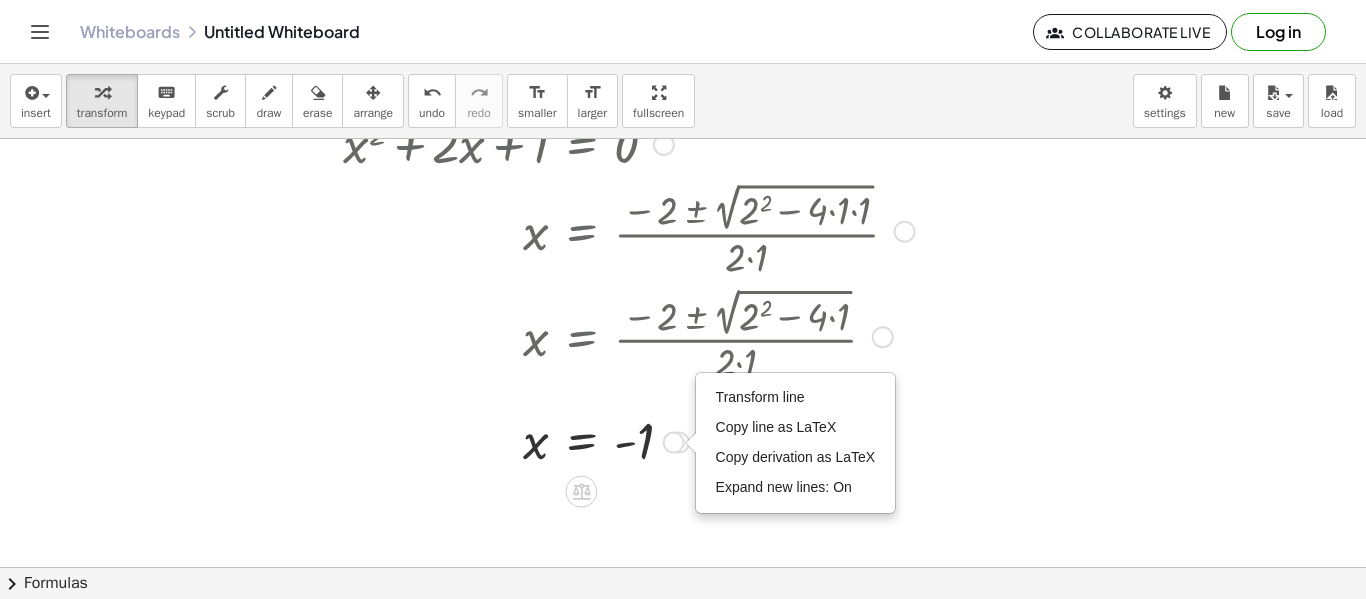 click at bounding box center (883, 337) 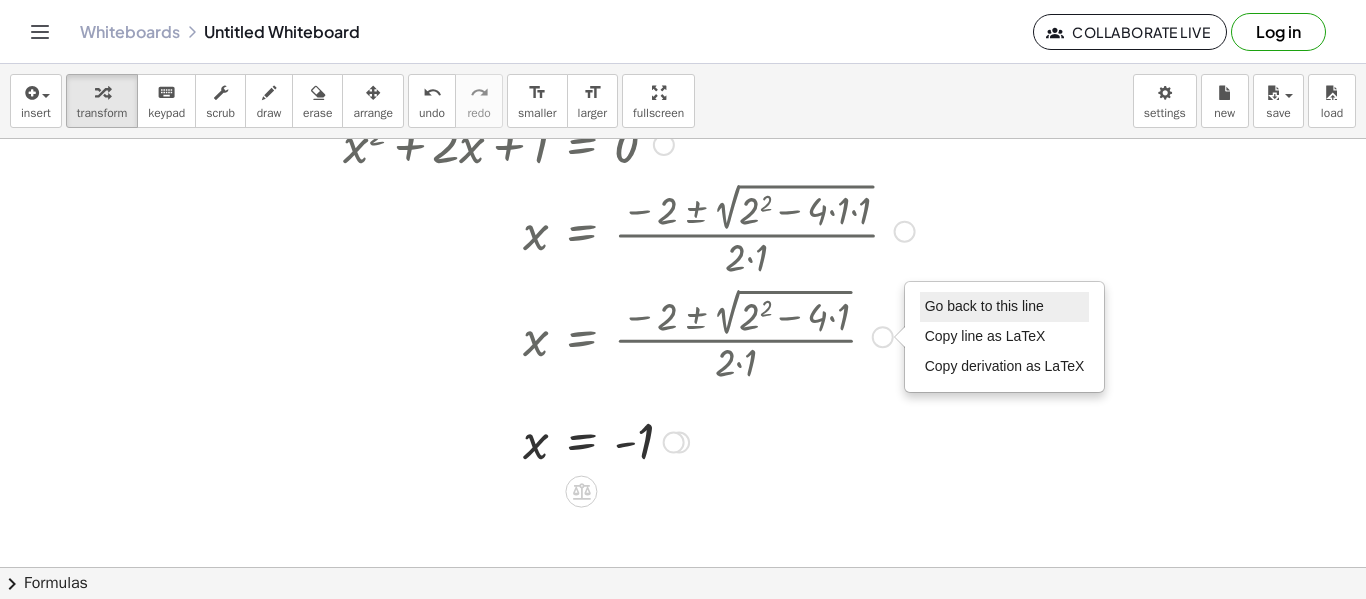click on "Go back to this line" at bounding box center [984, 306] 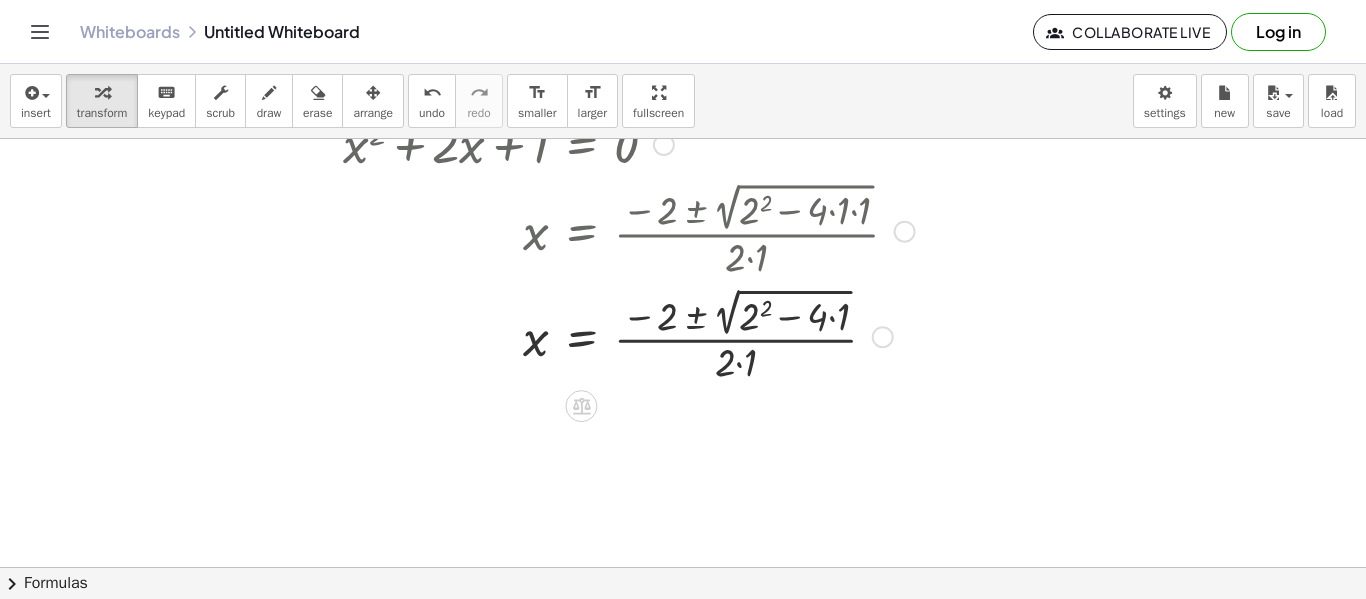 click at bounding box center (629, 334) 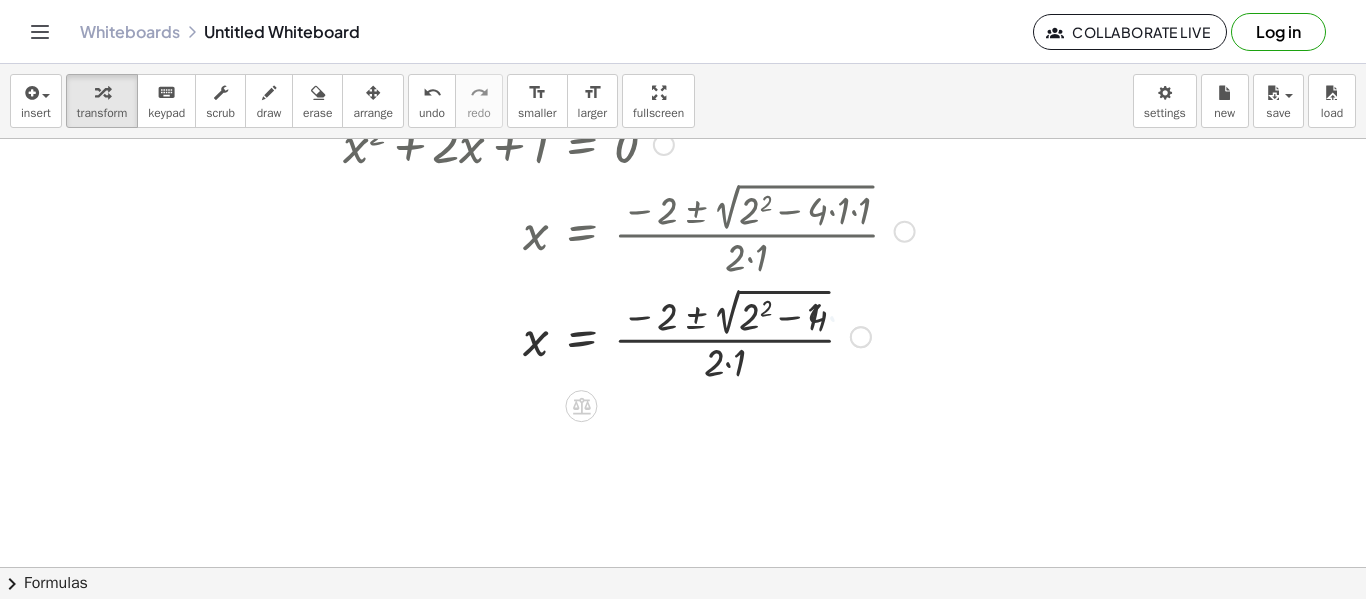 click at bounding box center [629, 334] 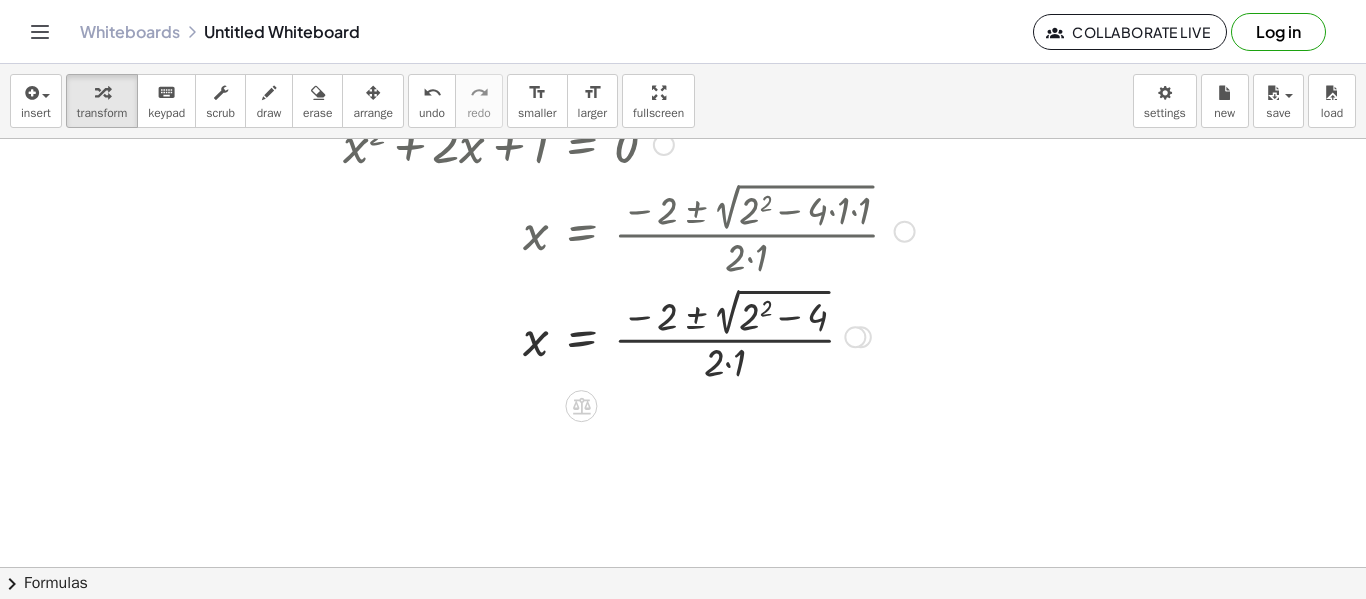 click at bounding box center (629, 334) 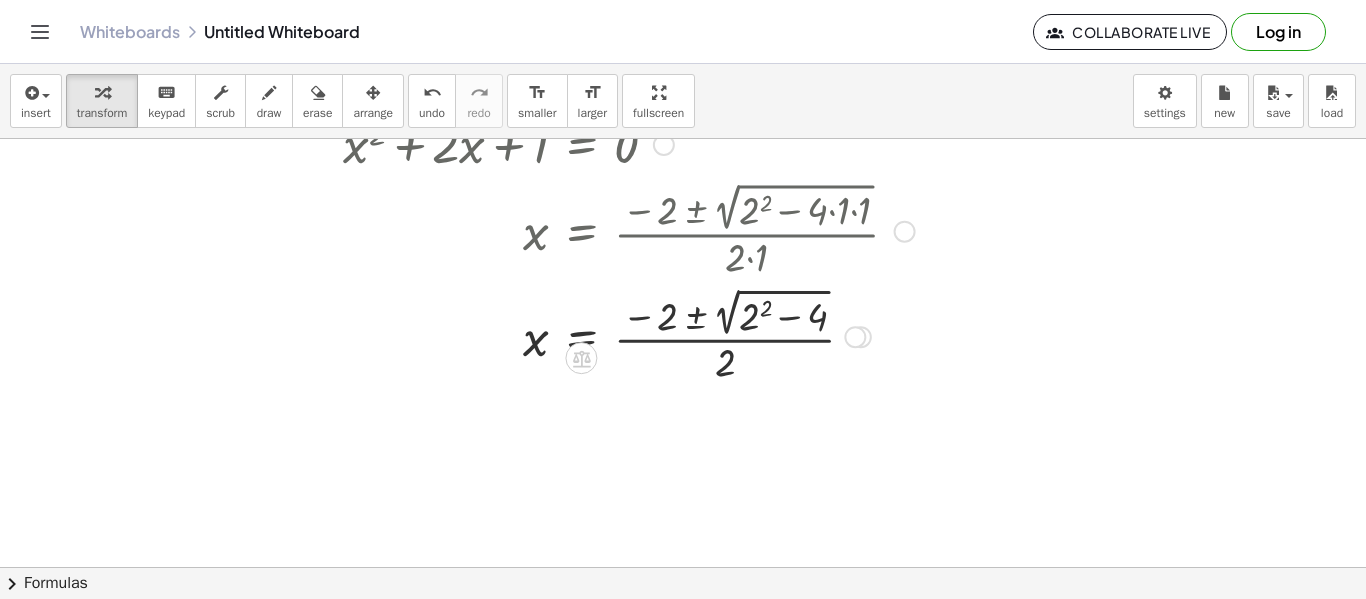 click at bounding box center [629, 334] 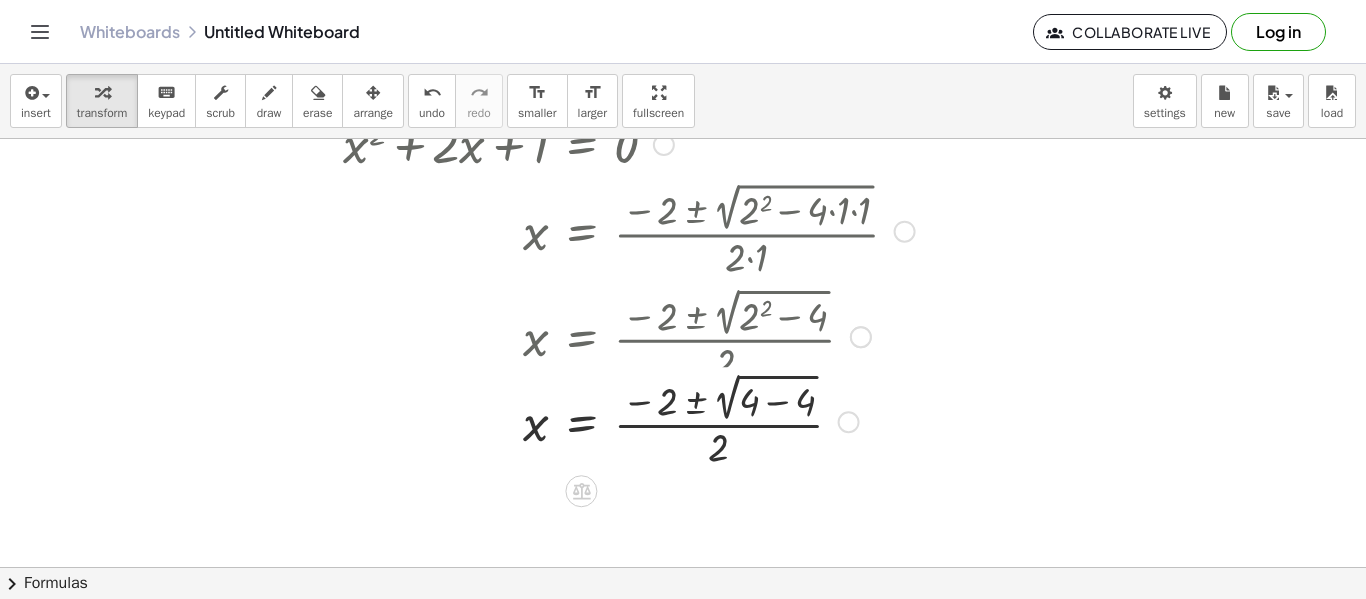 click at bounding box center [635, 334] 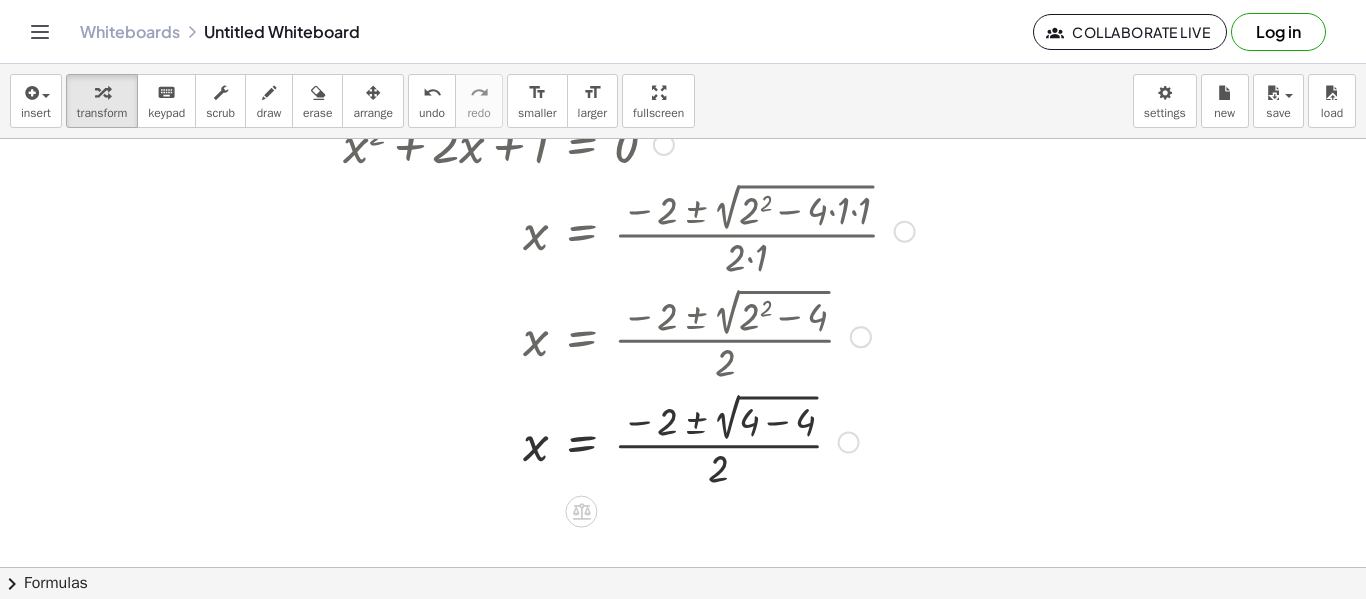 click at bounding box center [629, 440] 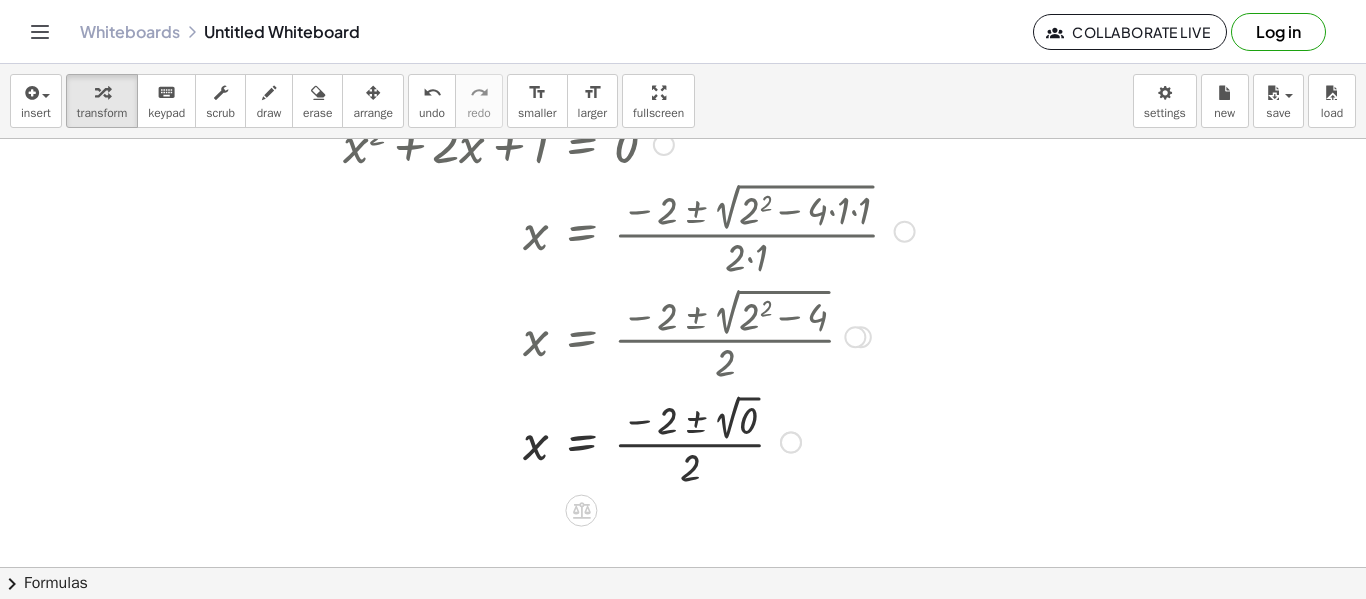 click at bounding box center (629, 441) 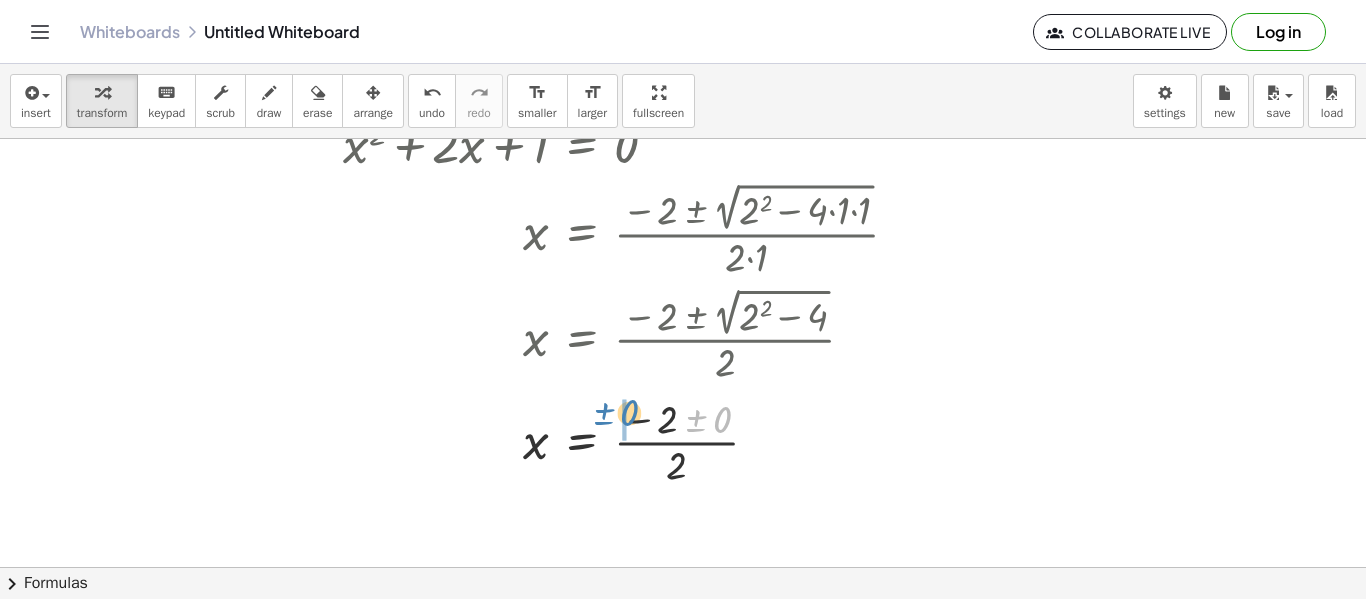 drag, startPoint x: 722, startPoint y: 417, endPoint x: 630, endPoint y: 410, distance: 92.26592 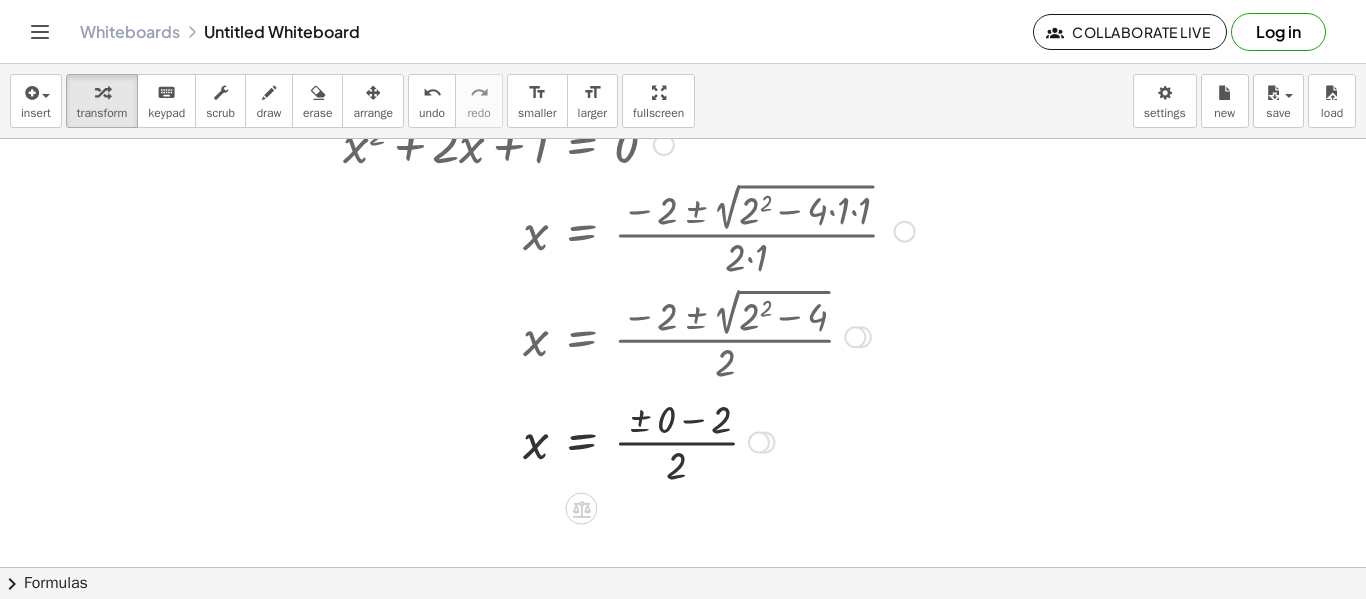 click at bounding box center [629, 441] 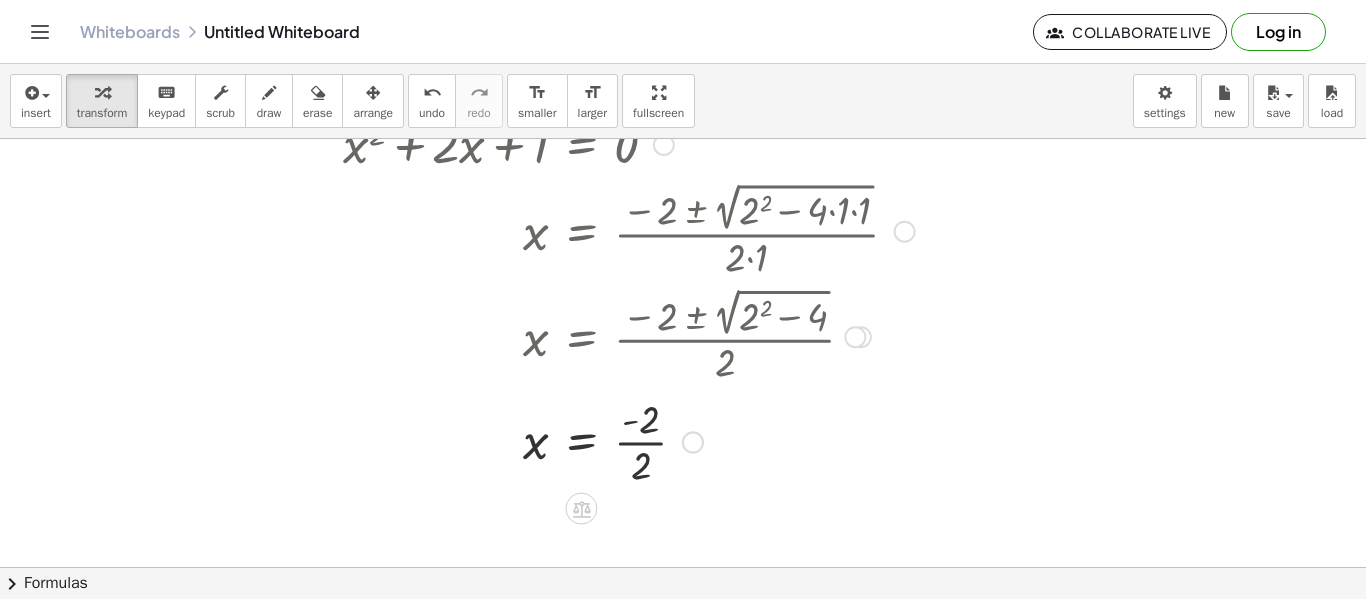 click at bounding box center [629, 441] 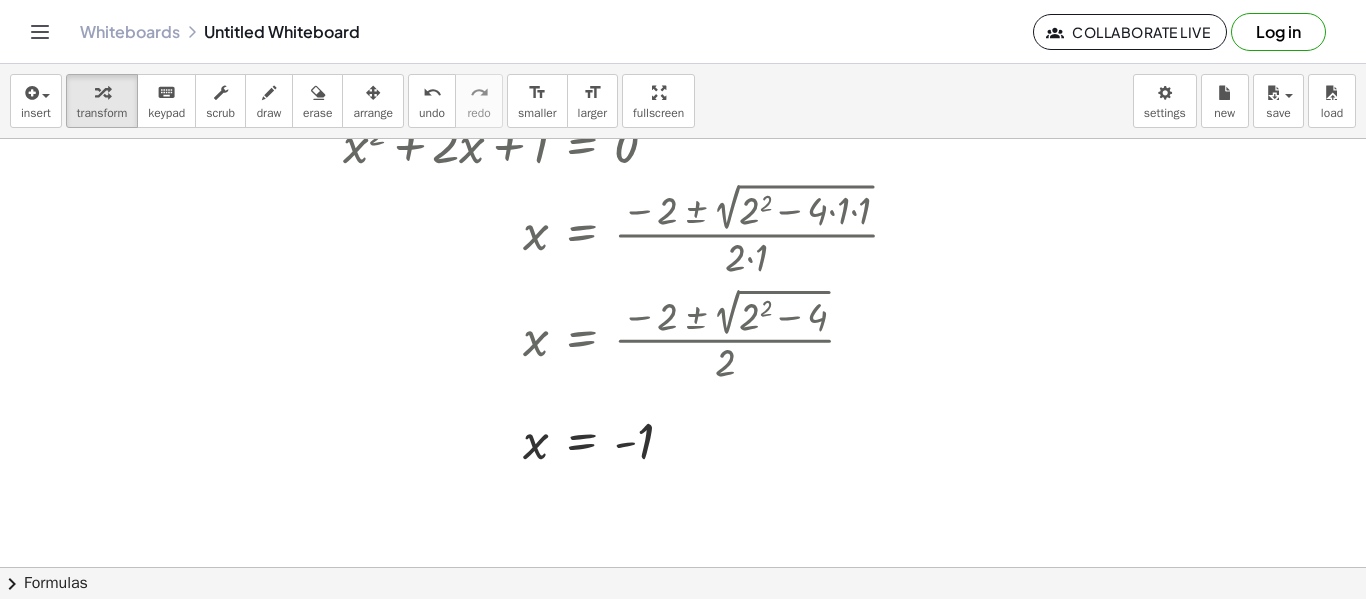 click at bounding box center (683, 125) 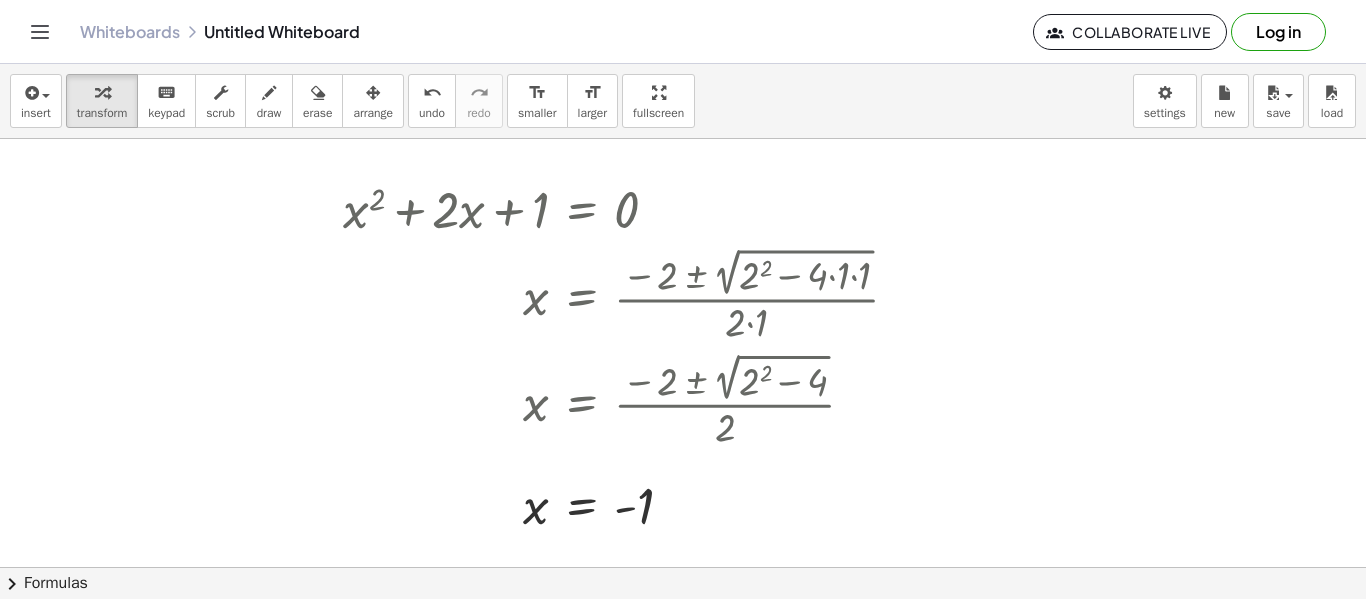 scroll, scrollTop: 556, scrollLeft: 0, axis: vertical 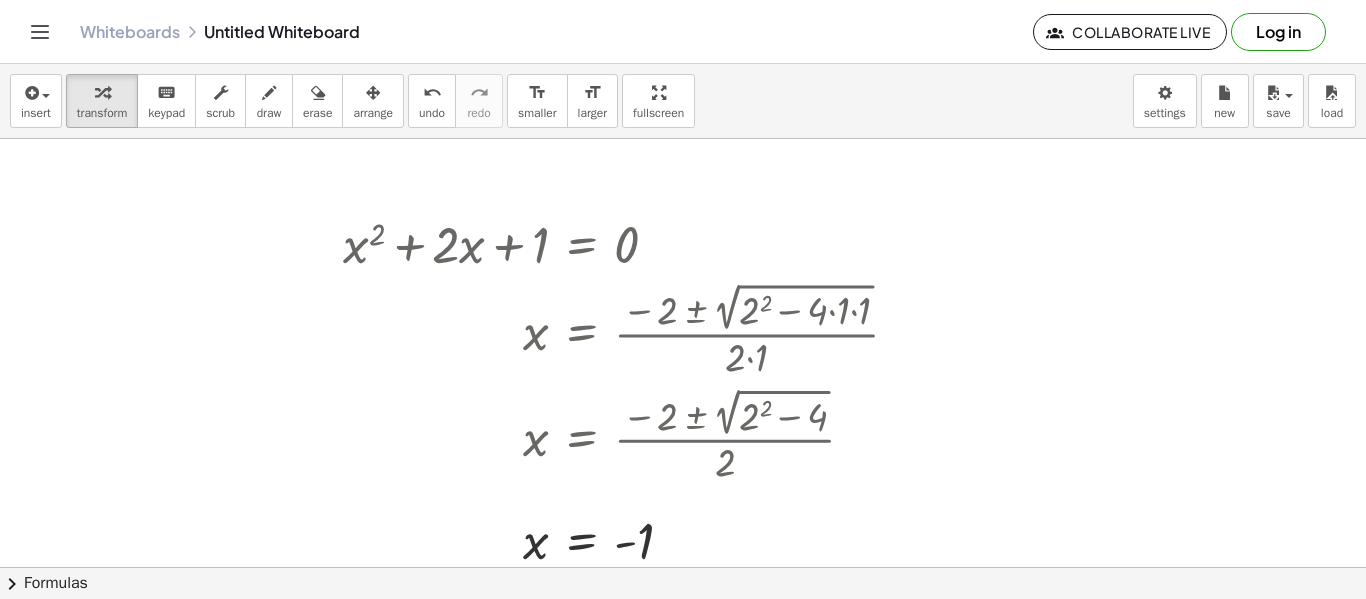 click on "chevron_right" at bounding box center [12, 584] 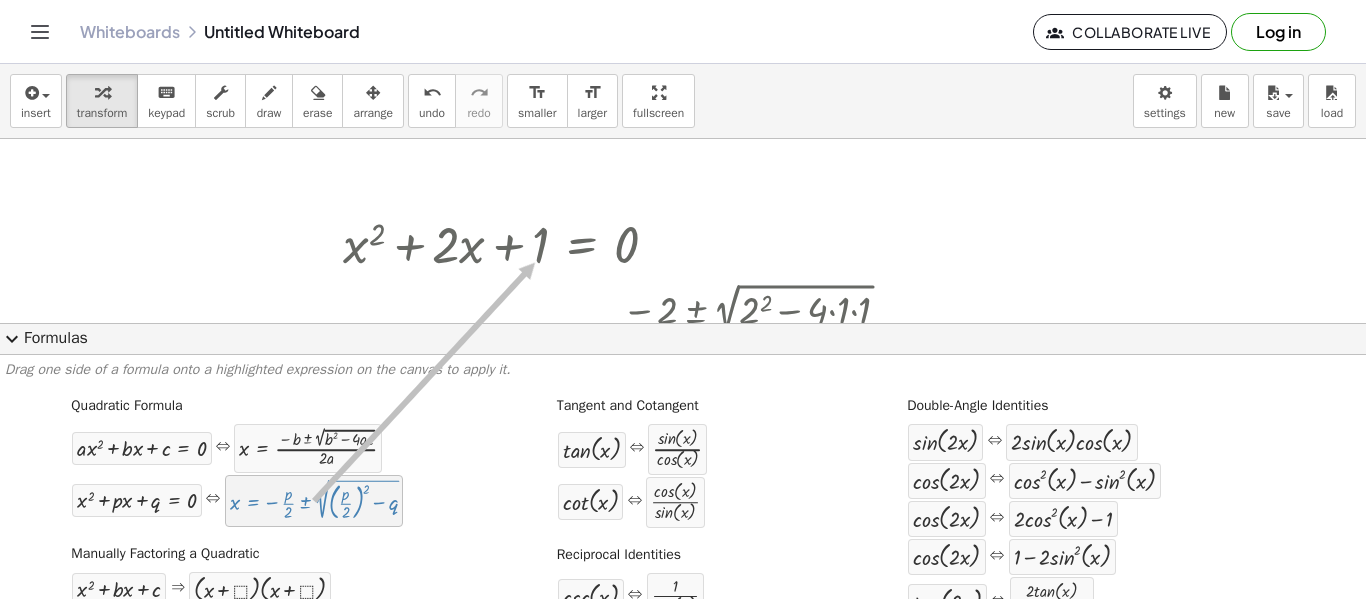 drag, startPoint x: 345, startPoint y: 498, endPoint x: 533, endPoint y: 262, distance: 301.72836 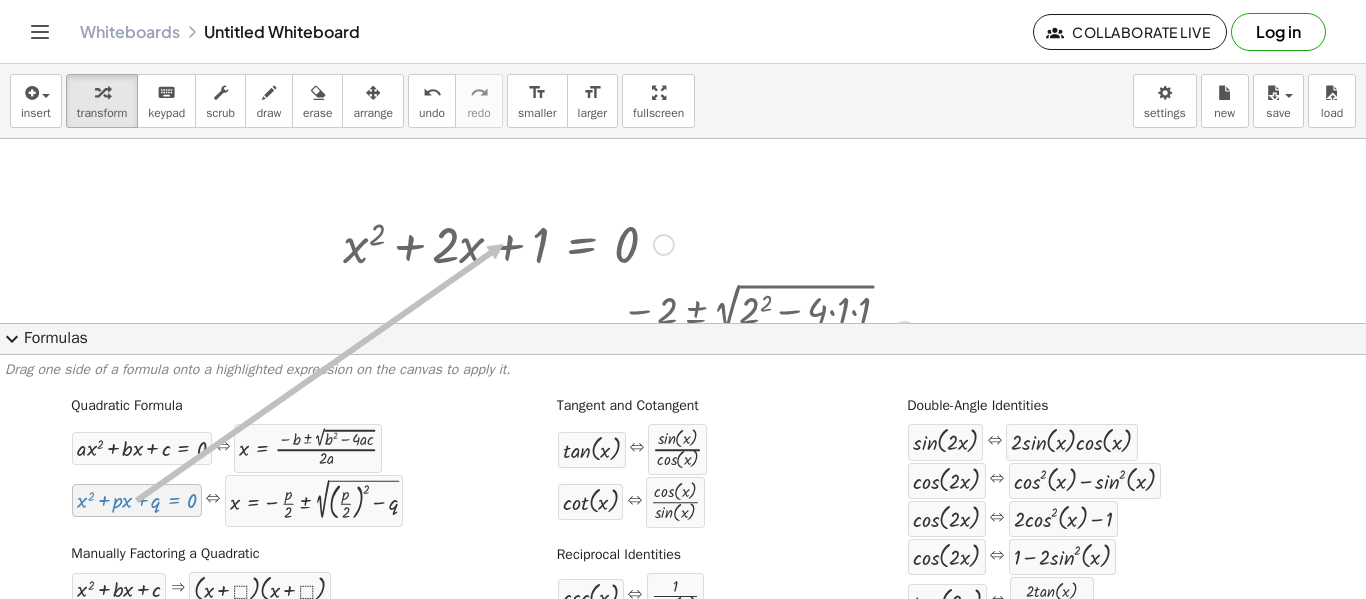 drag, startPoint x: 159, startPoint y: 503, endPoint x: 501, endPoint y: 244, distance: 429.00467 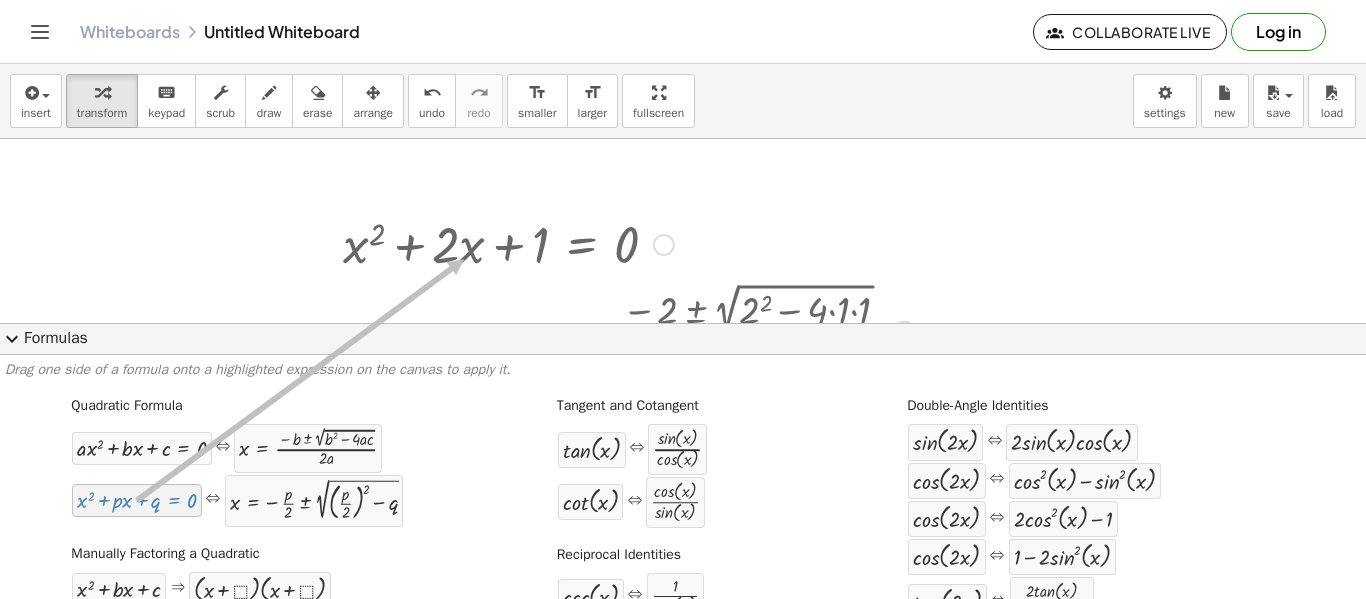 drag, startPoint x: 126, startPoint y: 494, endPoint x: 462, endPoint y: 259, distance: 410.0256 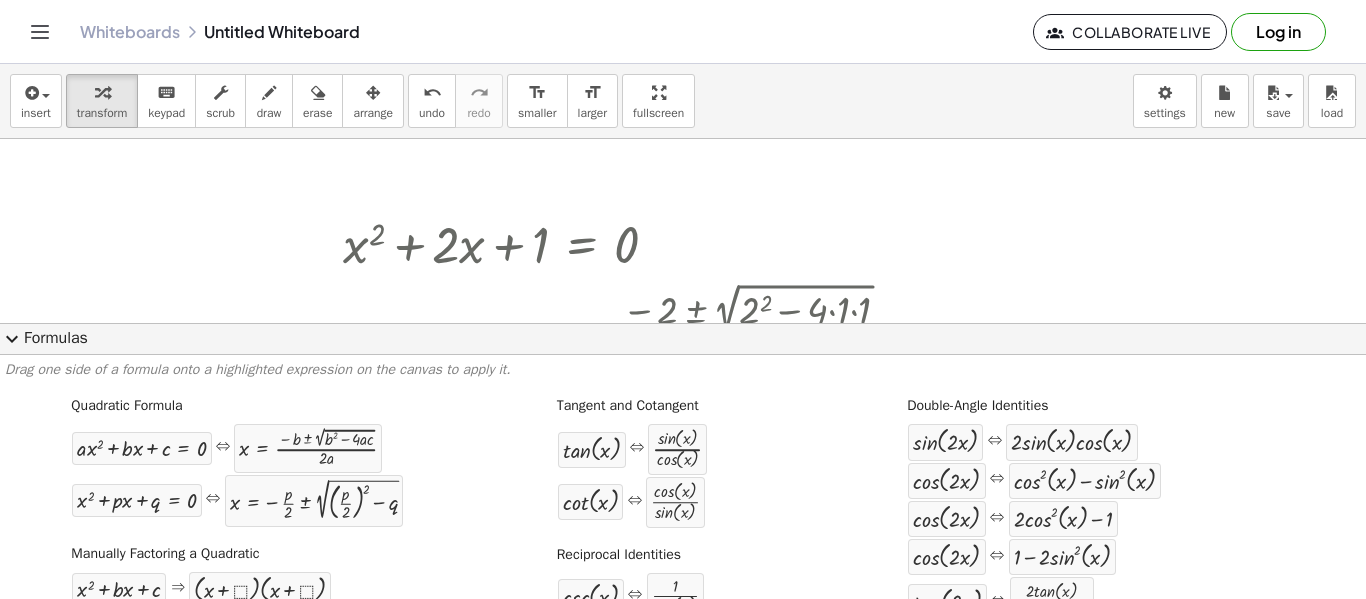 click at bounding box center (683, 225) 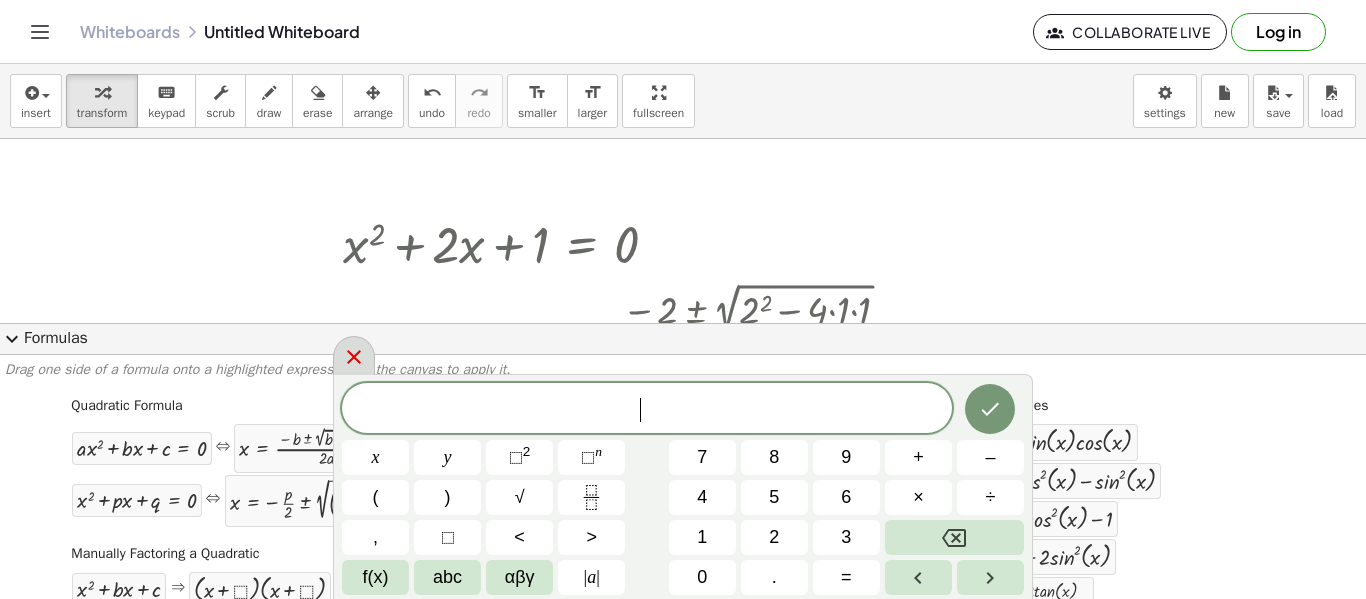click 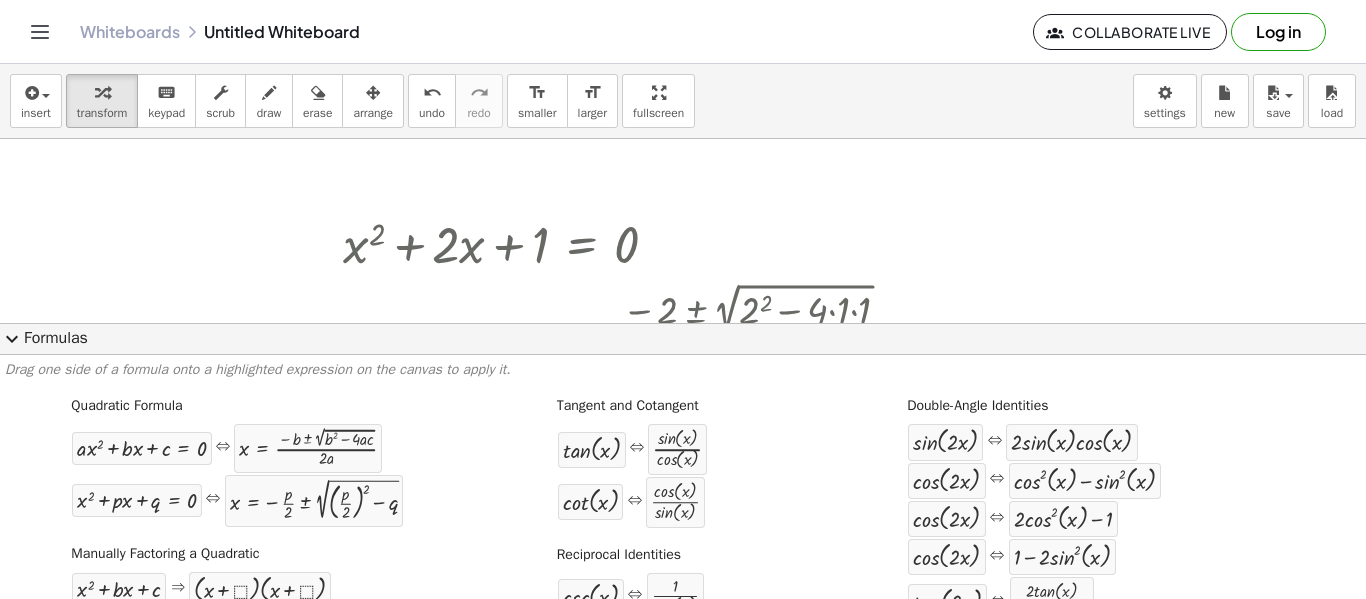 click on "expand_more" at bounding box center (12, 339) 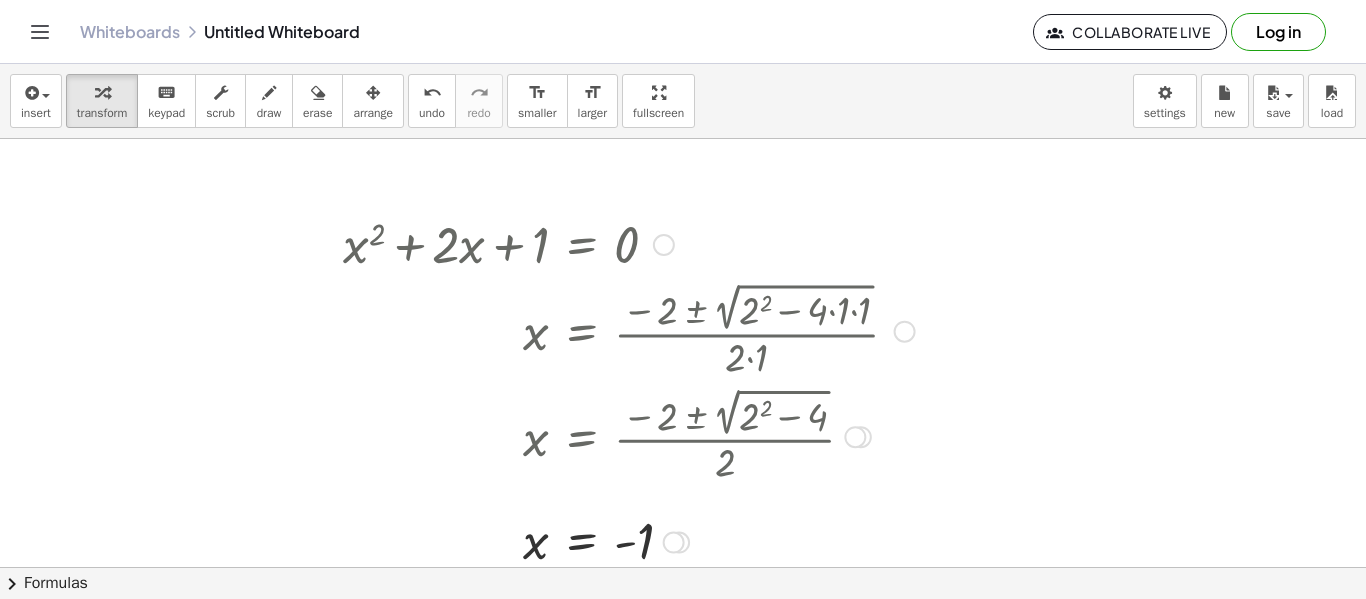 click at bounding box center (629, 329) 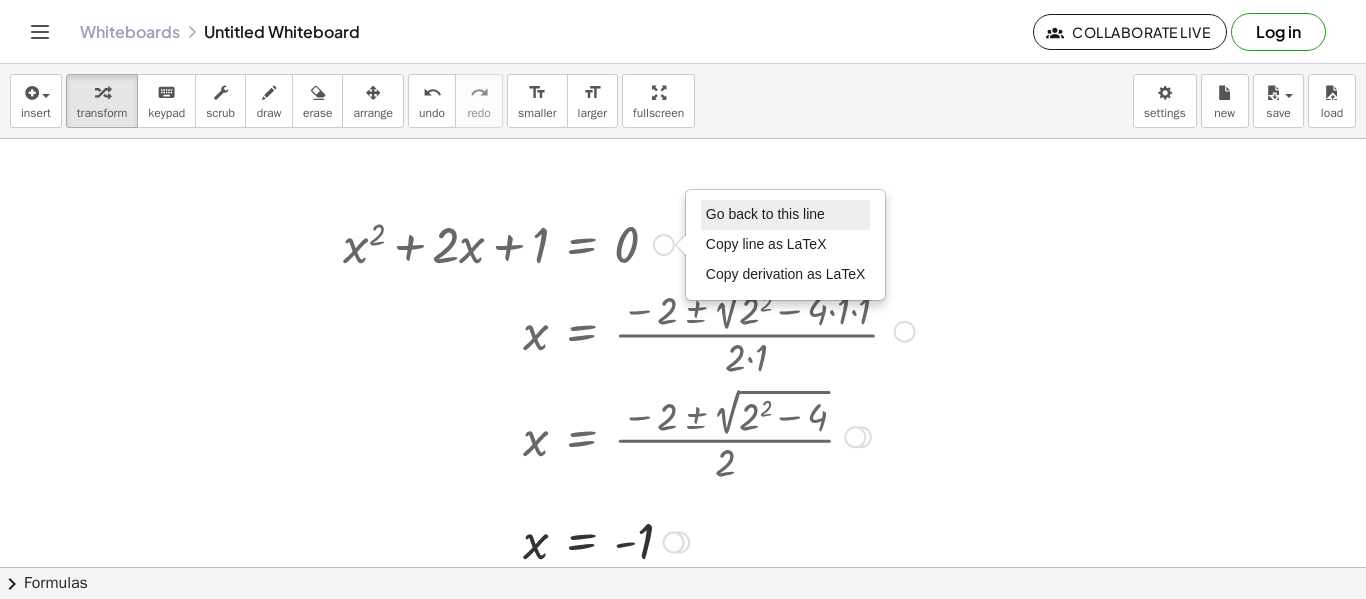 click on "Go back to this line" at bounding box center [786, 215] 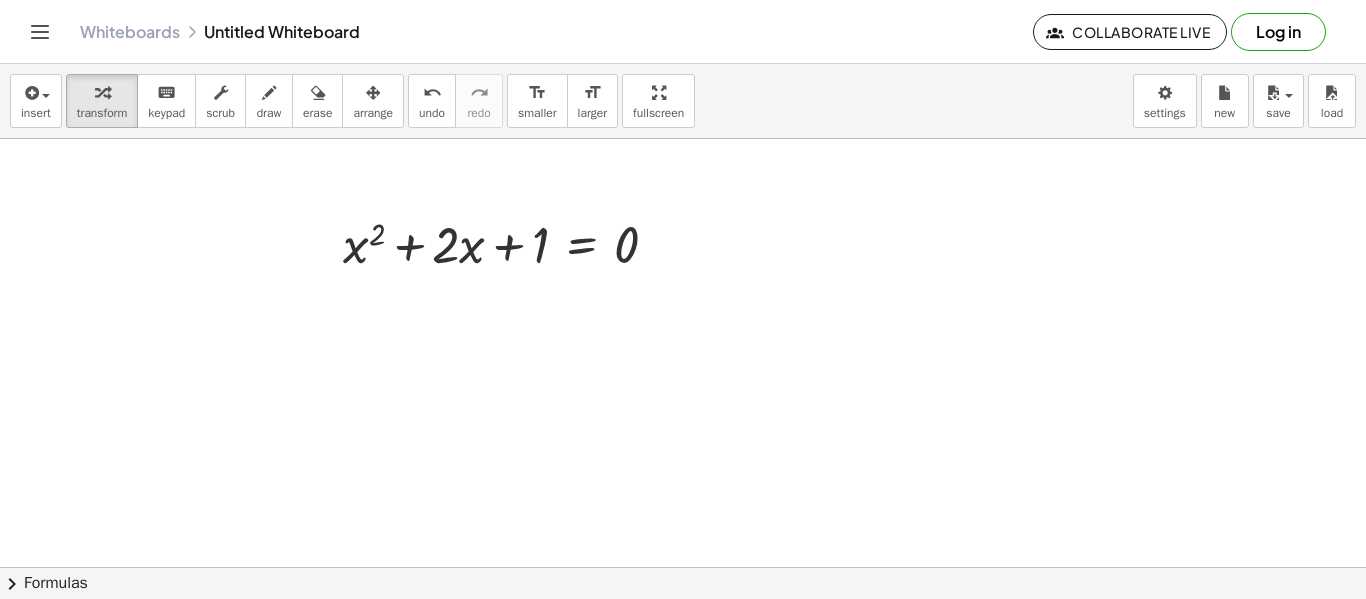 click on "chevron_right  Formulas" 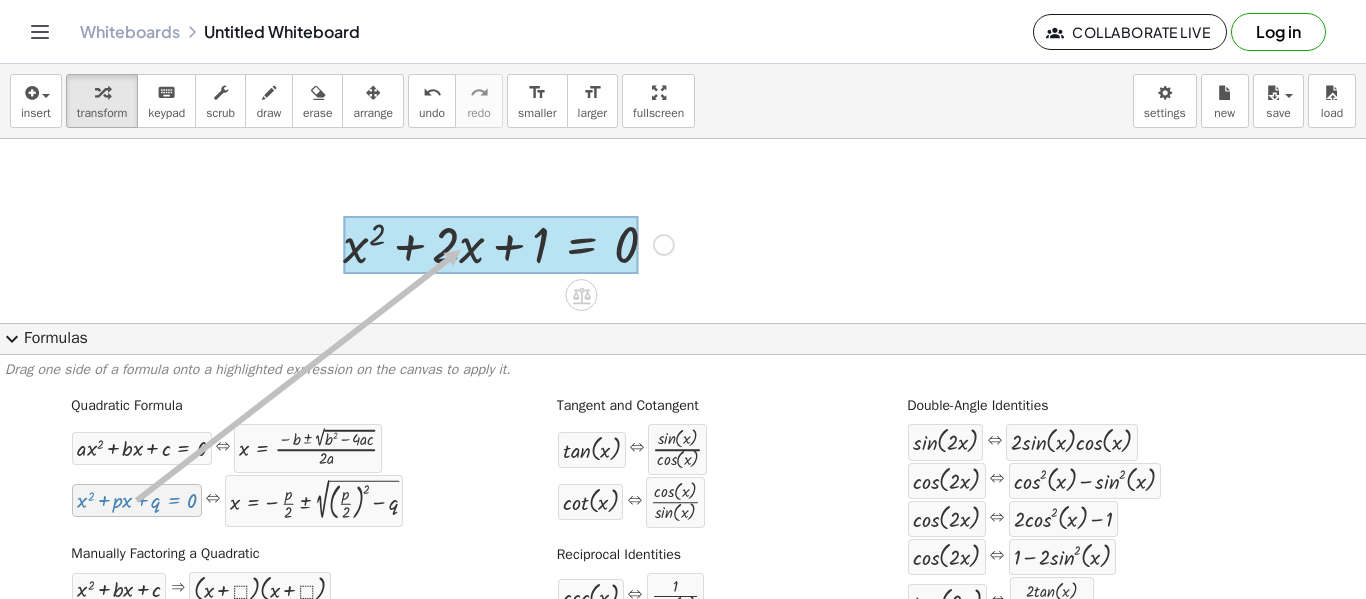 drag, startPoint x: 132, startPoint y: 490, endPoint x: 430, endPoint y: 272, distance: 369.22623 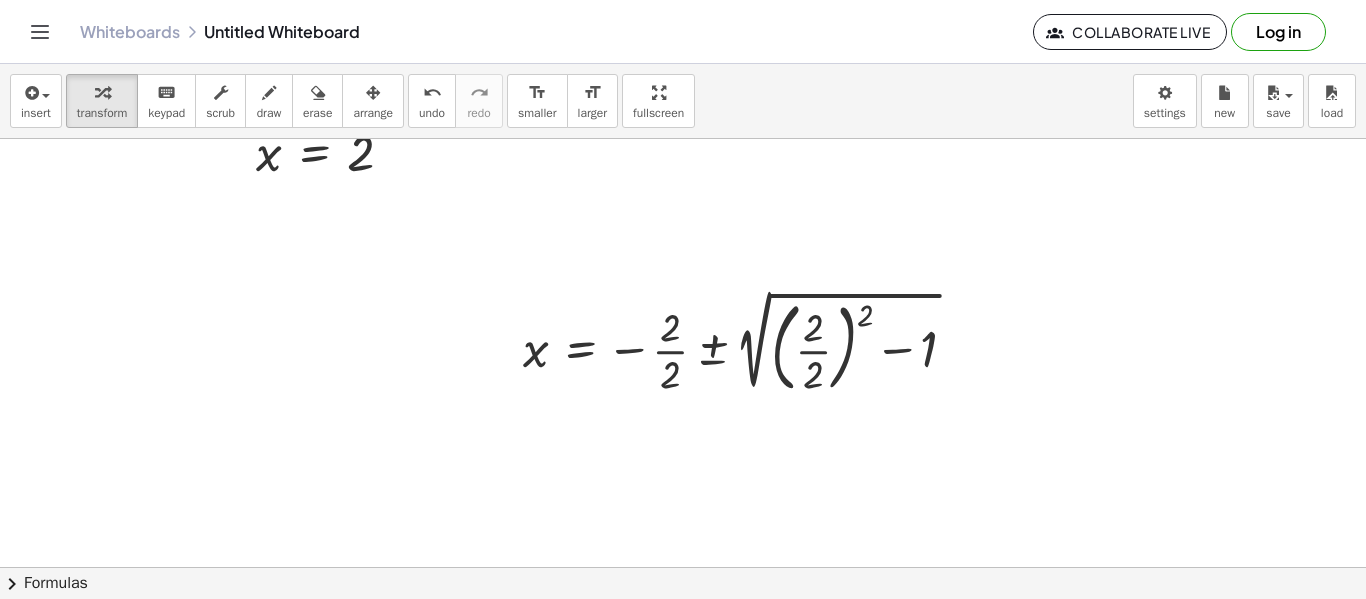 scroll, scrollTop: 456, scrollLeft: 0, axis: vertical 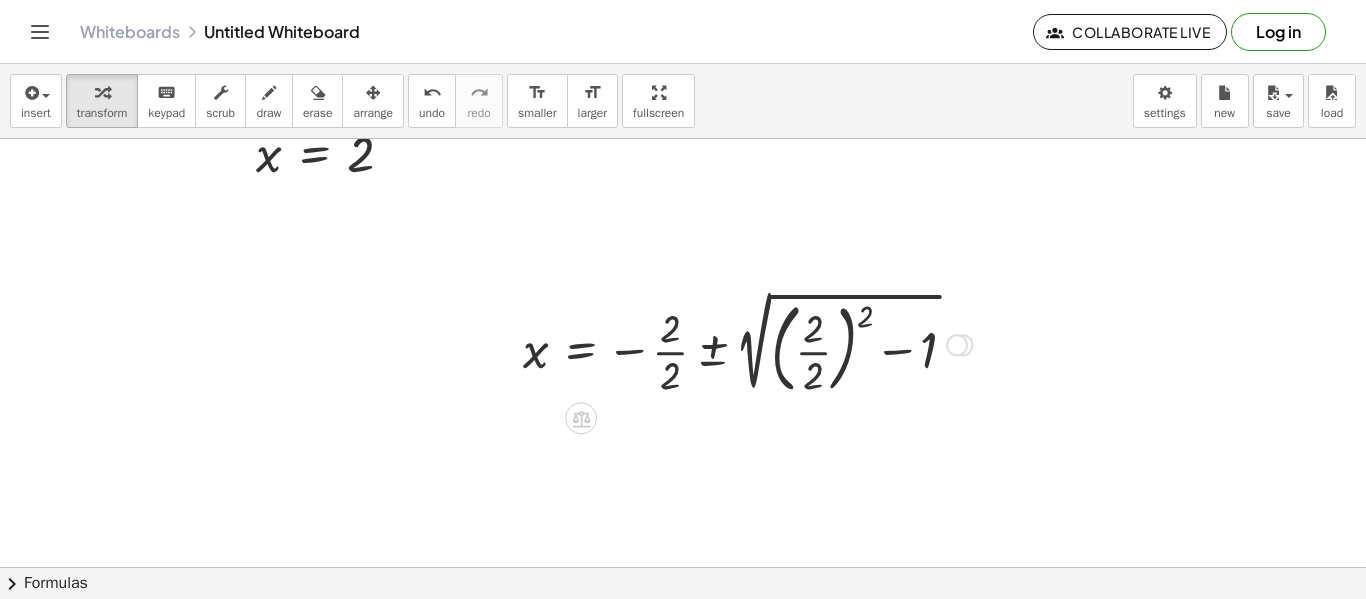click at bounding box center (748, 343) 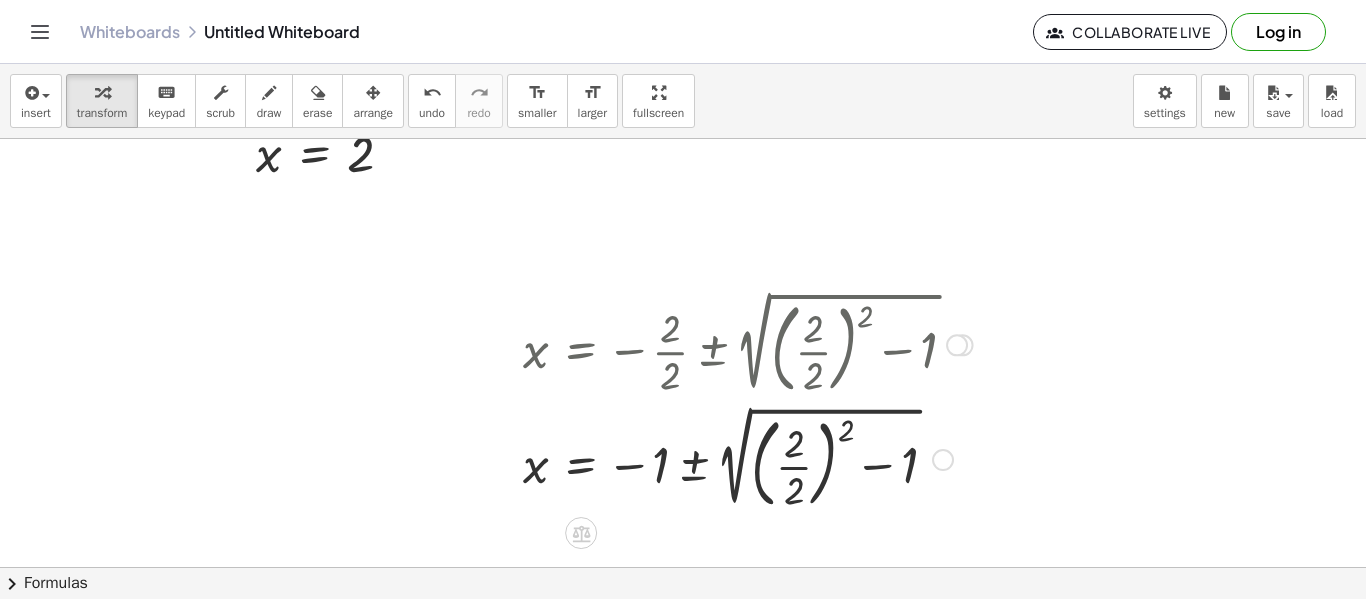 click at bounding box center (748, 458) 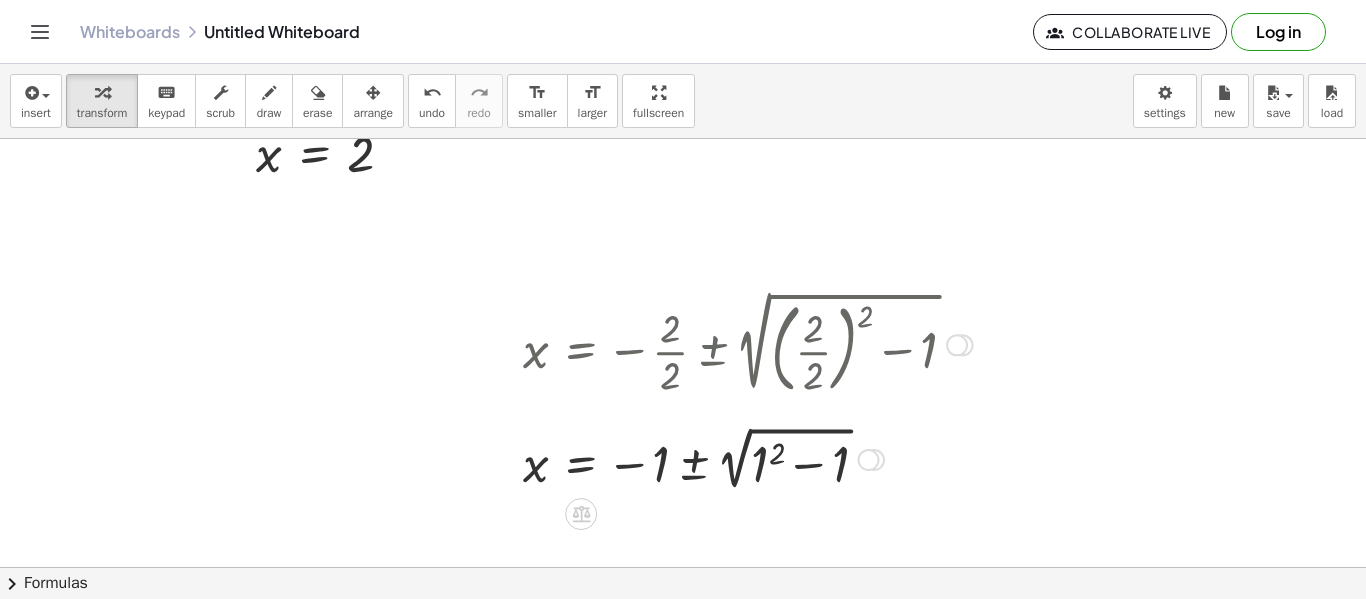 click at bounding box center (748, 458) 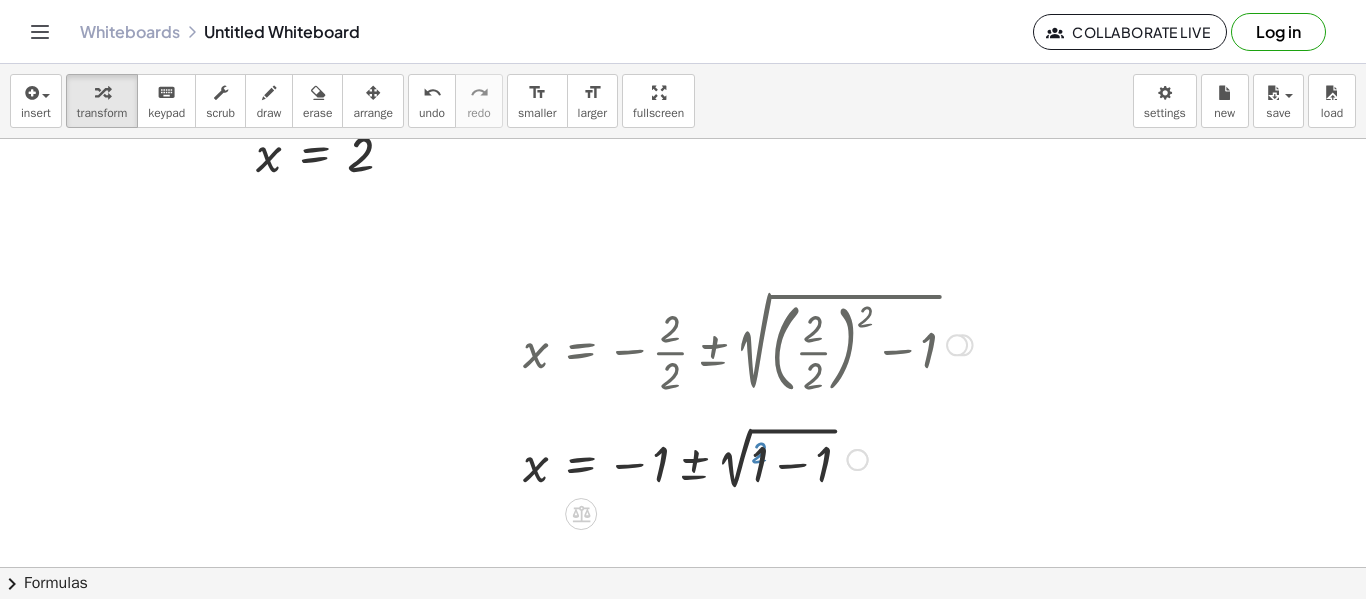 click at bounding box center (748, 458) 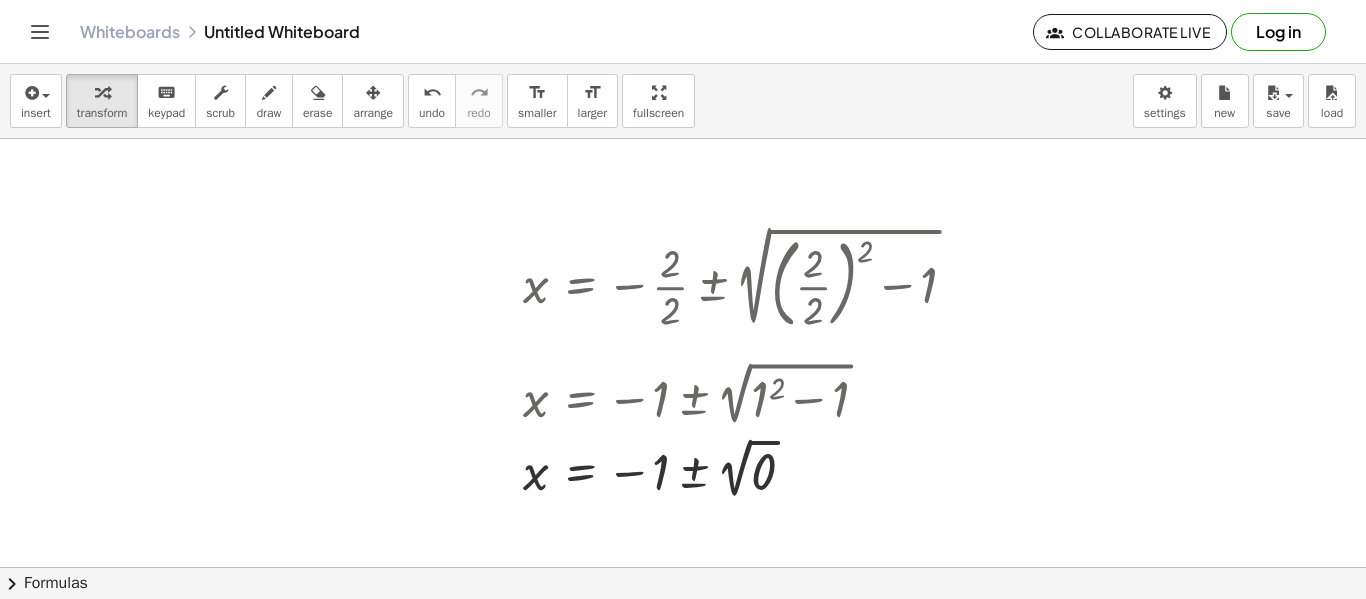 scroll, scrollTop: 556, scrollLeft: 0, axis: vertical 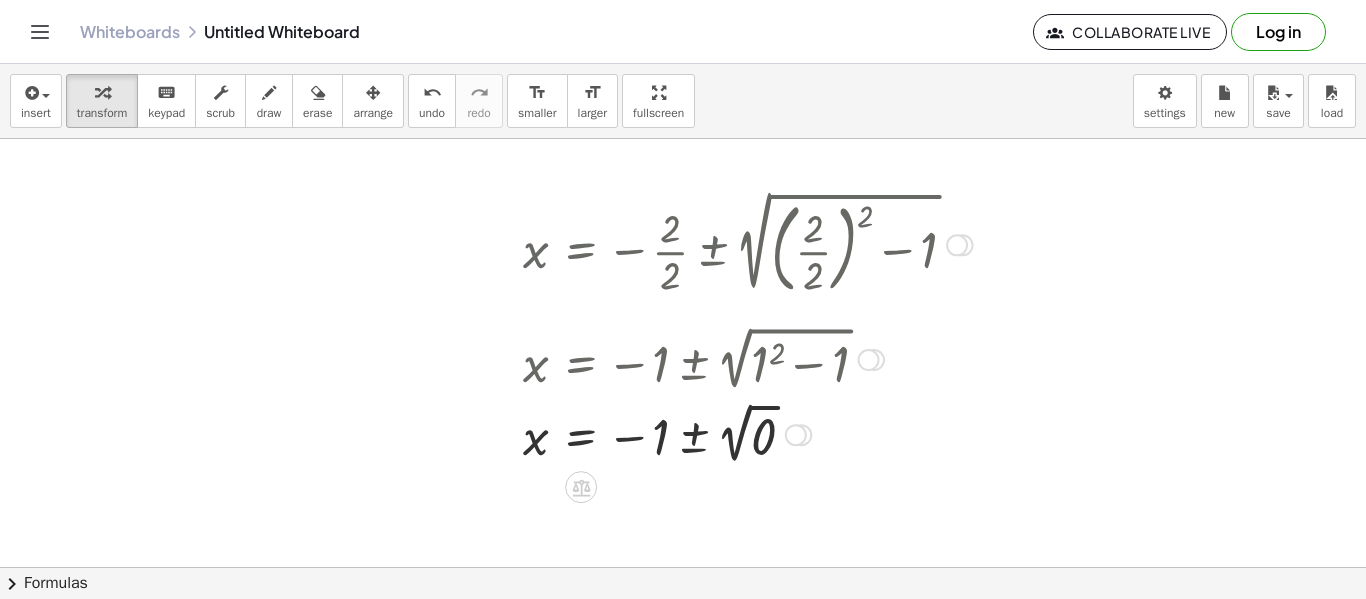 click at bounding box center [748, 433] 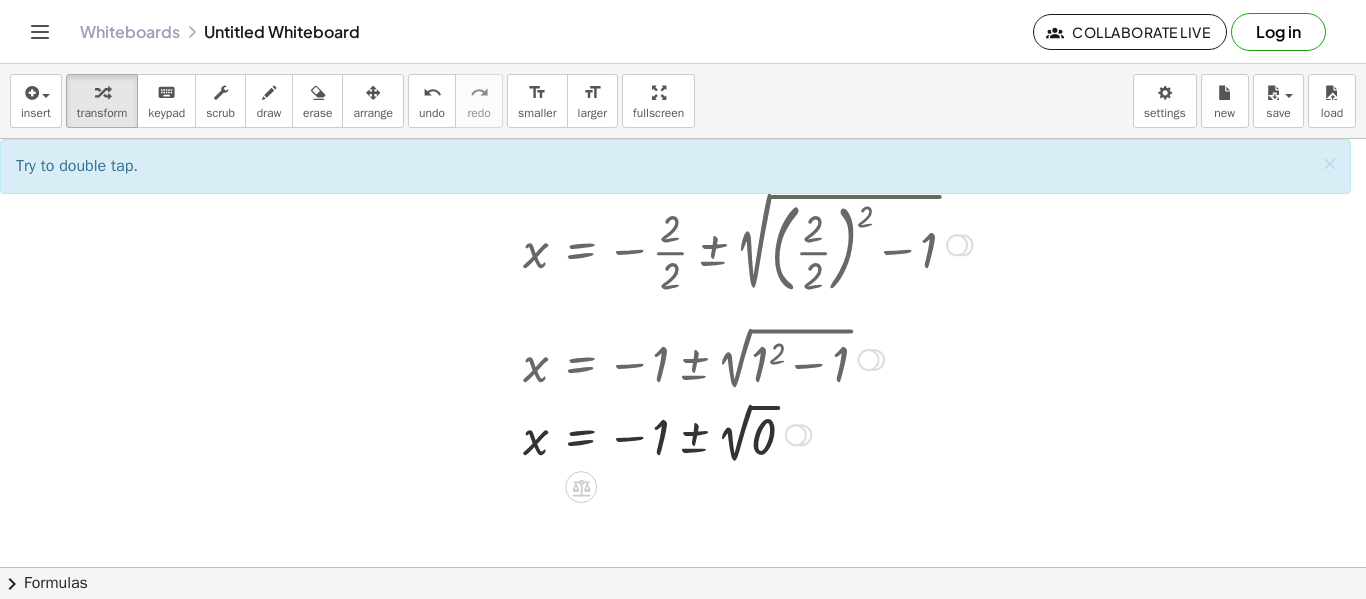 click at bounding box center (748, 433) 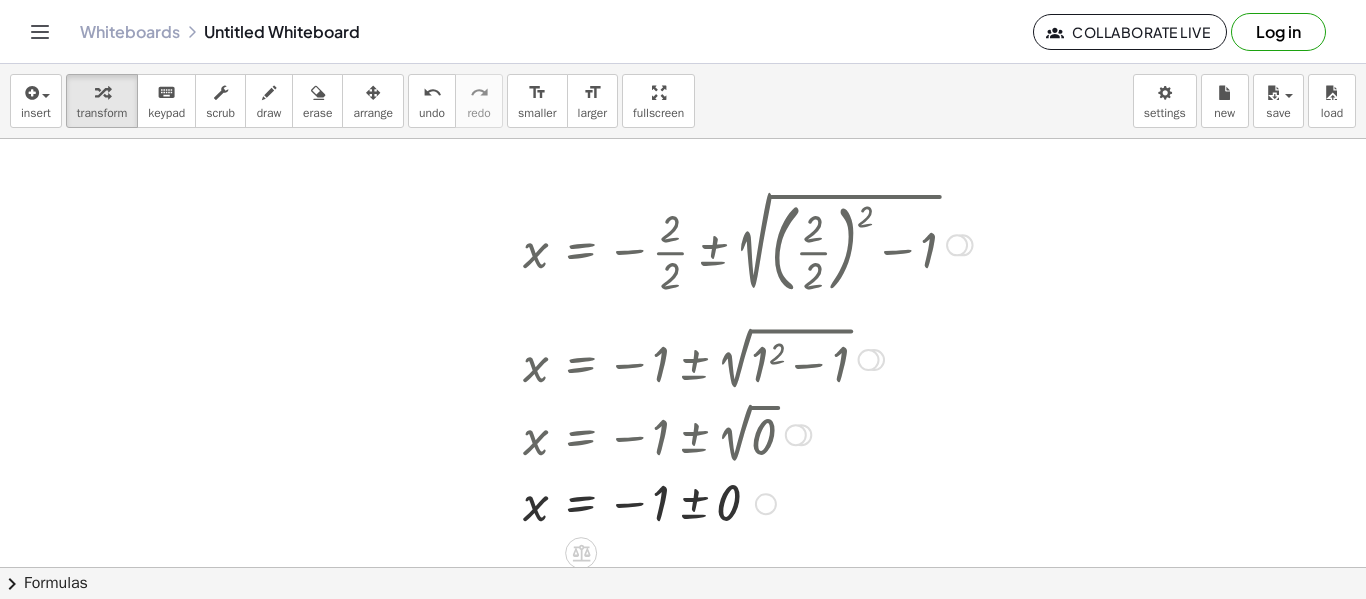 click at bounding box center [748, 502] 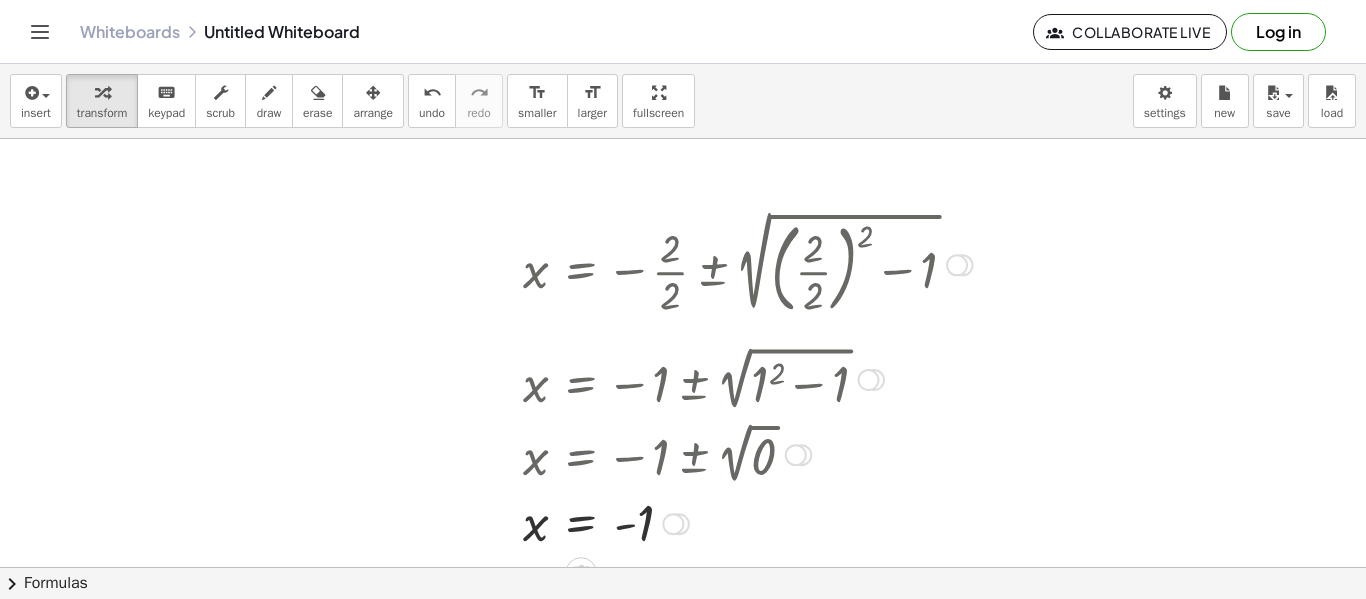 scroll, scrollTop: 656, scrollLeft: 0, axis: vertical 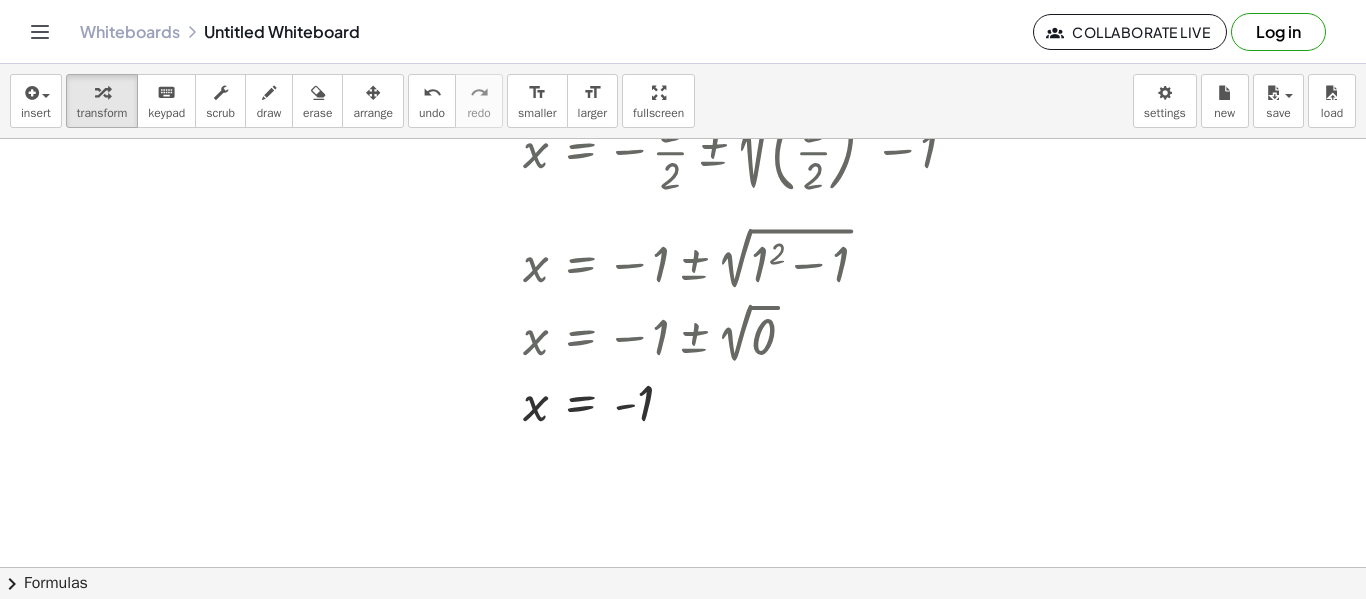 click on "chevron_right  Formulas" 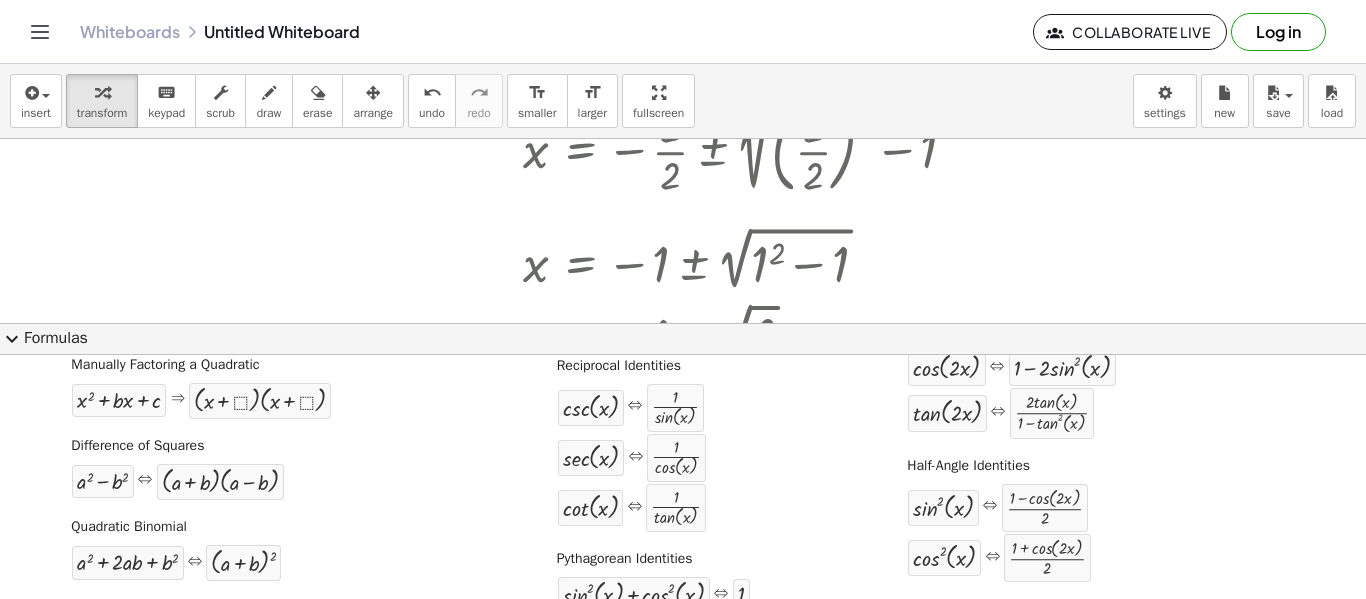 scroll, scrollTop: 455, scrollLeft: 0, axis: vertical 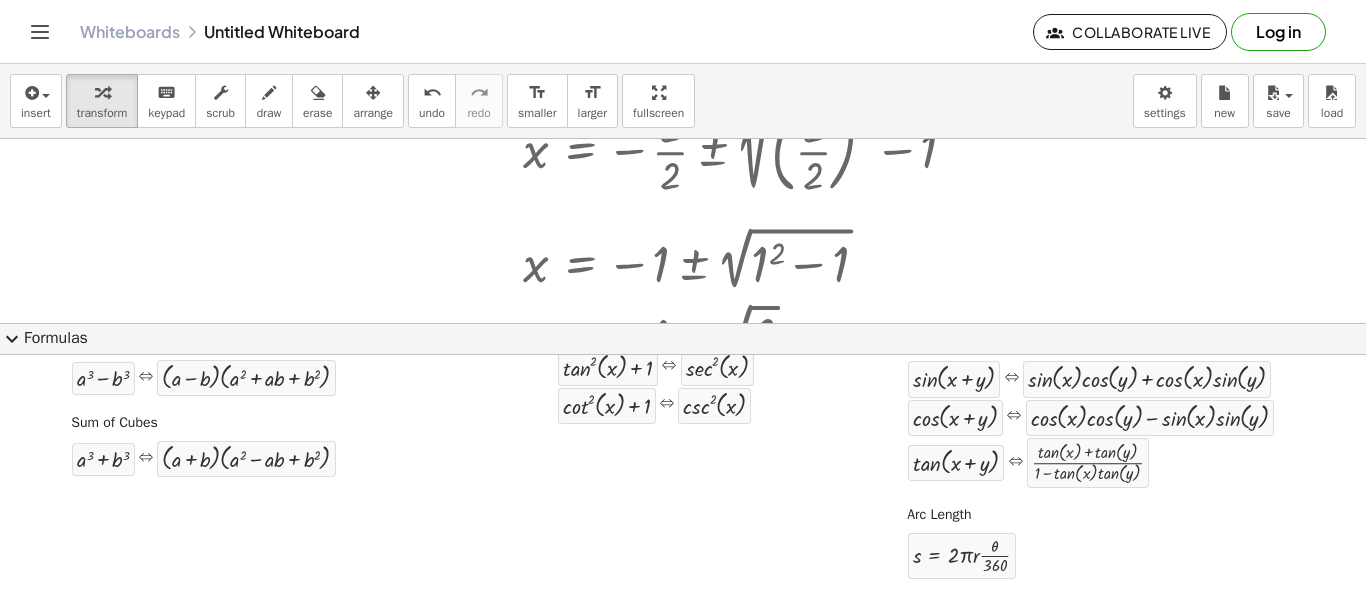 click on "expand_more" at bounding box center (12, 339) 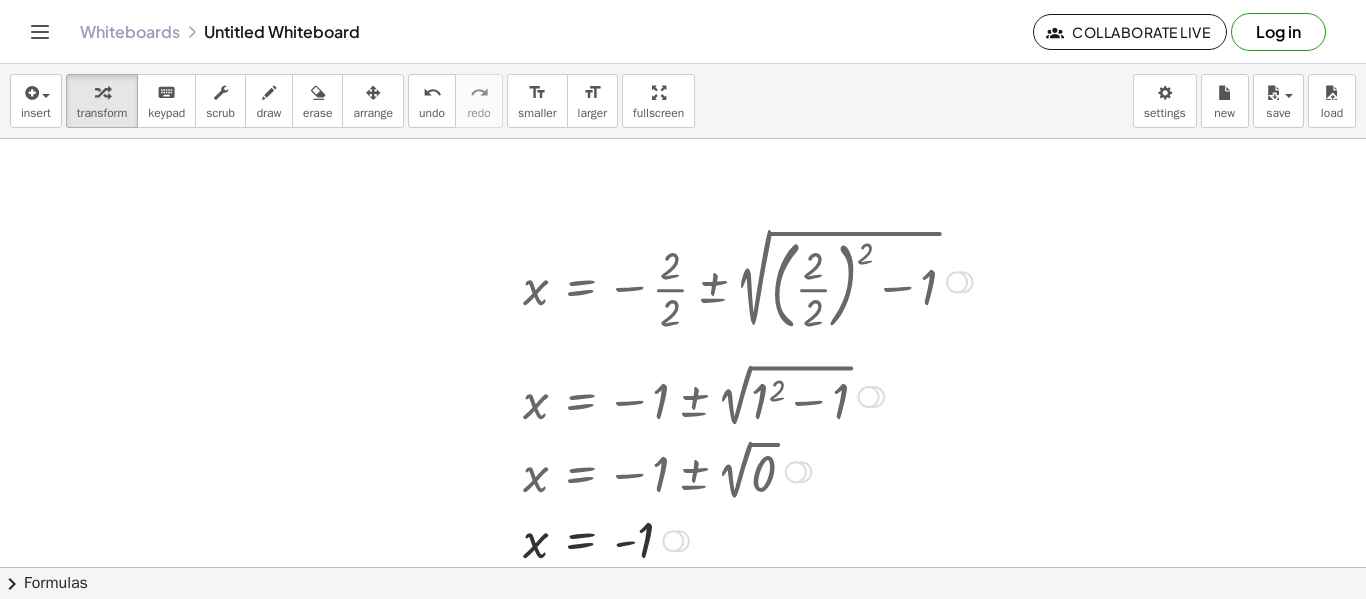 scroll, scrollTop: 556, scrollLeft: 0, axis: vertical 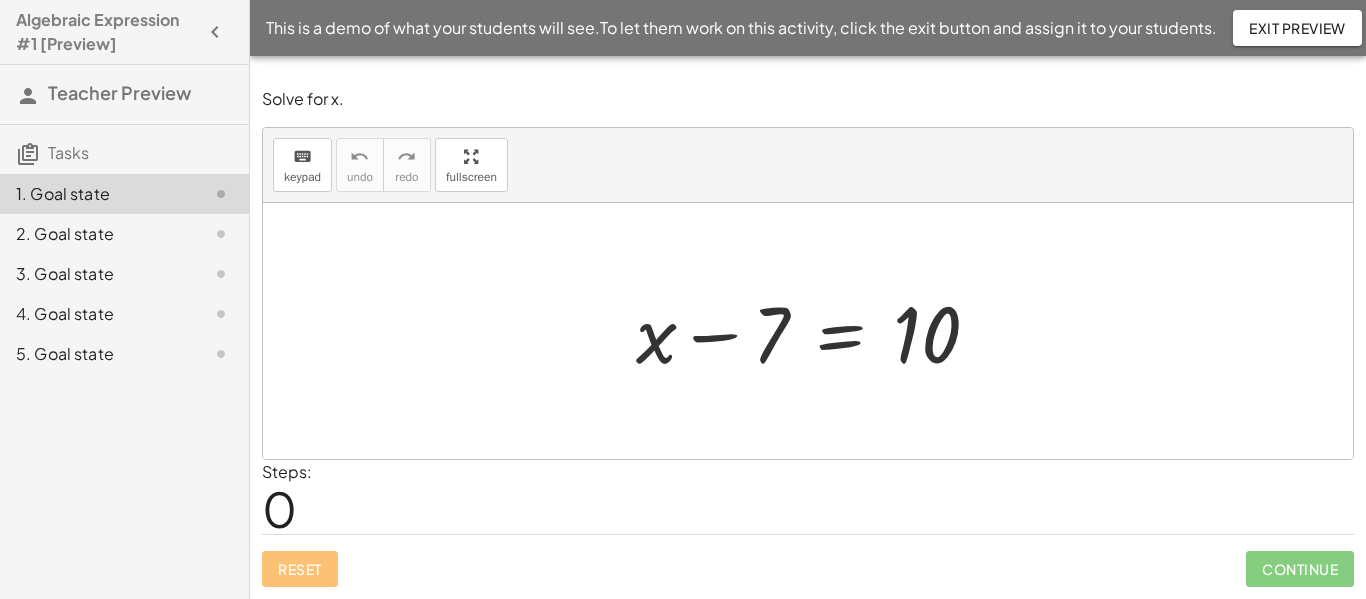 click at bounding box center [815, 331] 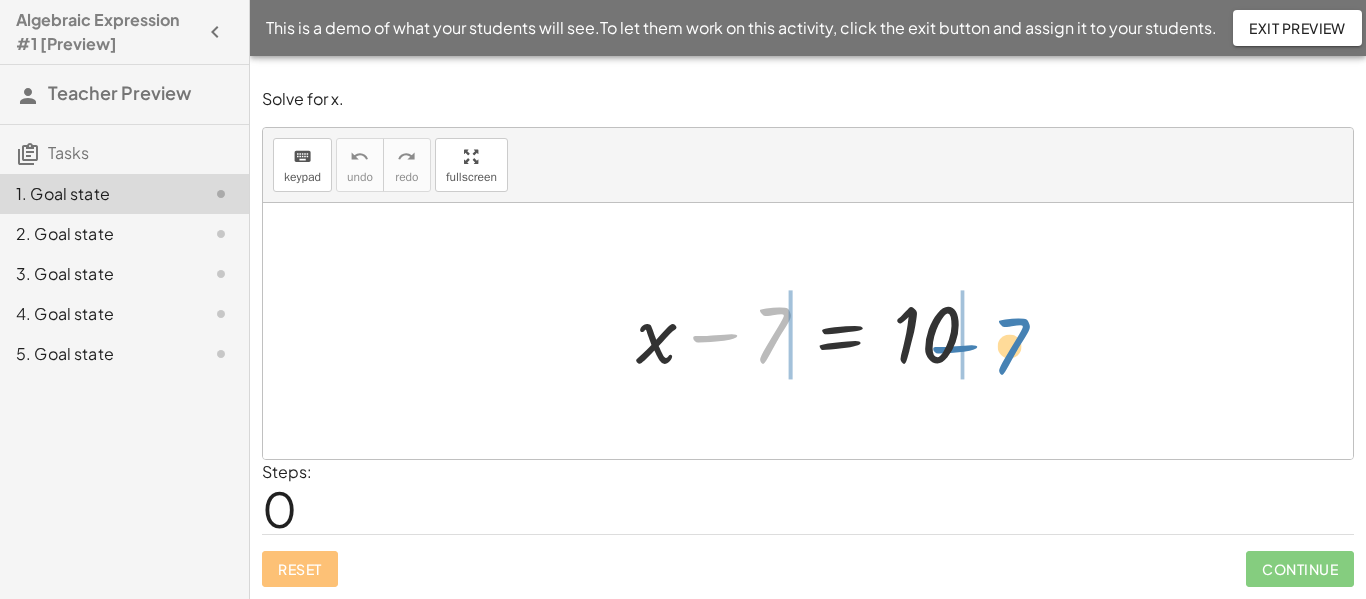 drag, startPoint x: 781, startPoint y: 342, endPoint x: 1021, endPoint y: 353, distance: 240.25195 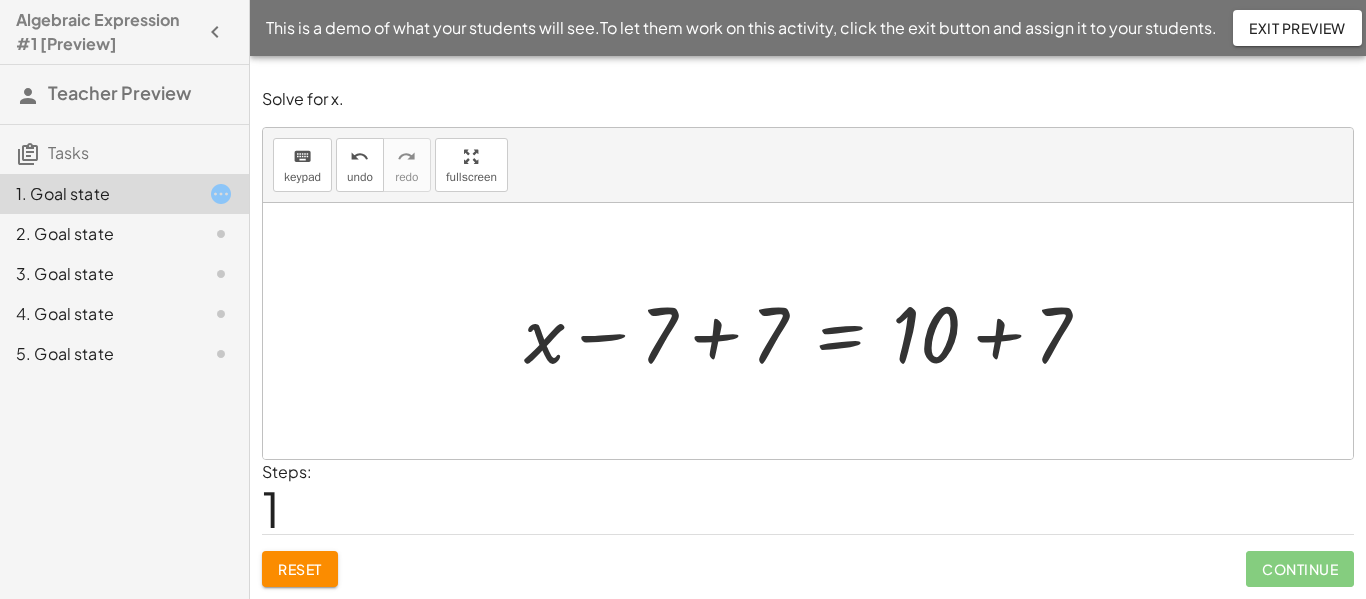 click at bounding box center (815, 331) 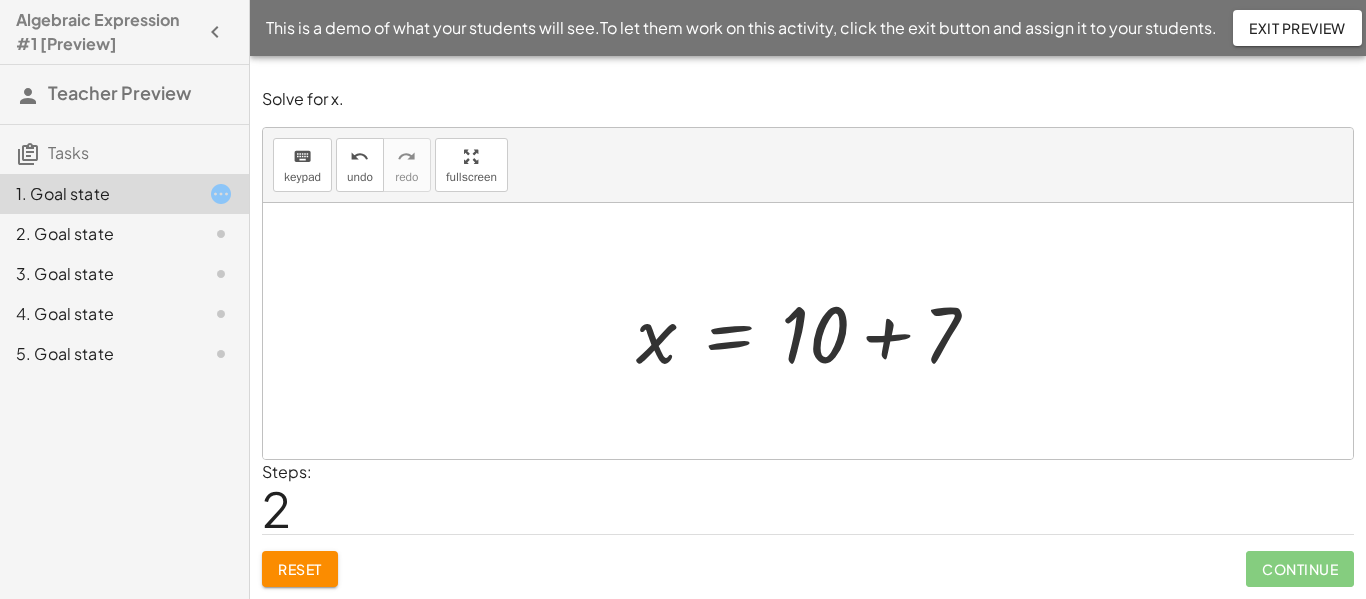 click at bounding box center (815, 331) 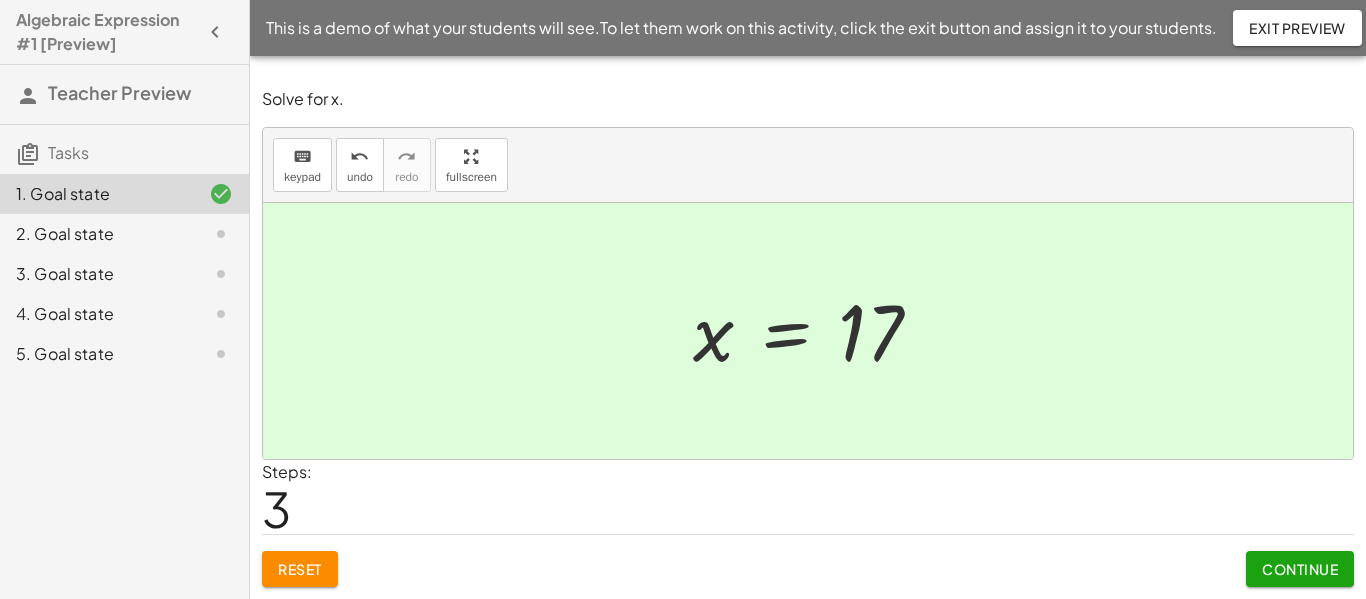 click on "Continue" at bounding box center (1300, 569) 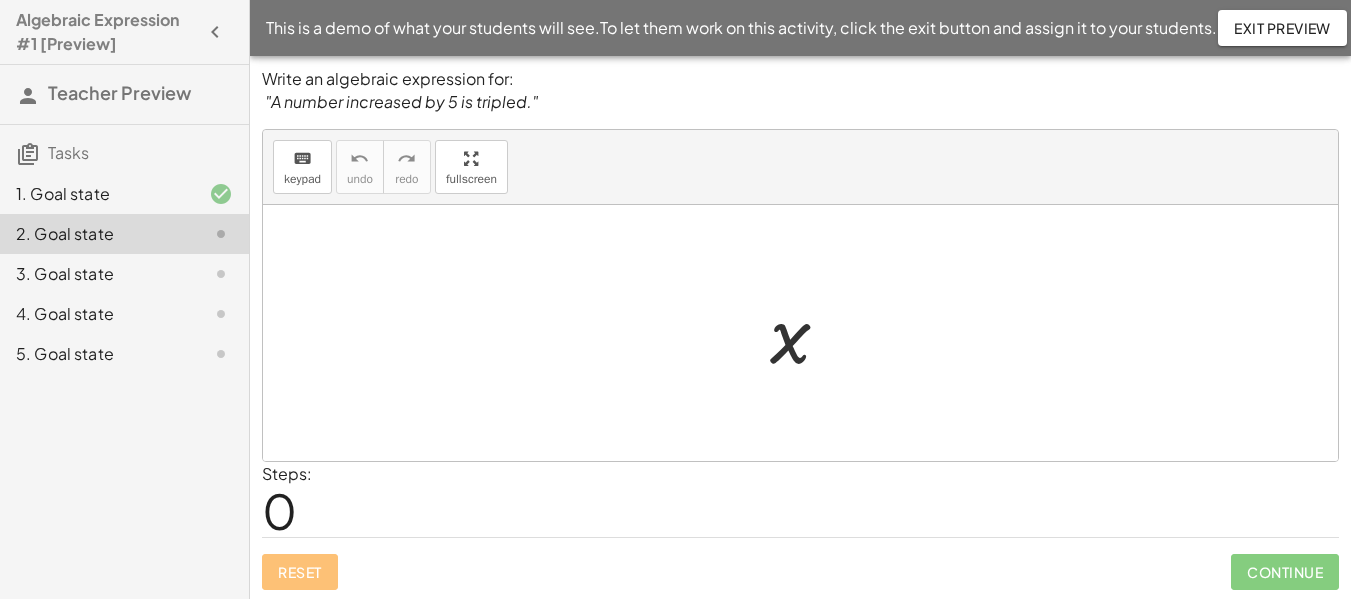click at bounding box center [808, 333] 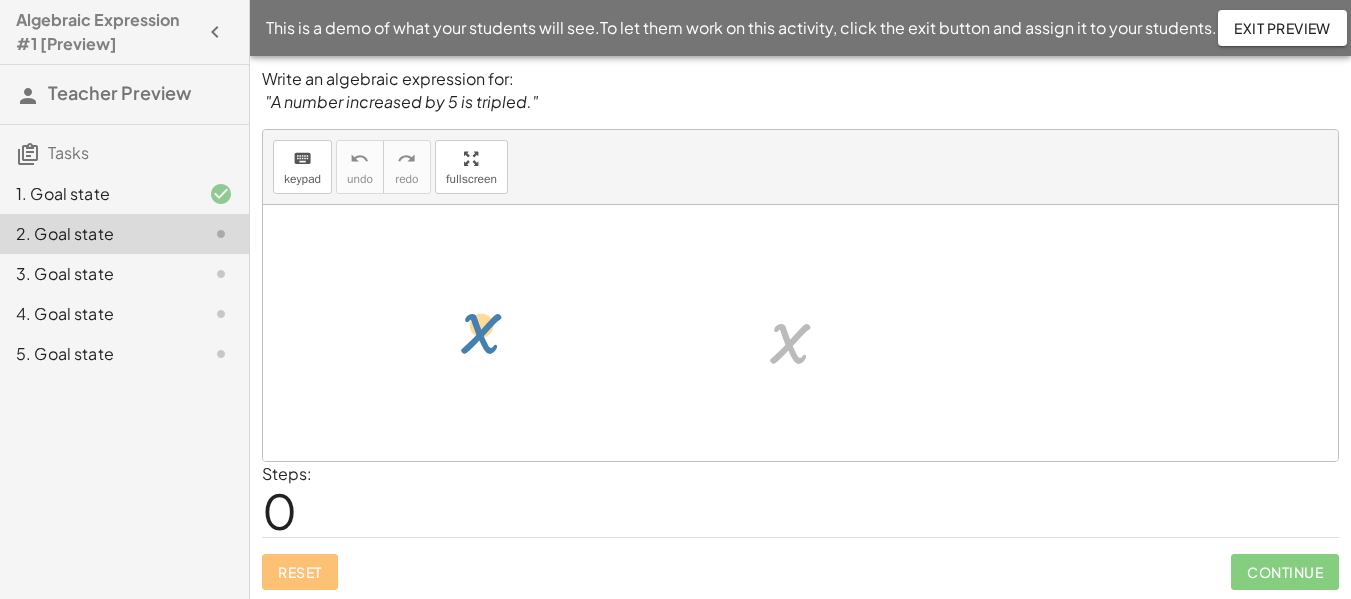drag, startPoint x: 780, startPoint y: 329, endPoint x: 470, endPoint y: 319, distance: 310.16125 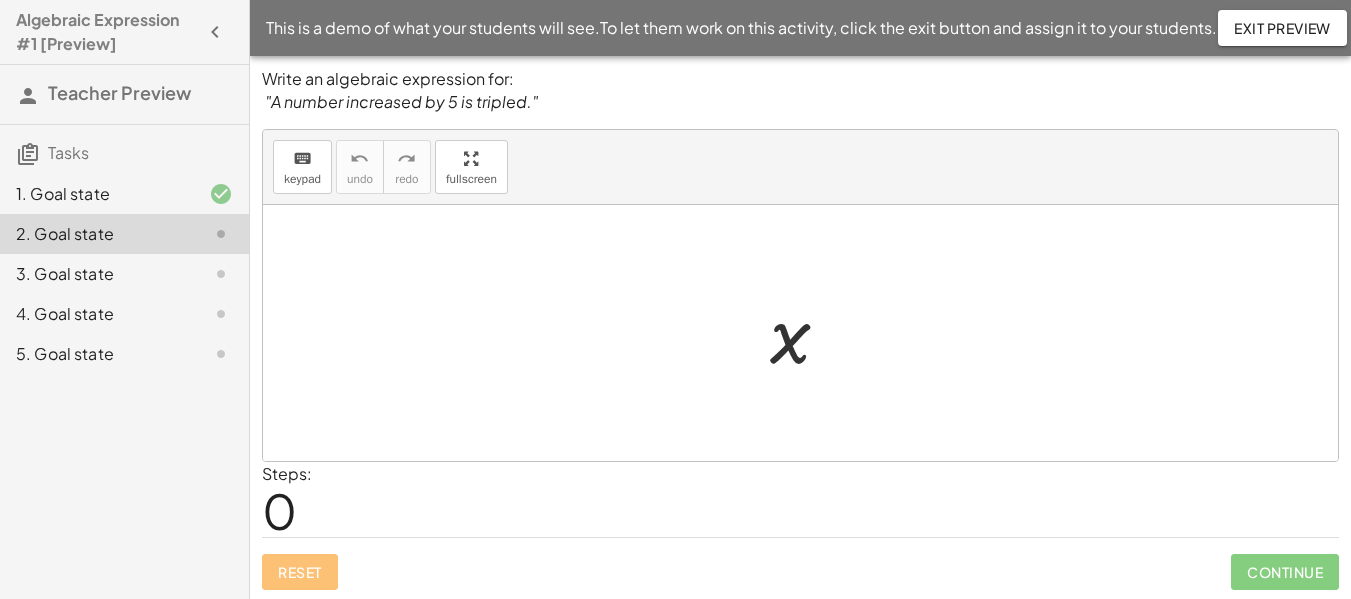 click at bounding box center (800, 333) 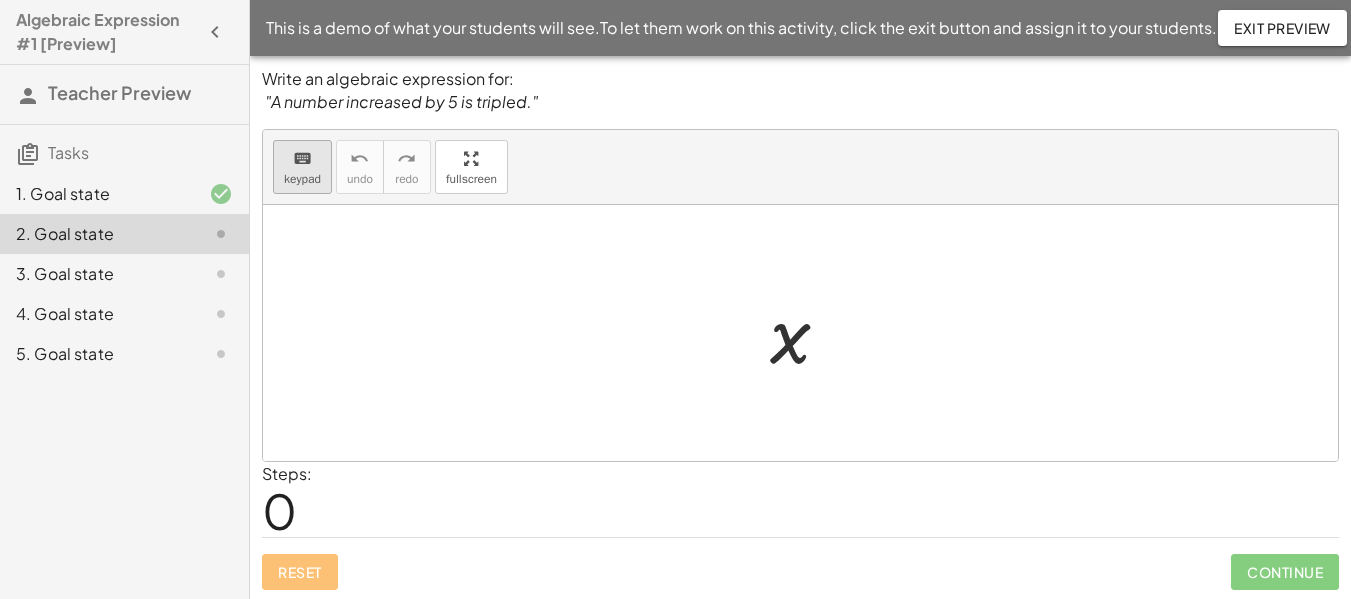 click on "keyboard" at bounding box center (302, 158) 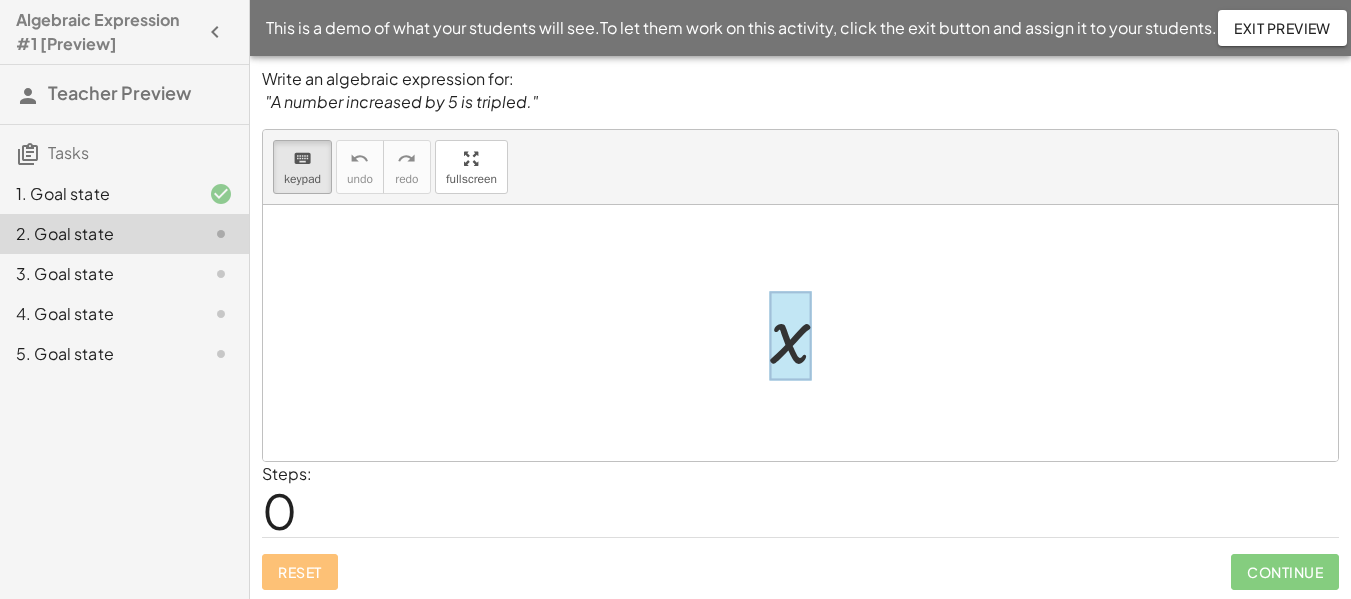 click at bounding box center (790, 335) 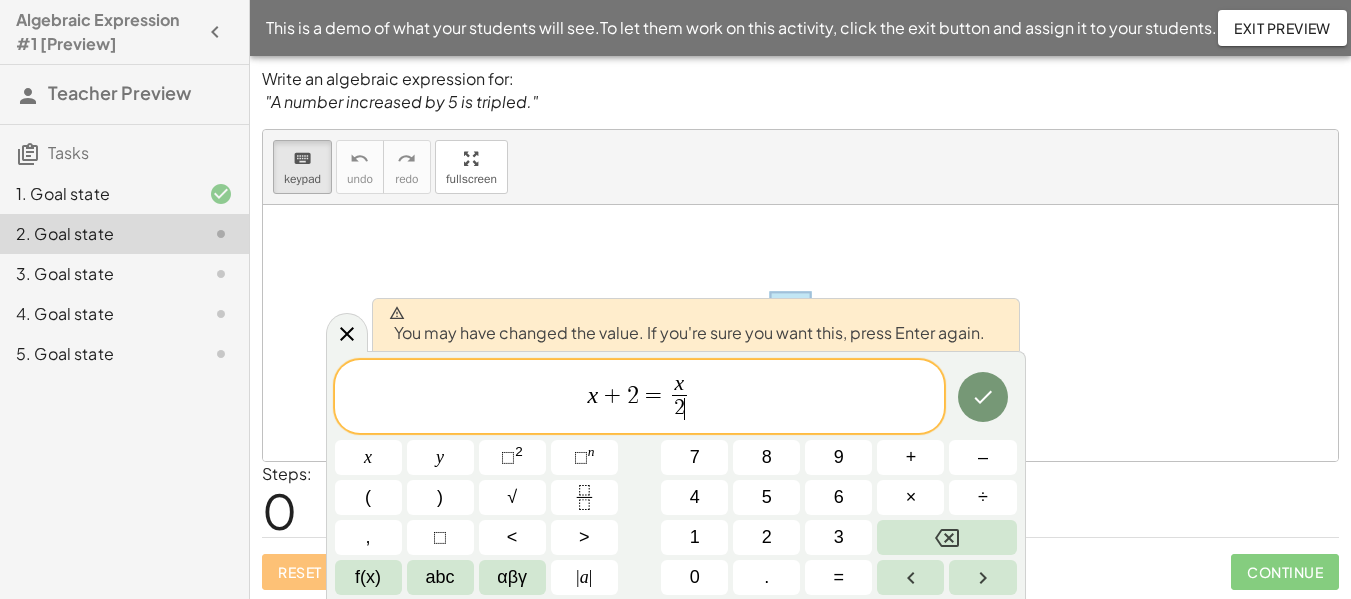 click on "x + 2 = x 2 ​ ​ x y ⬚ 2 ⬚ n 7 8 9 + – ( ) √ 4 5 6 × ÷ , ⬚ < > 1 2 3 f(x) abc αβγ | a | 0 . =" at bounding box center (676, 478) 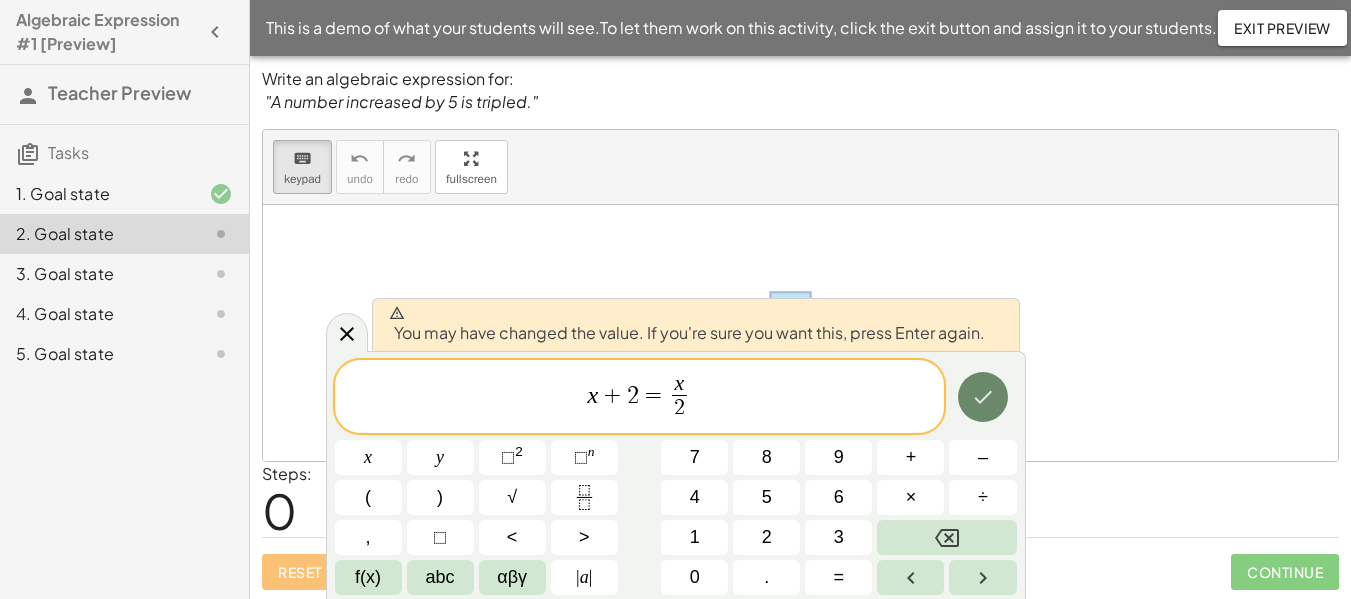 click 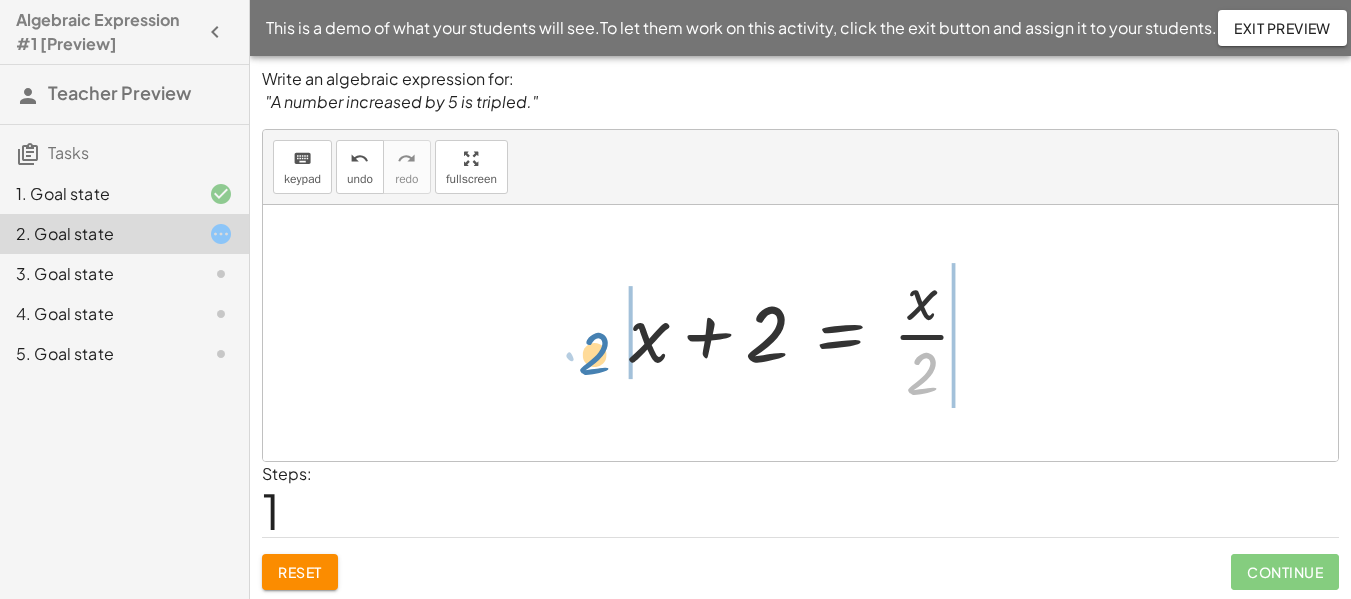 drag, startPoint x: 915, startPoint y: 383, endPoint x: 586, endPoint y: 363, distance: 329.60733 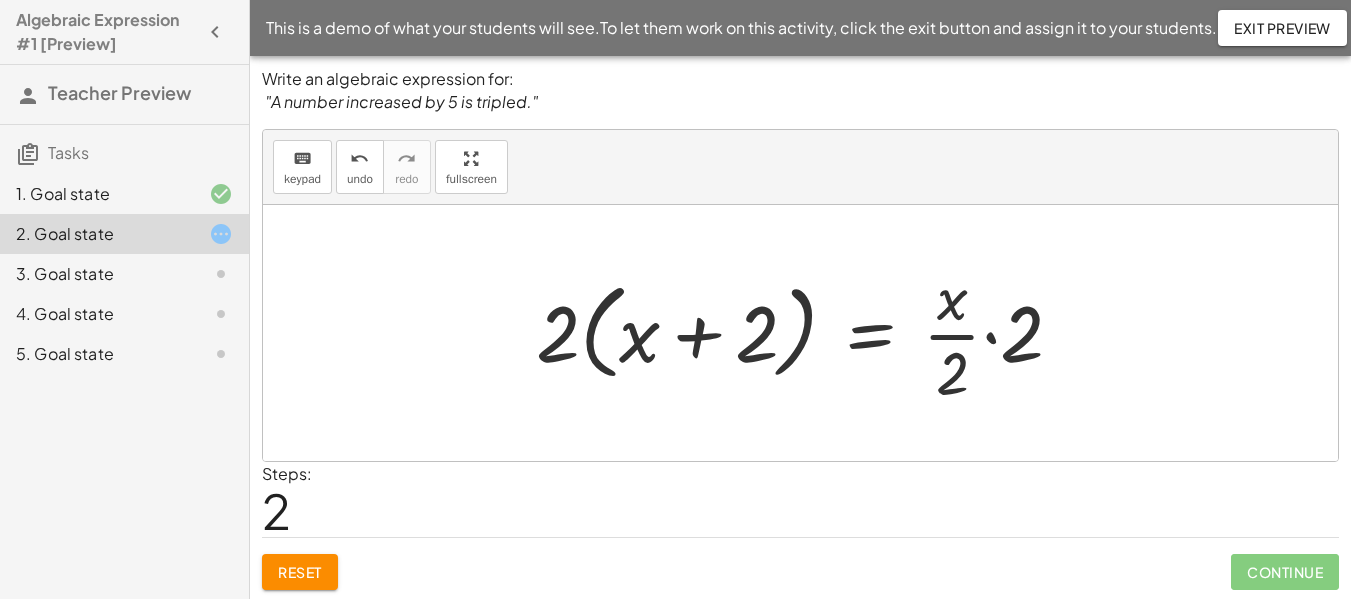 click at bounding box center (807, 333) 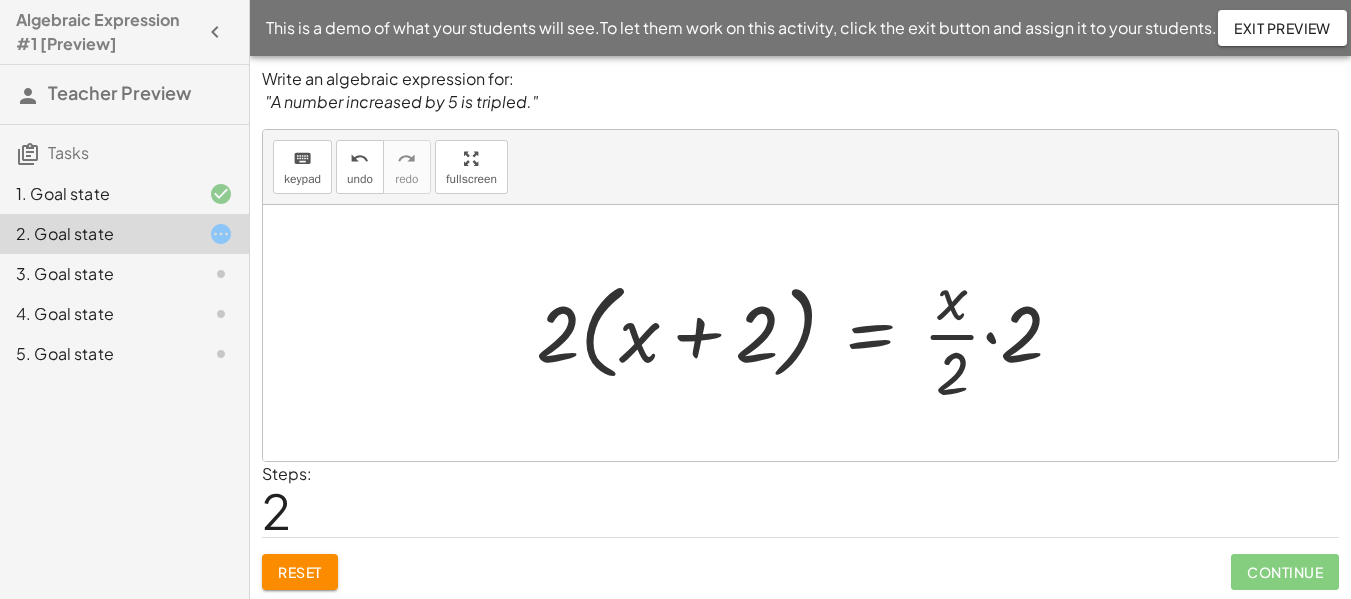 click at bounding box center [807, 333] 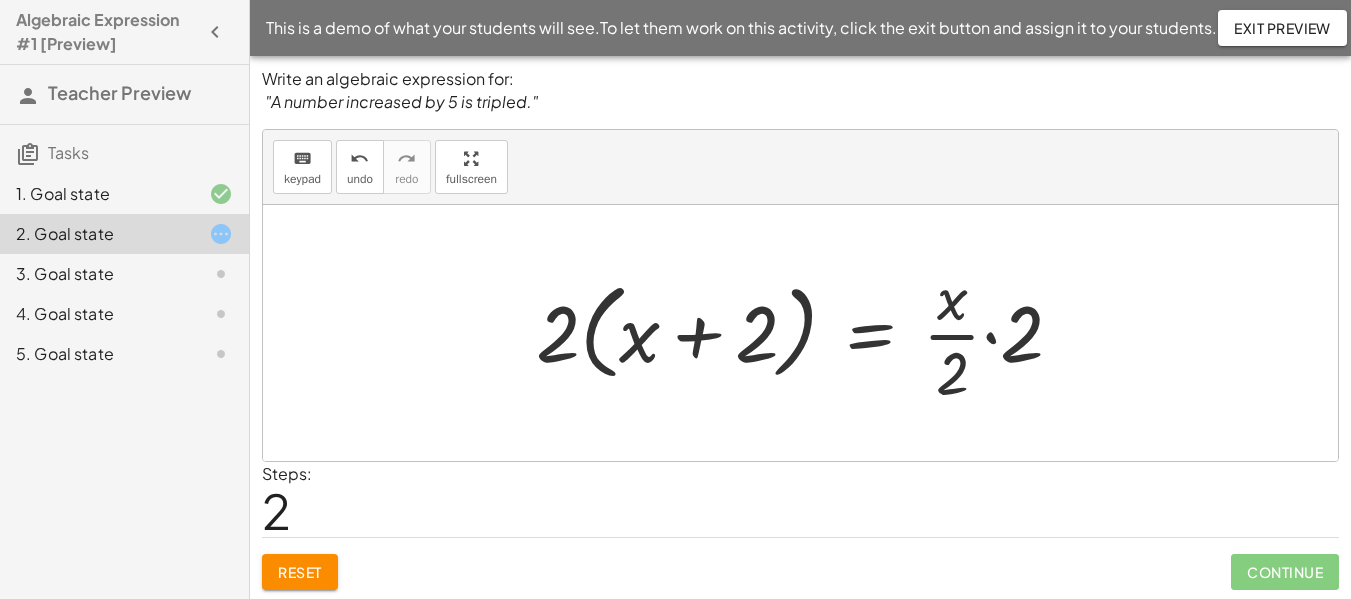 click at bounding box center (807, 333) 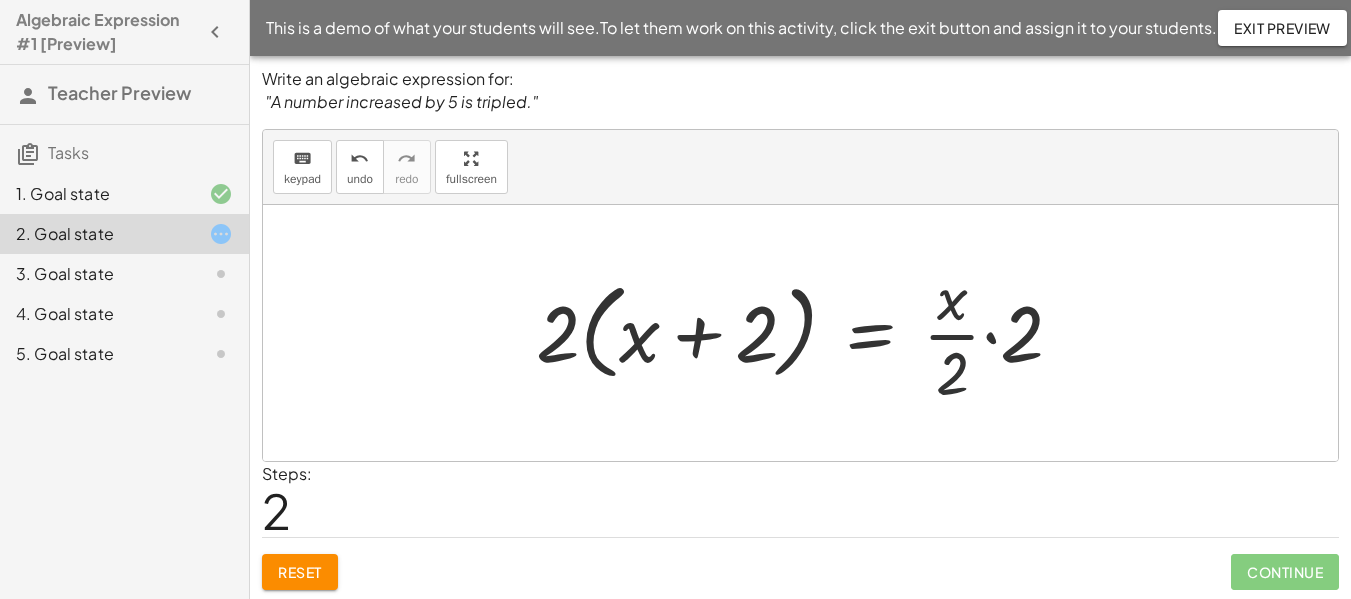 click at bounding box center (807, 333) 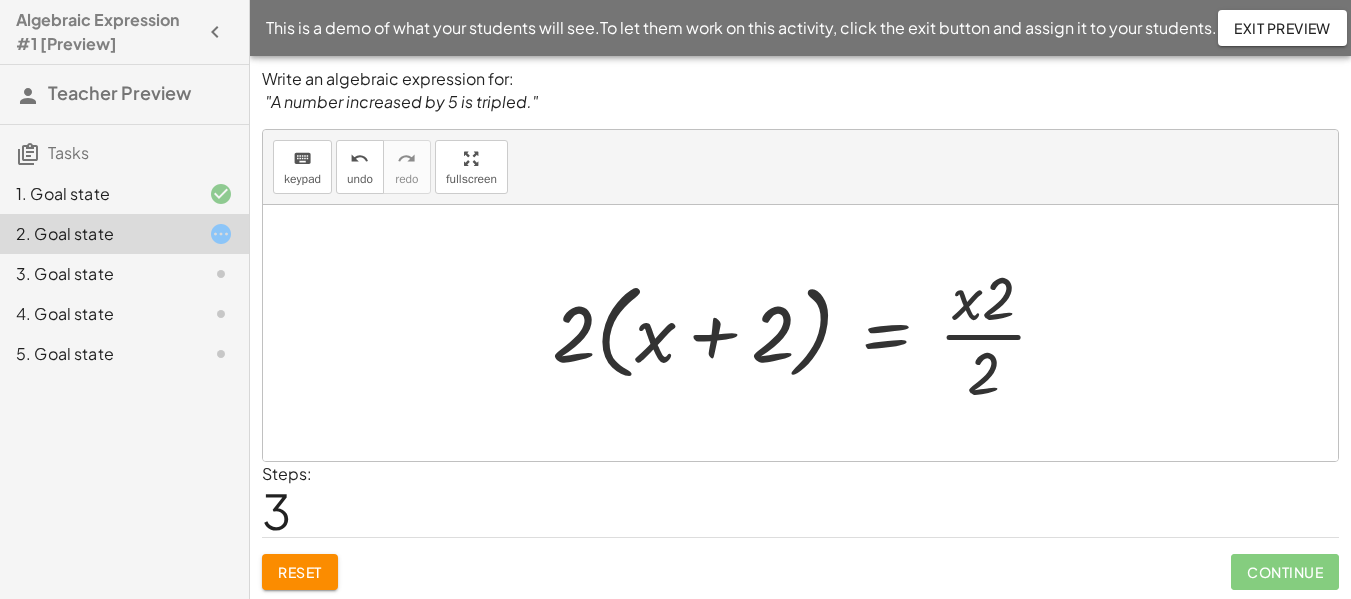 click at bounding box center (807, 333) 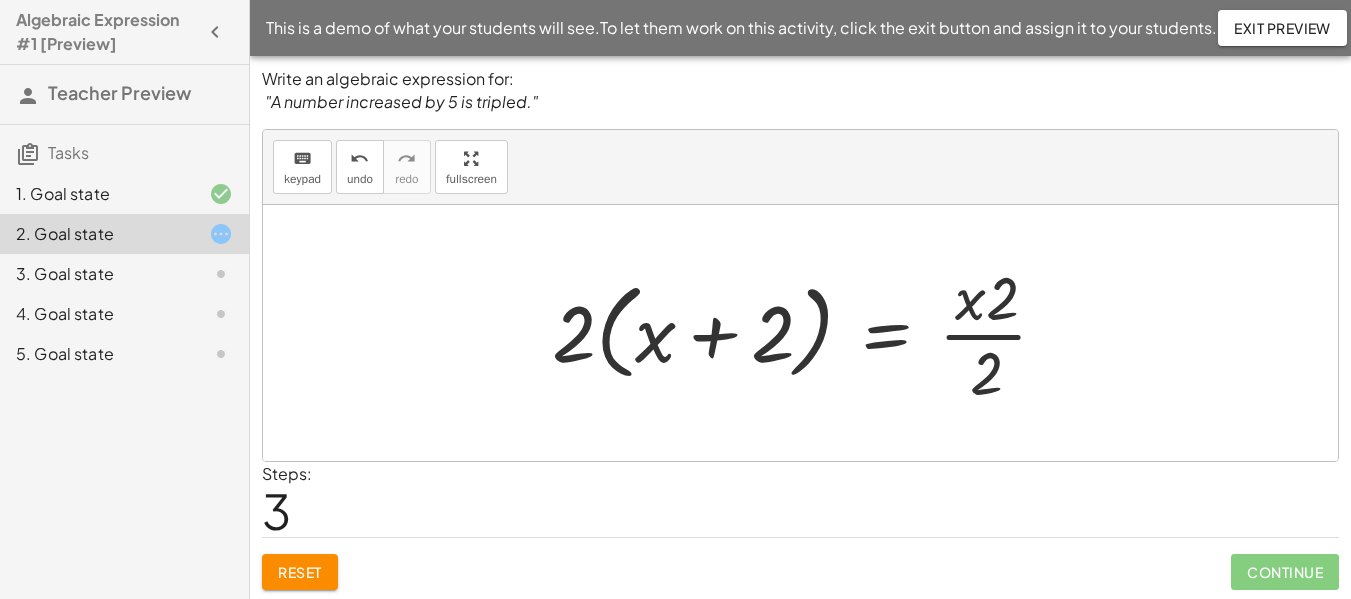 click at bounding box center [807, 333] 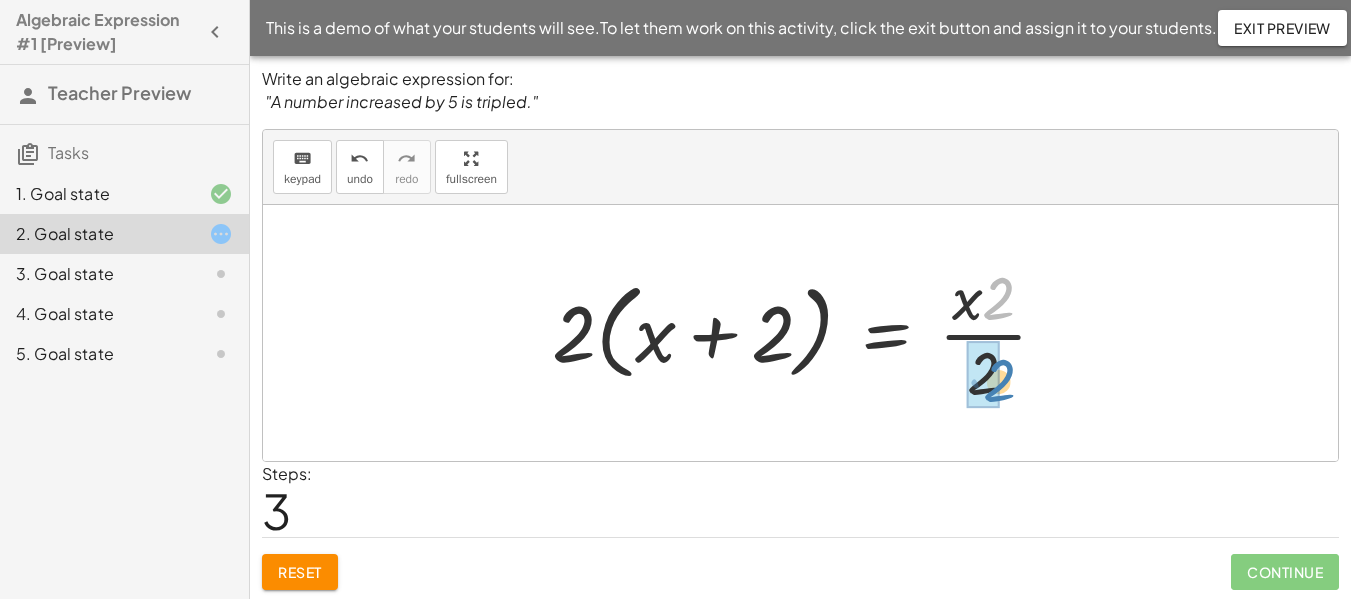 drag, startPoint x: 1005, startPoint y: 297, endPoint x: 1005, endPoint y: 379, distance: 82 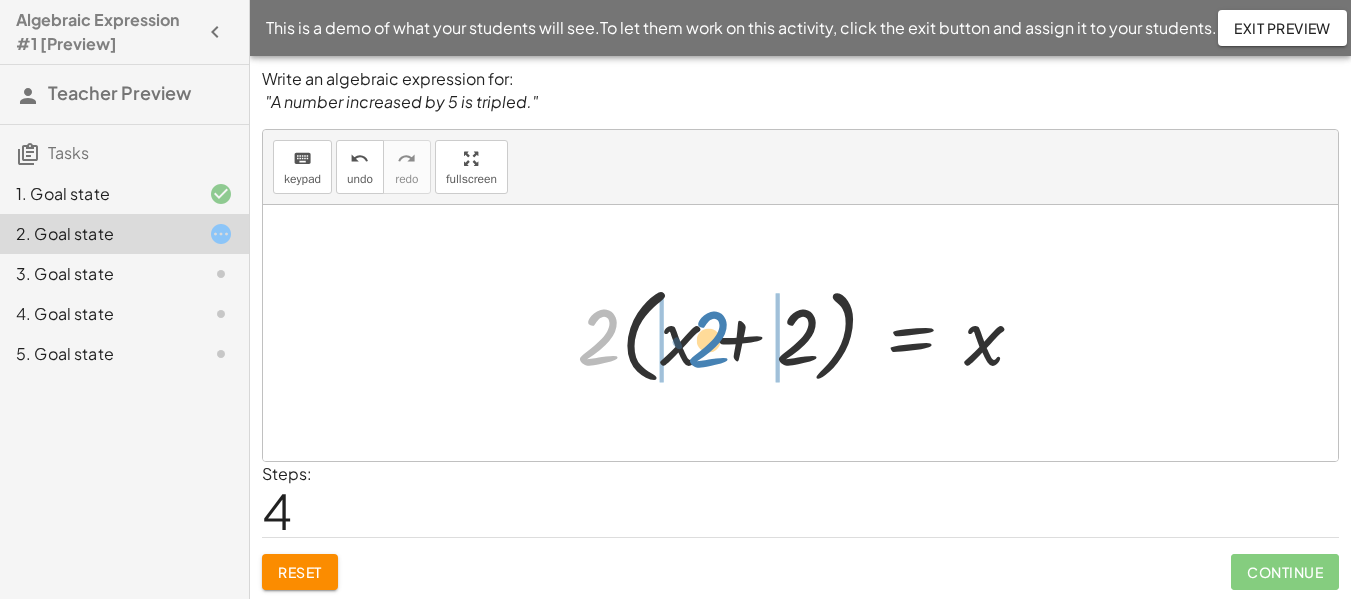 drag, startPoint x: 593, startPoint y: 356, endPoint x: 703, endPoint y: 359, distance: 110.0409 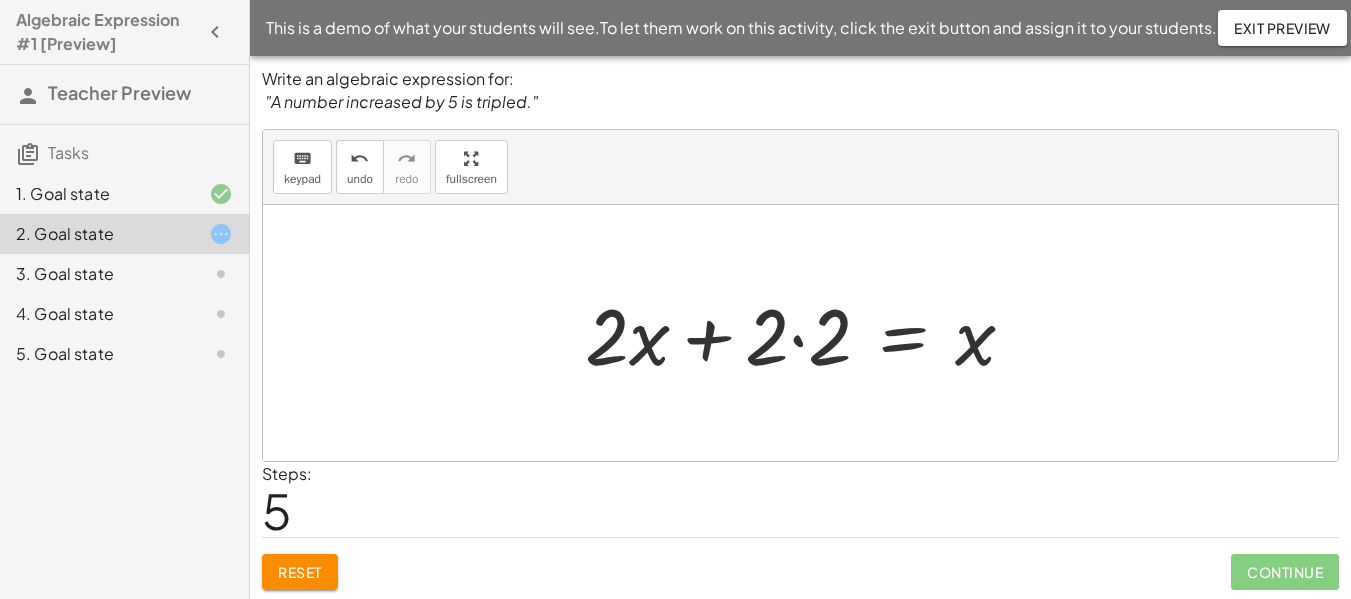 click at bounding box center (808, 333) 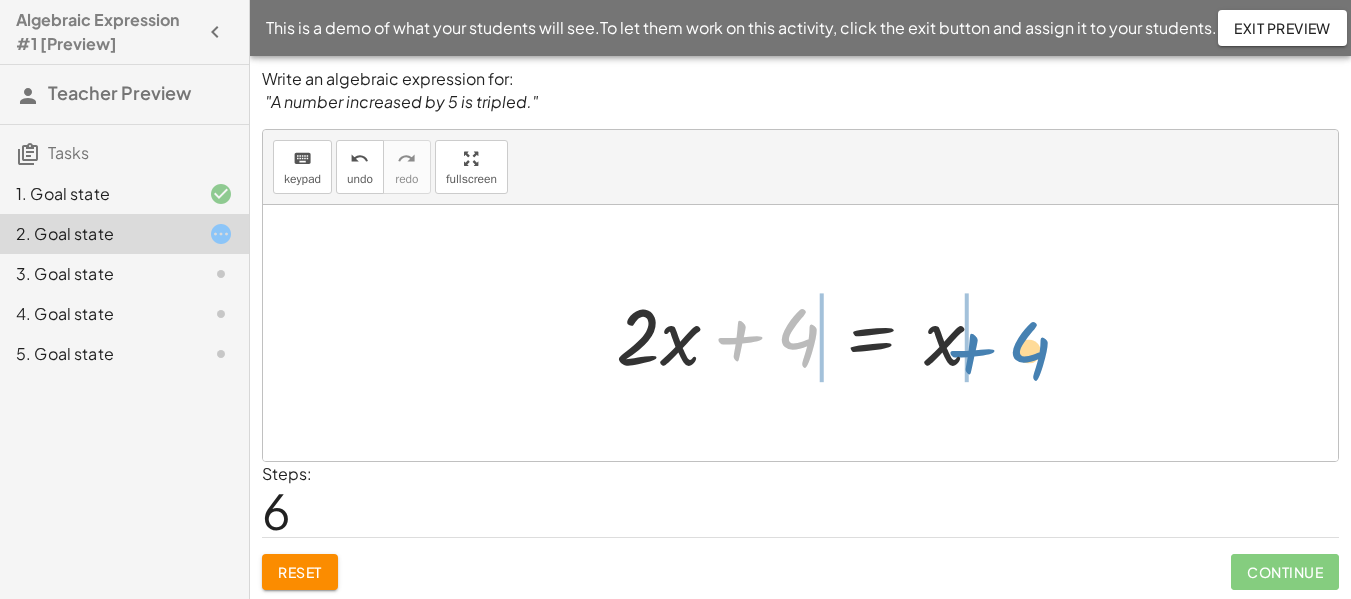 drag, startPoint x: 790, startPoint y: 345, endPoint x: 1023, endPoint y: 359, distance: 233.42023 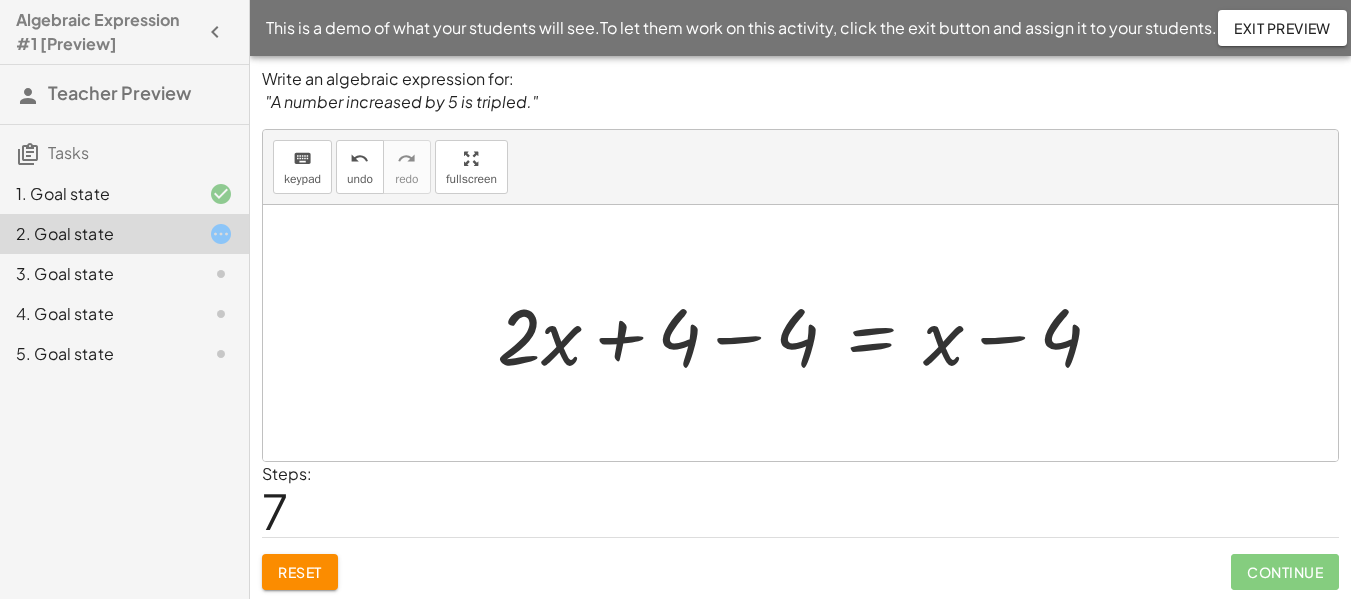 click at bounding box center [807, 333] 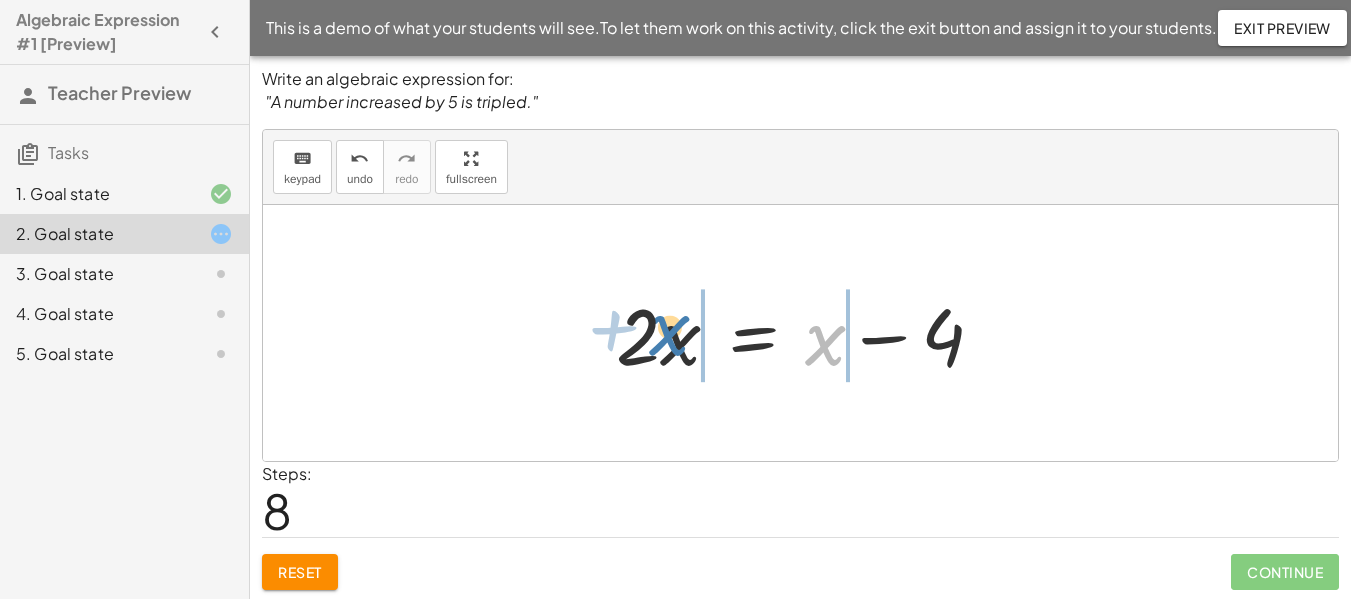 drag, startPoint x: 822, startPoint y: 346, endPoint x: 667, endPoint y: 336, distance: 155.32225 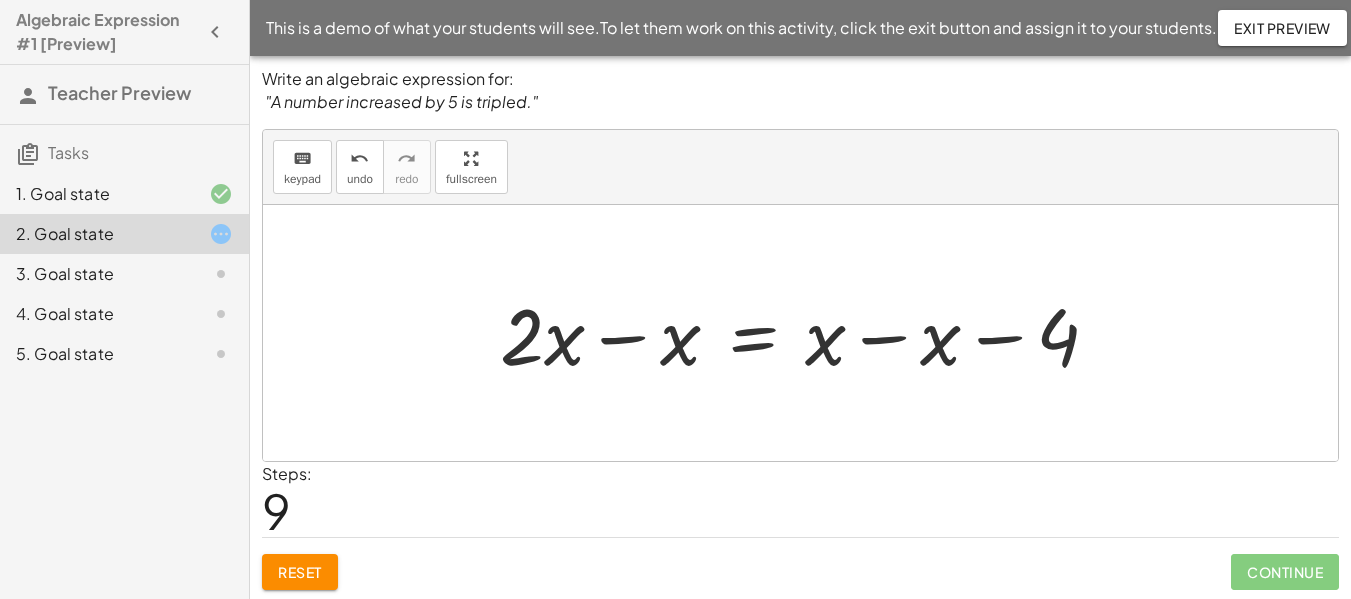 click at bounding box center [807, 333] 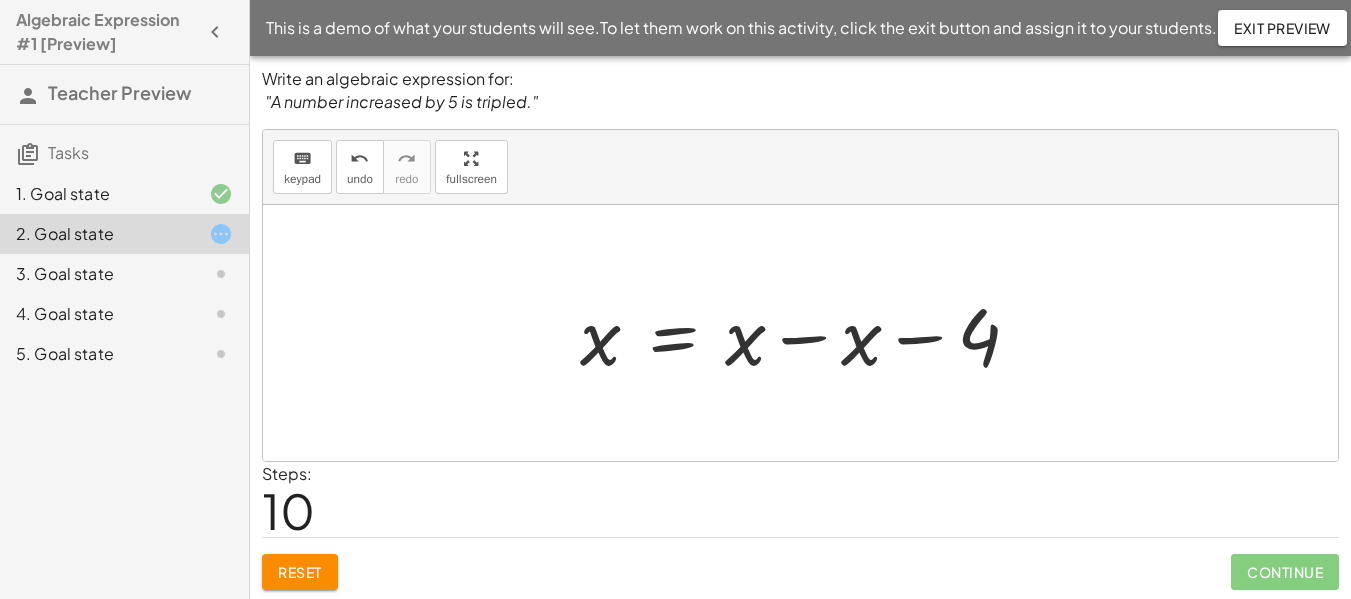 click at bounding box center [808, 333] 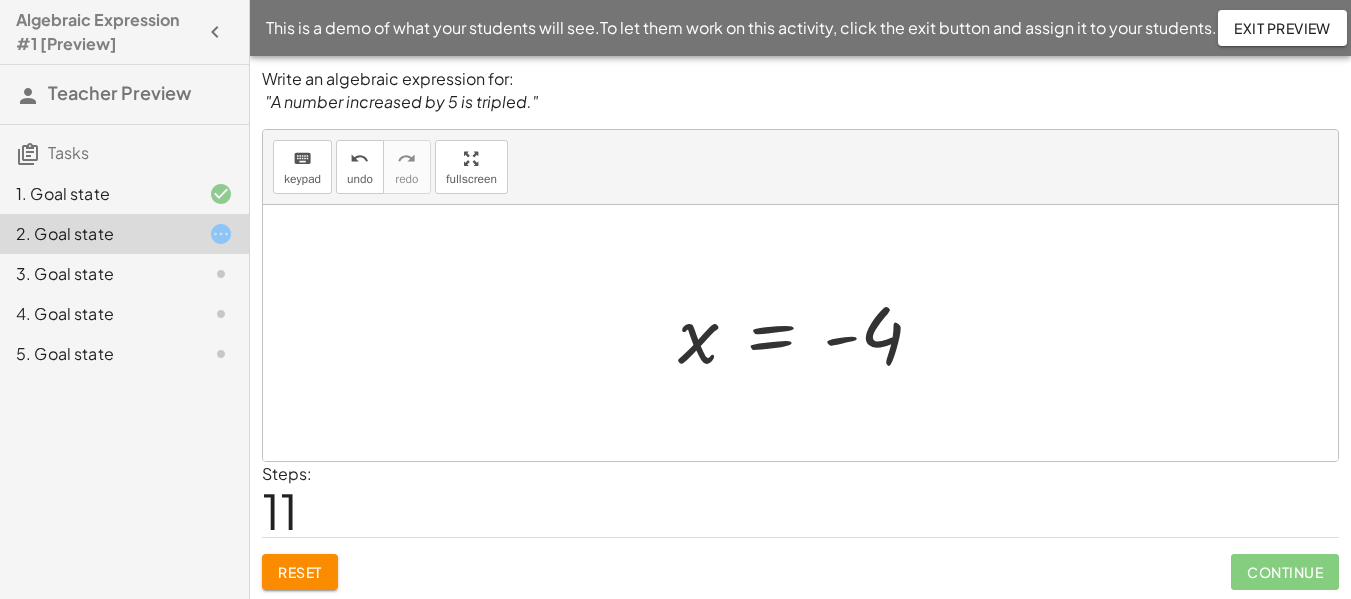 click at bounding box center (800, 333) 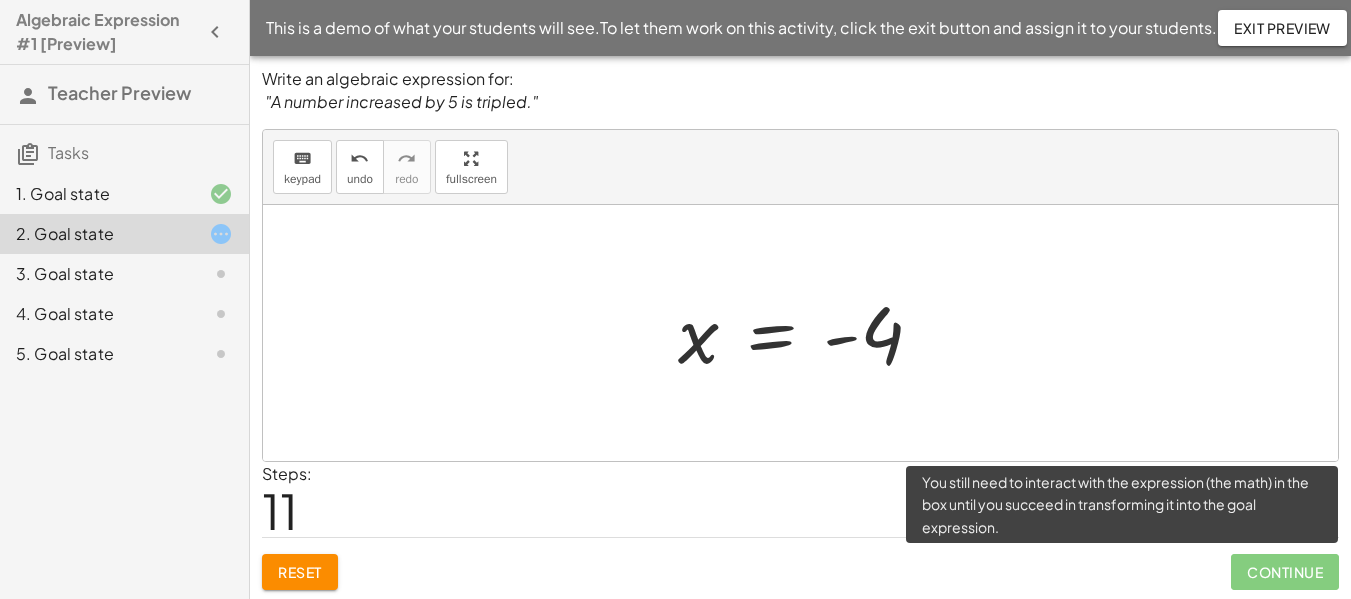 click on "Continue" 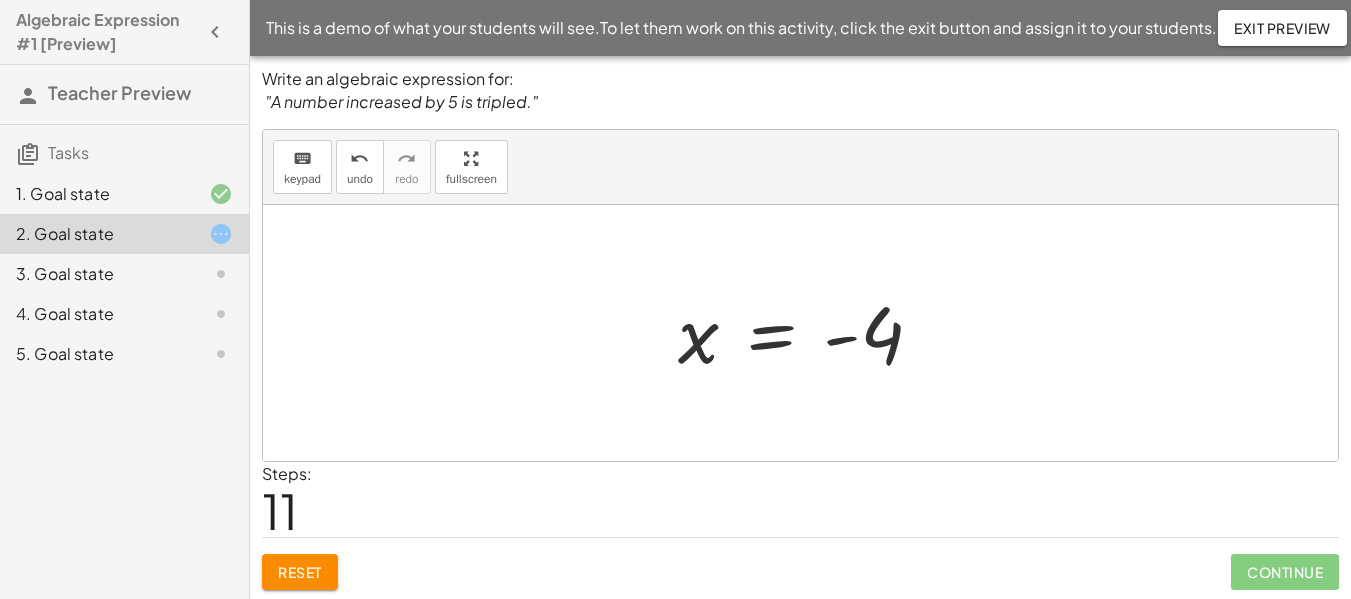 click at bounding box center [800, 333] 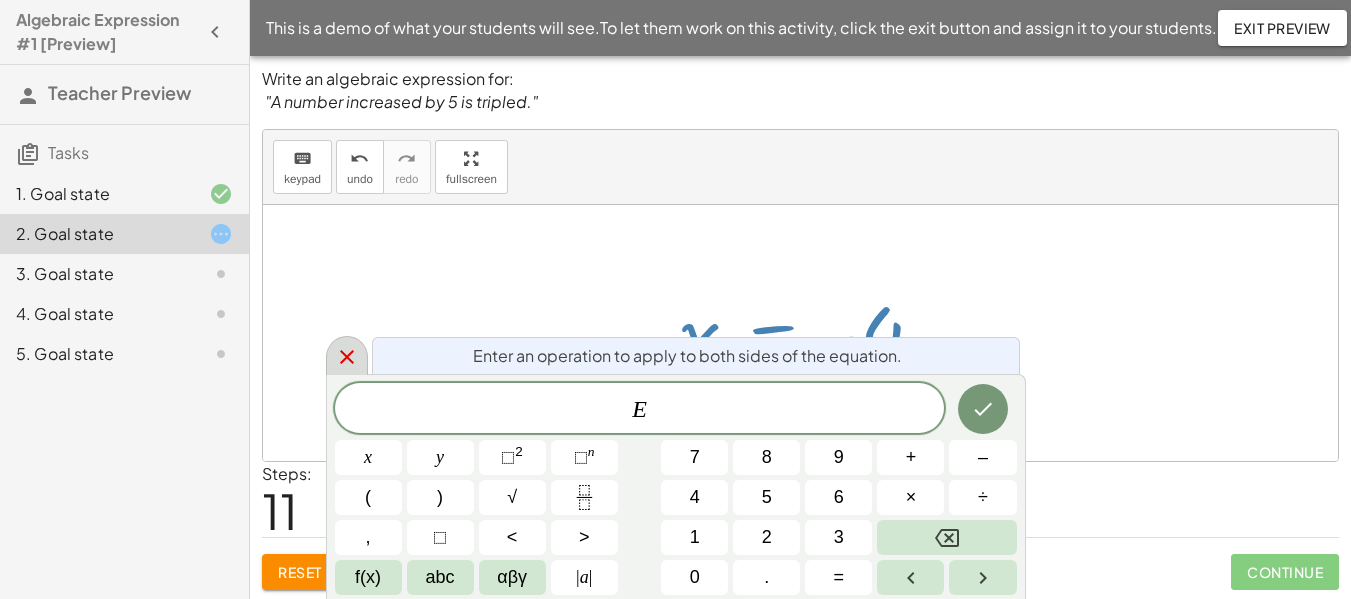 click 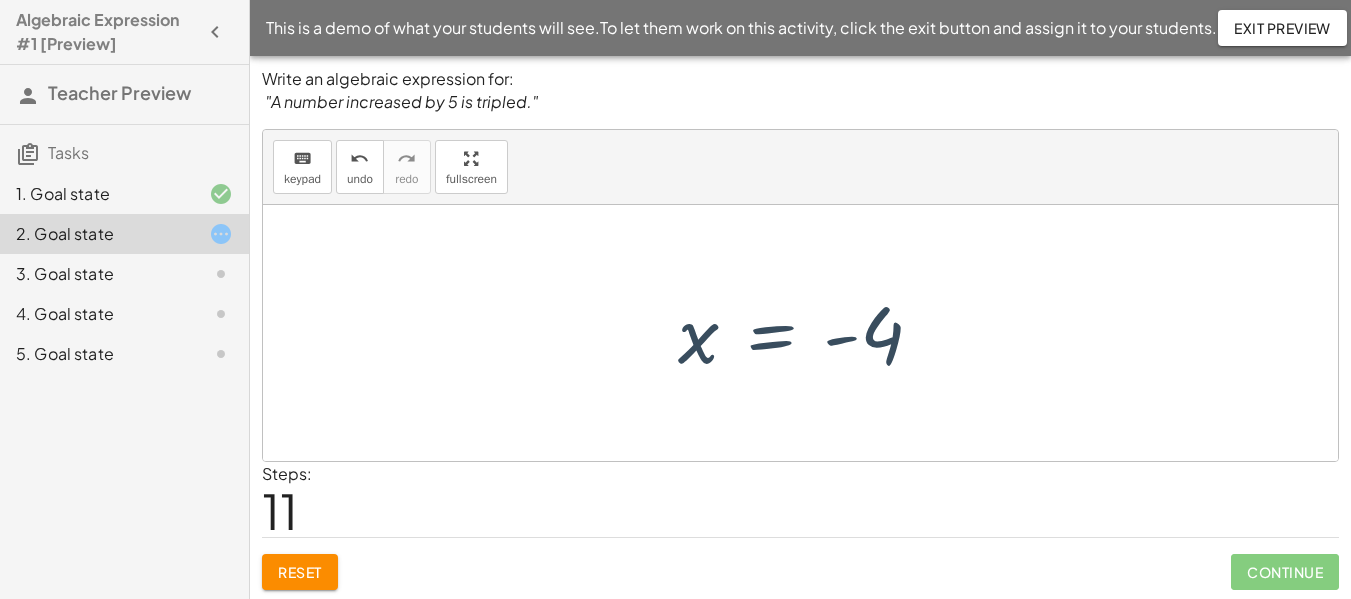 click at bounding box center (800, 333) 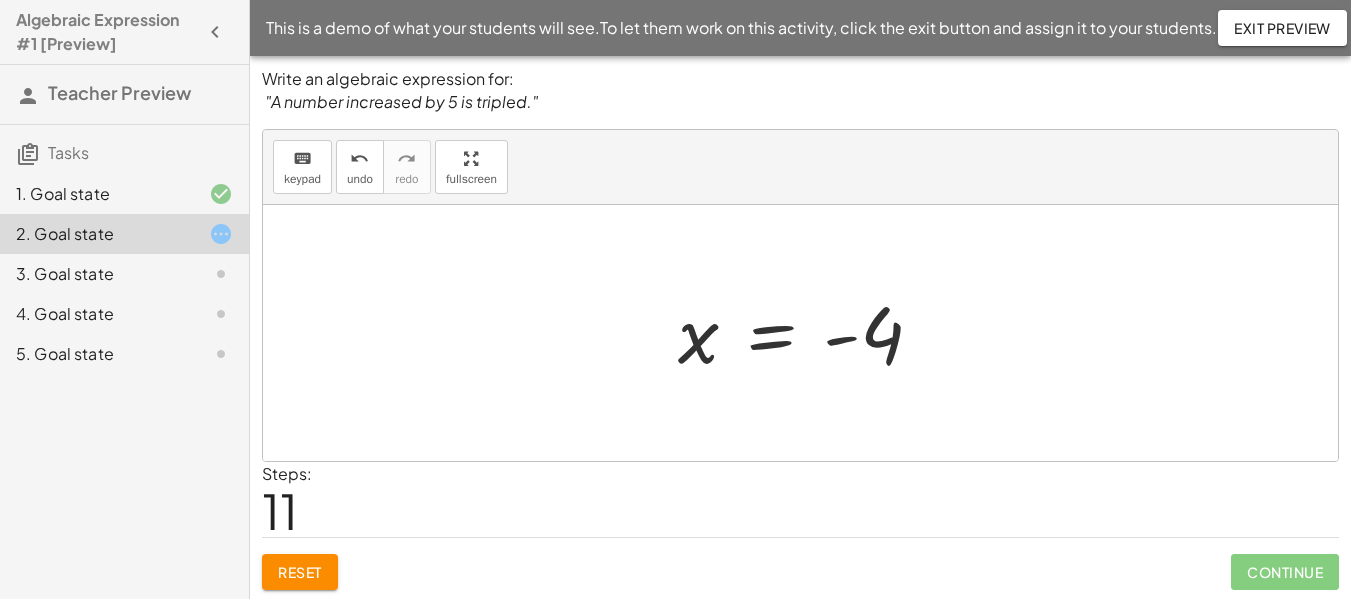 click at bounding box center [808, 333] 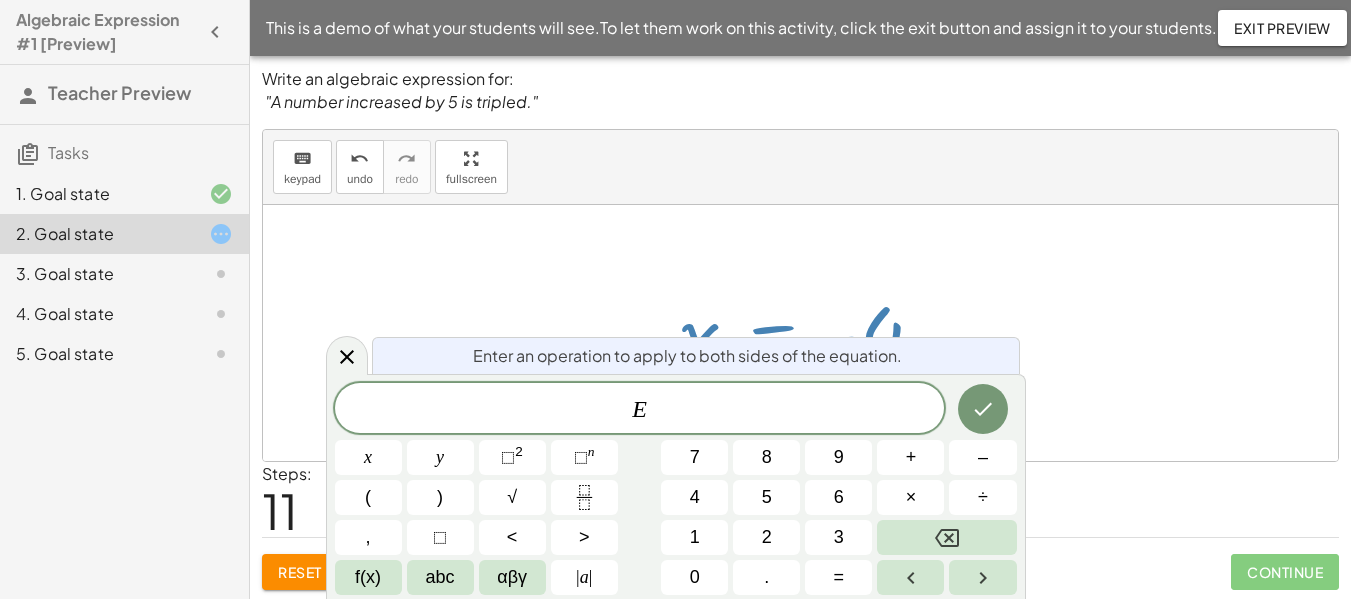 click on "E" at bounding box center (640, 410) 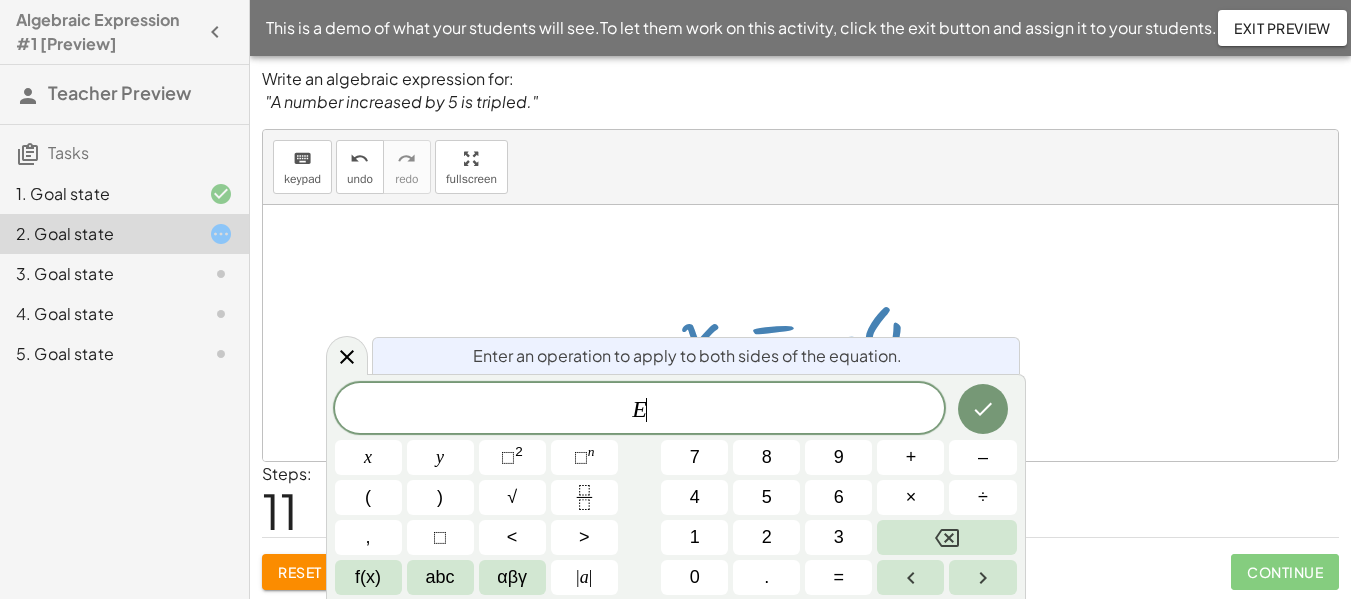 click on "E ​" at bounding box center (640, 410) 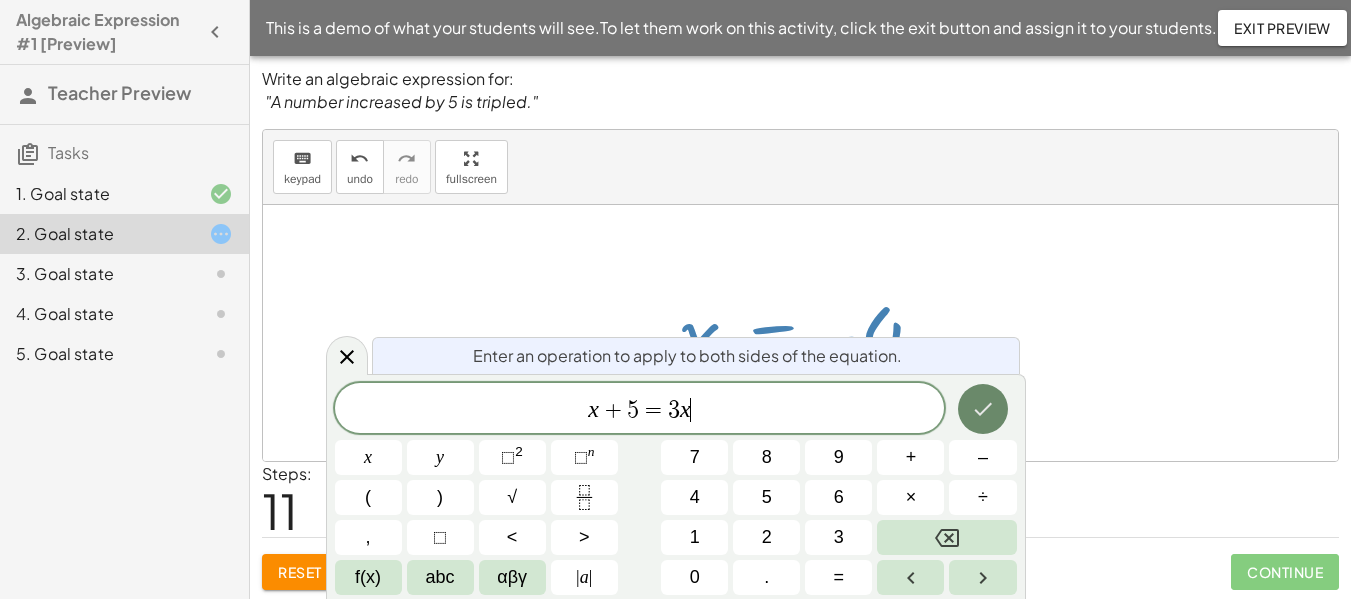 click 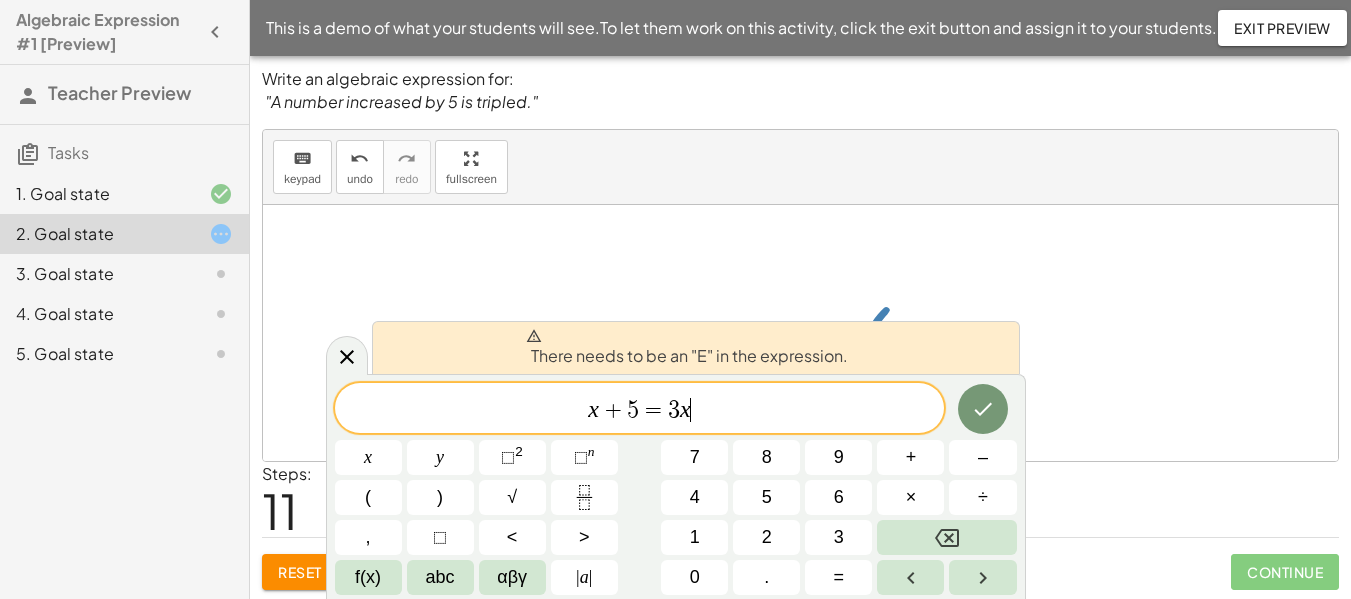 click on "5" at bounding box center (633, 410) 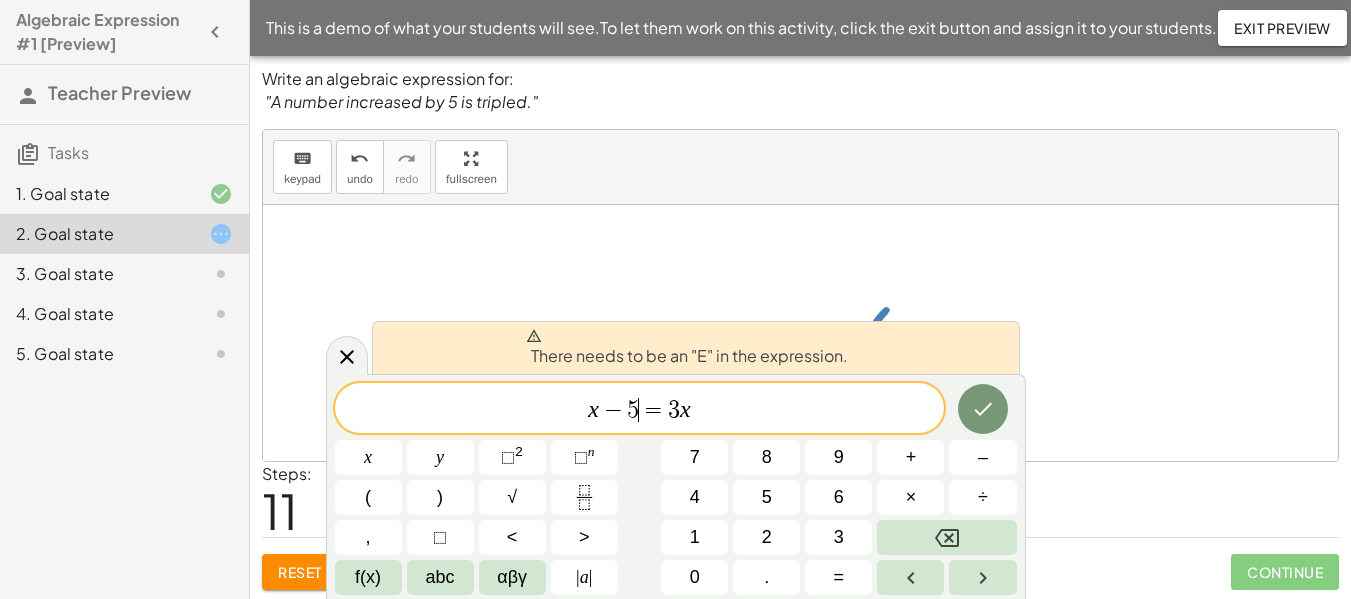 click on "5" at bounding box center (633, 410) 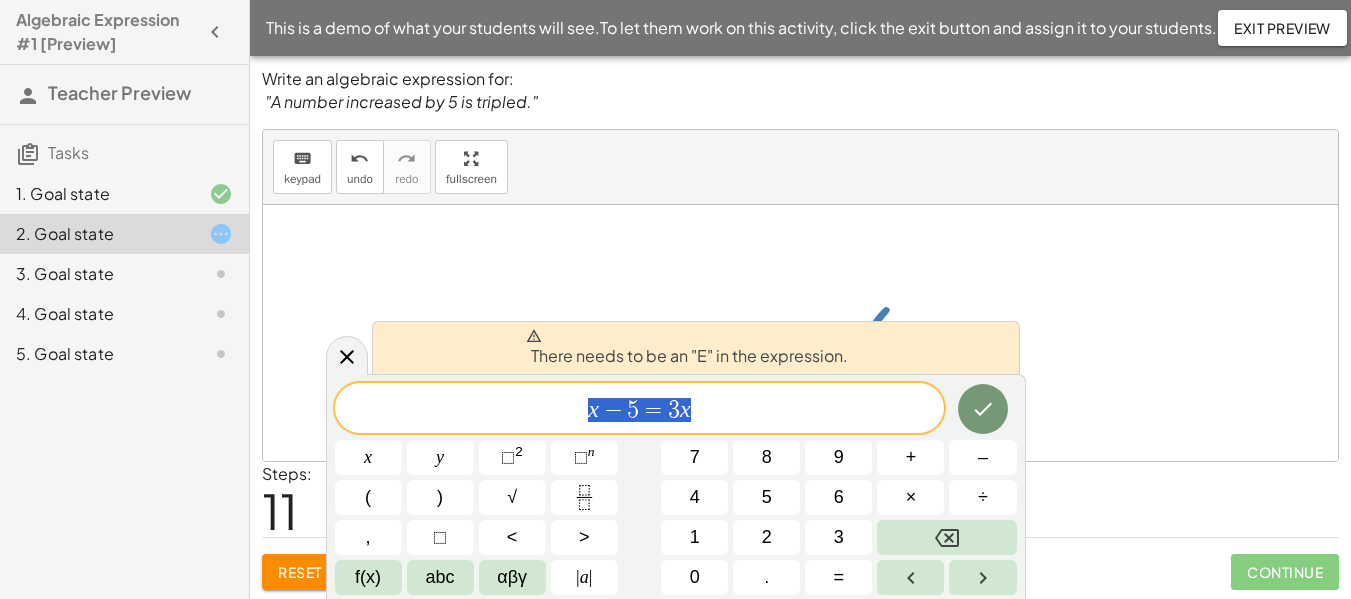 drag, startPoint x: 699, startPoint y: 406, endPoint x: 422, endPoint y: 414, distance: 277.1155 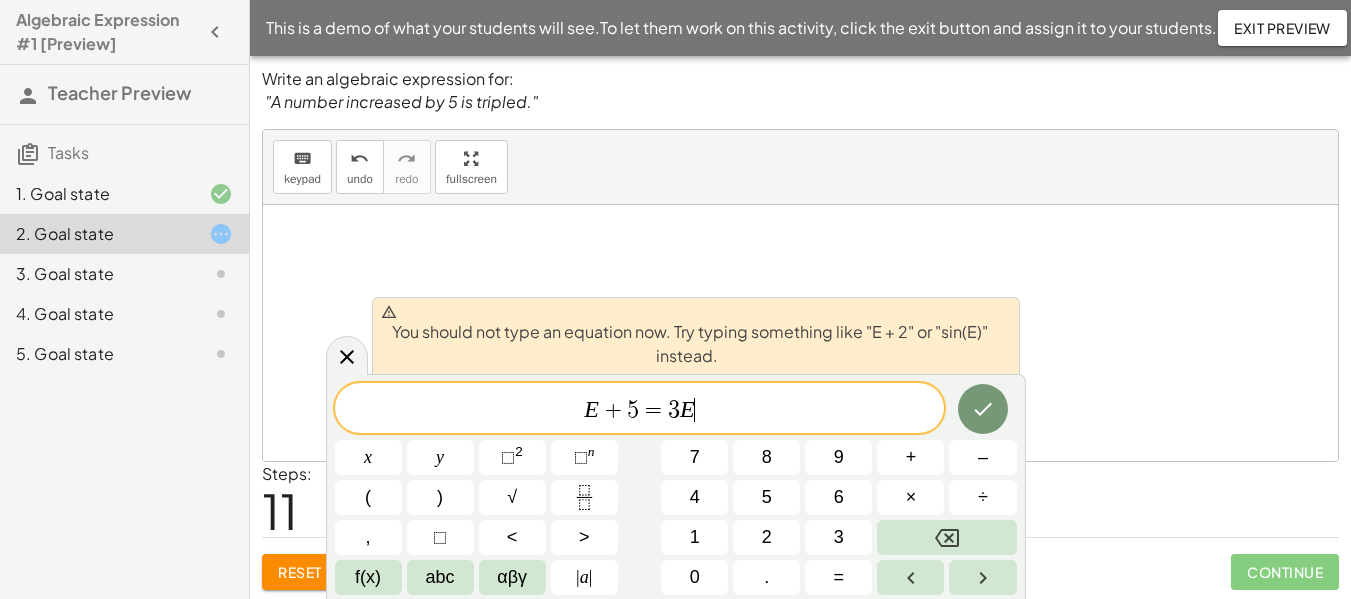 click on "E + 5 = 3 E ​" at bounding box center [640, 410] 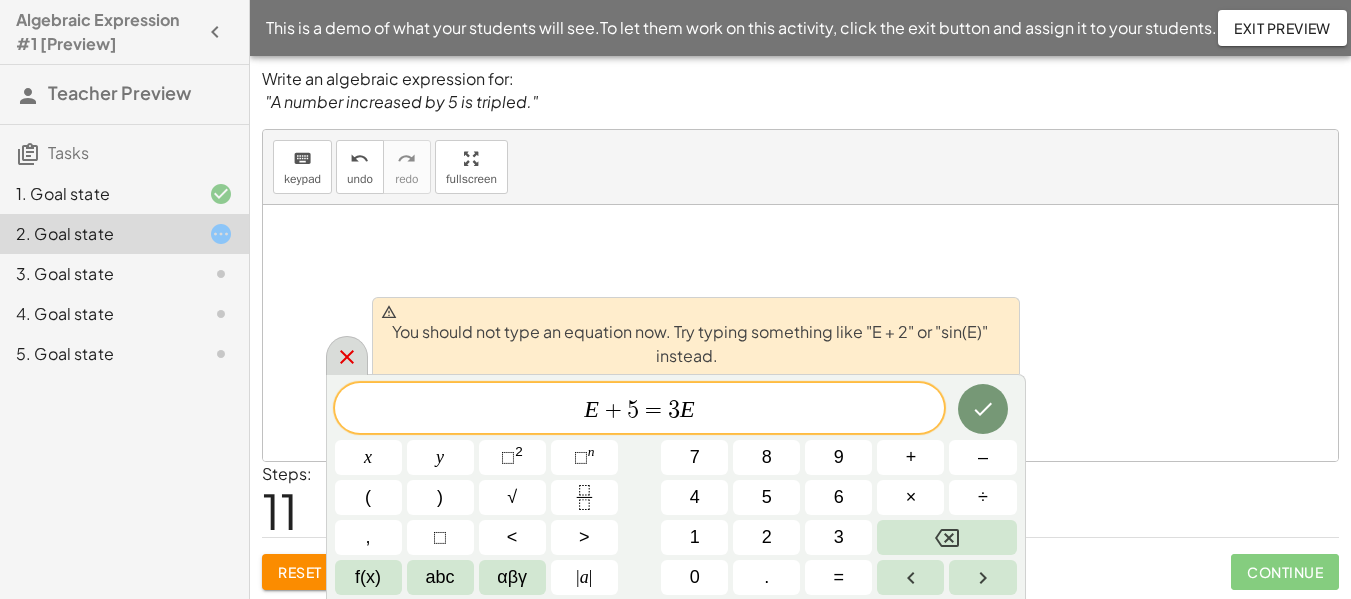 click at bounding box center [347, 355] 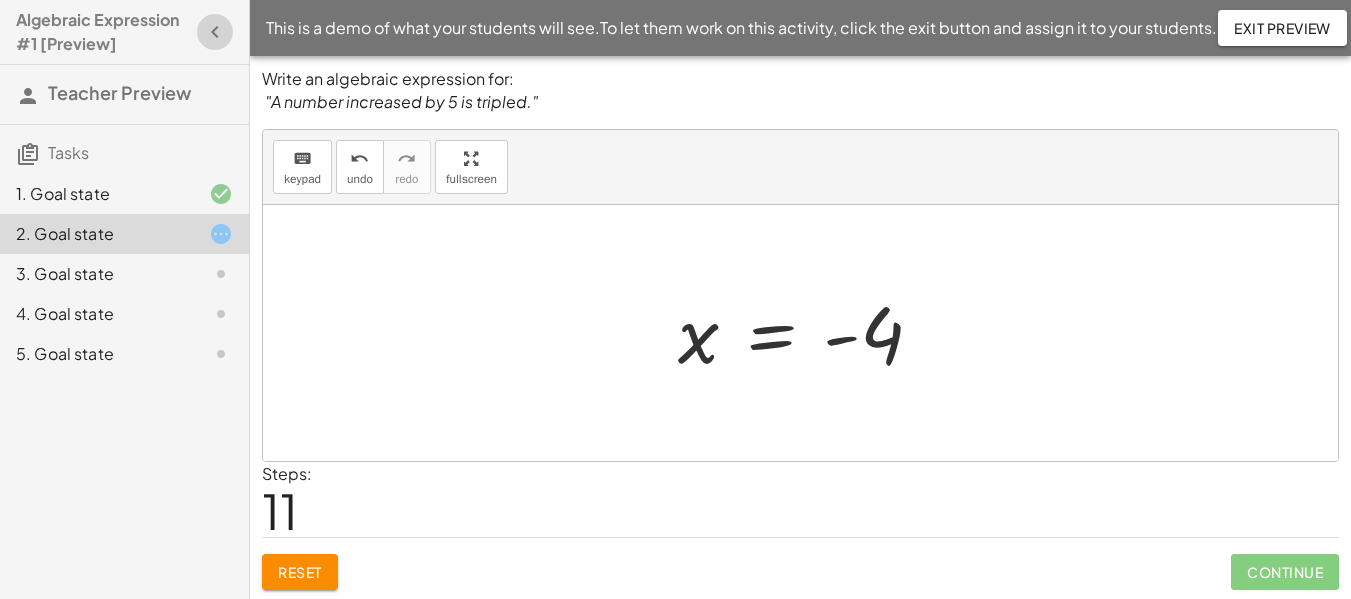 click 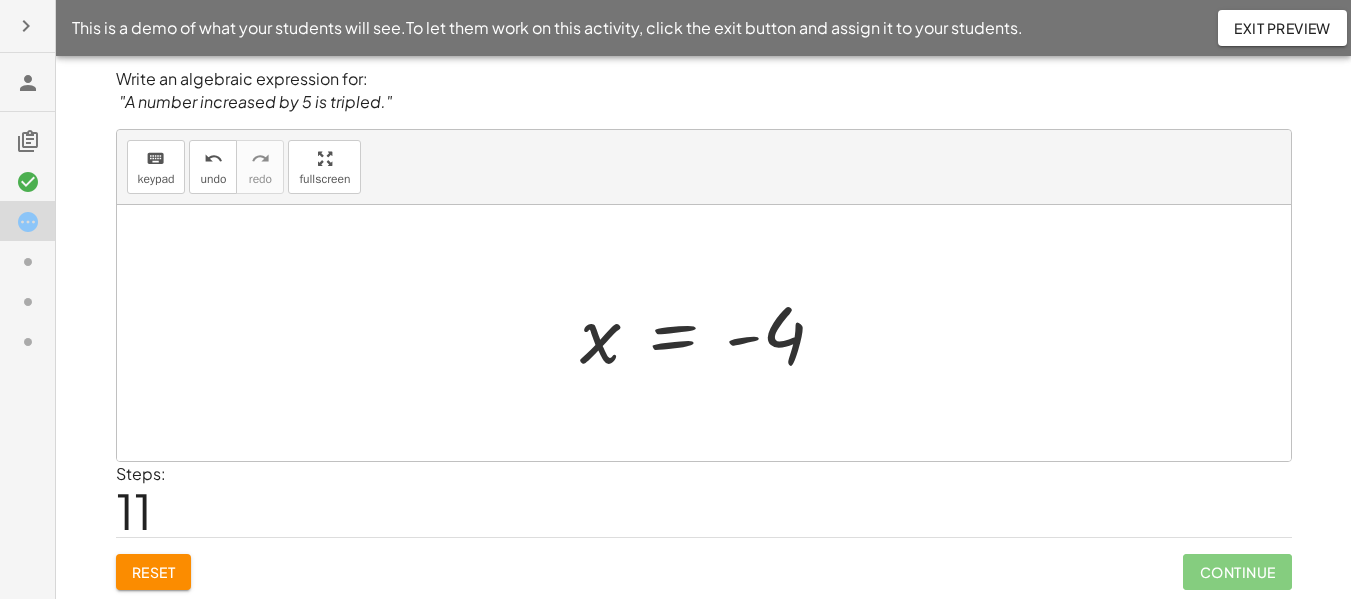 click on "Exit Preview" 